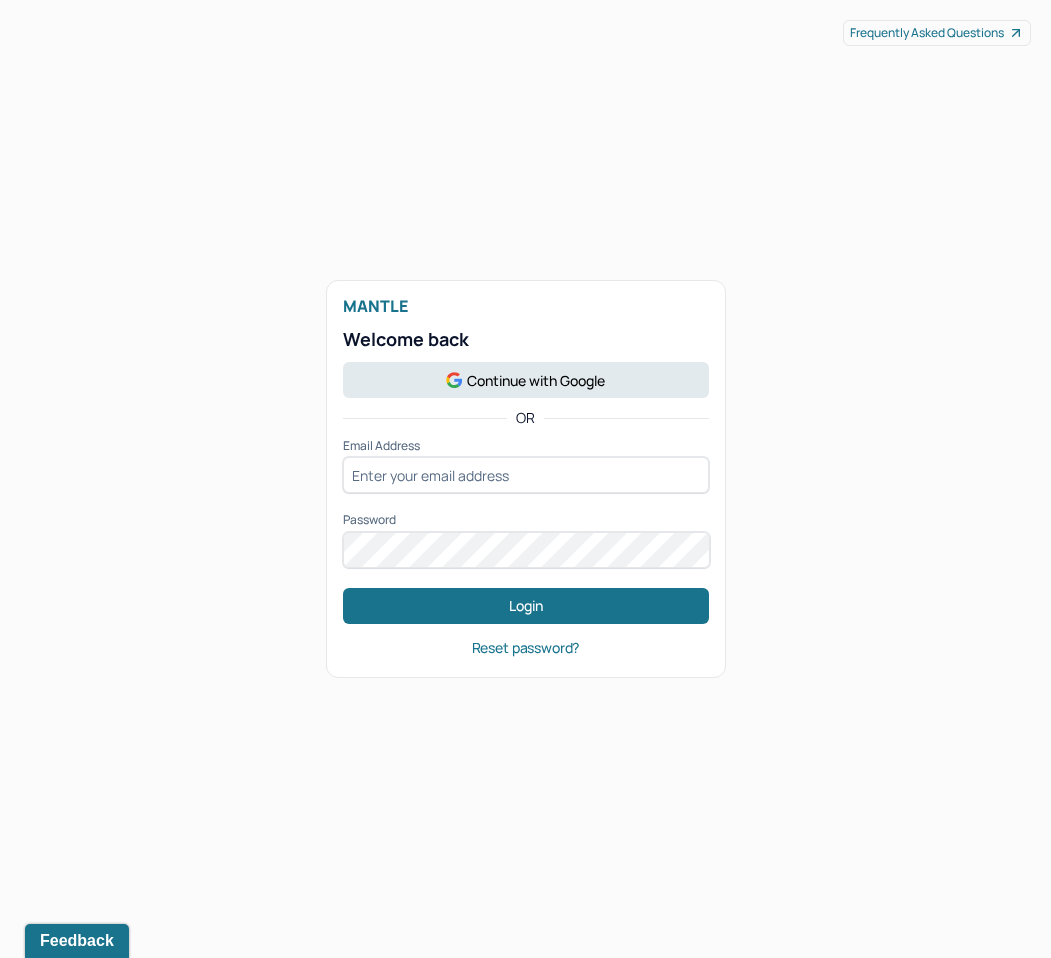 scroll, scrollTop: 0, scrollLeft: 0, axis: both 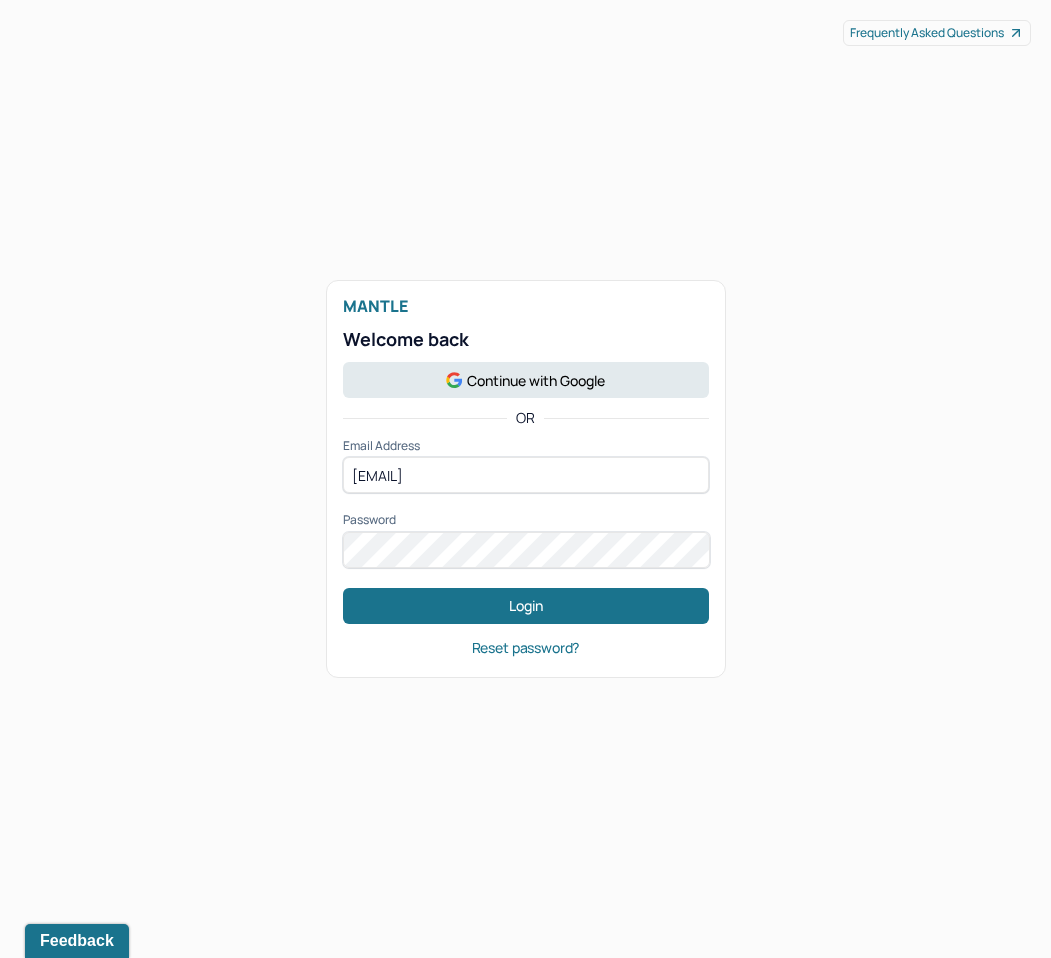 click on "Login" at bounding box center [526, 606] 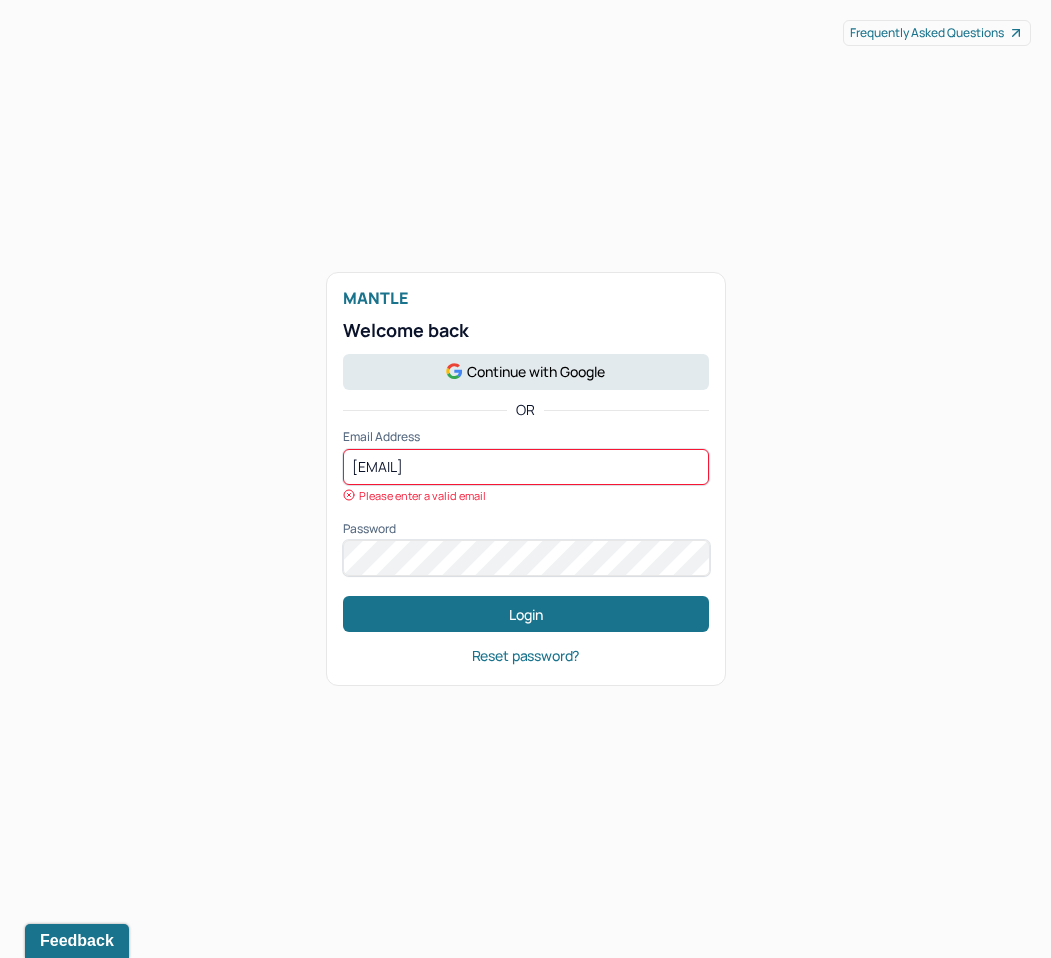 click on "Login" at bounding box center (526, 614) 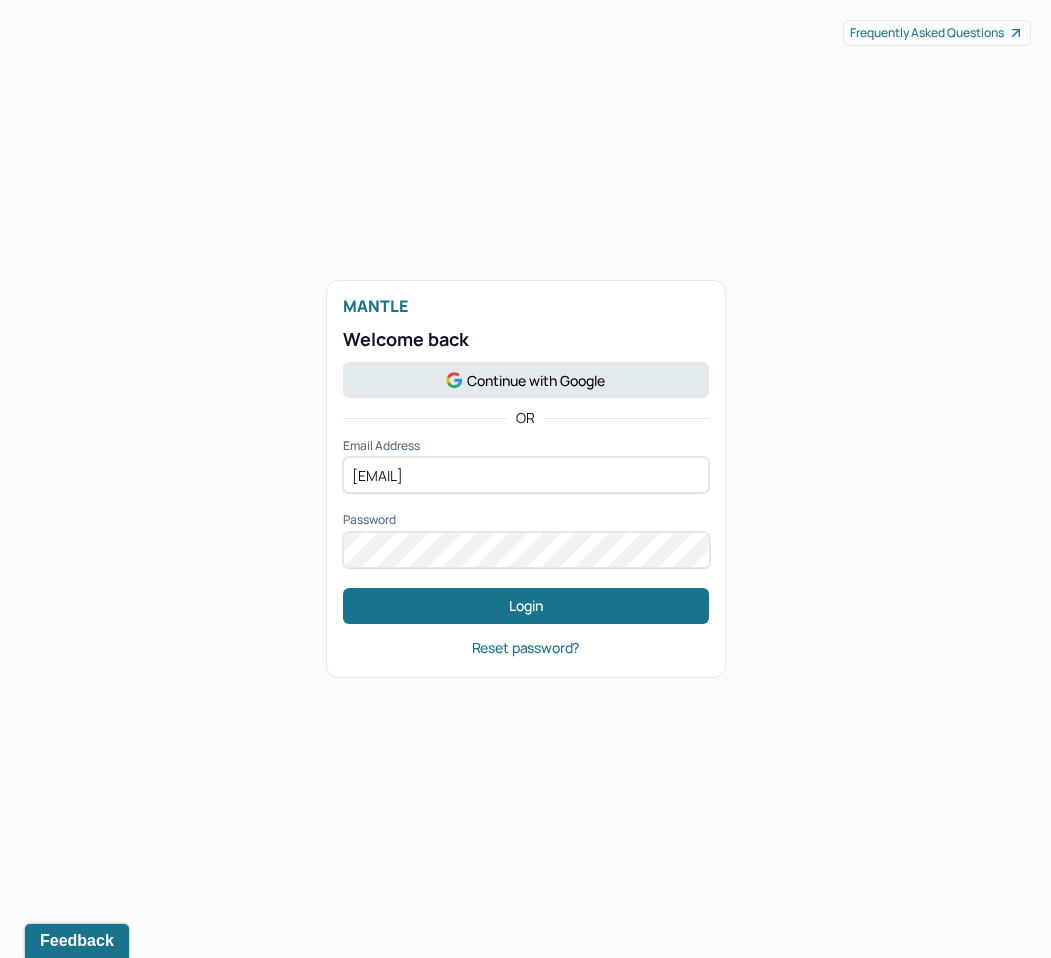 type on "[EMAIL]" 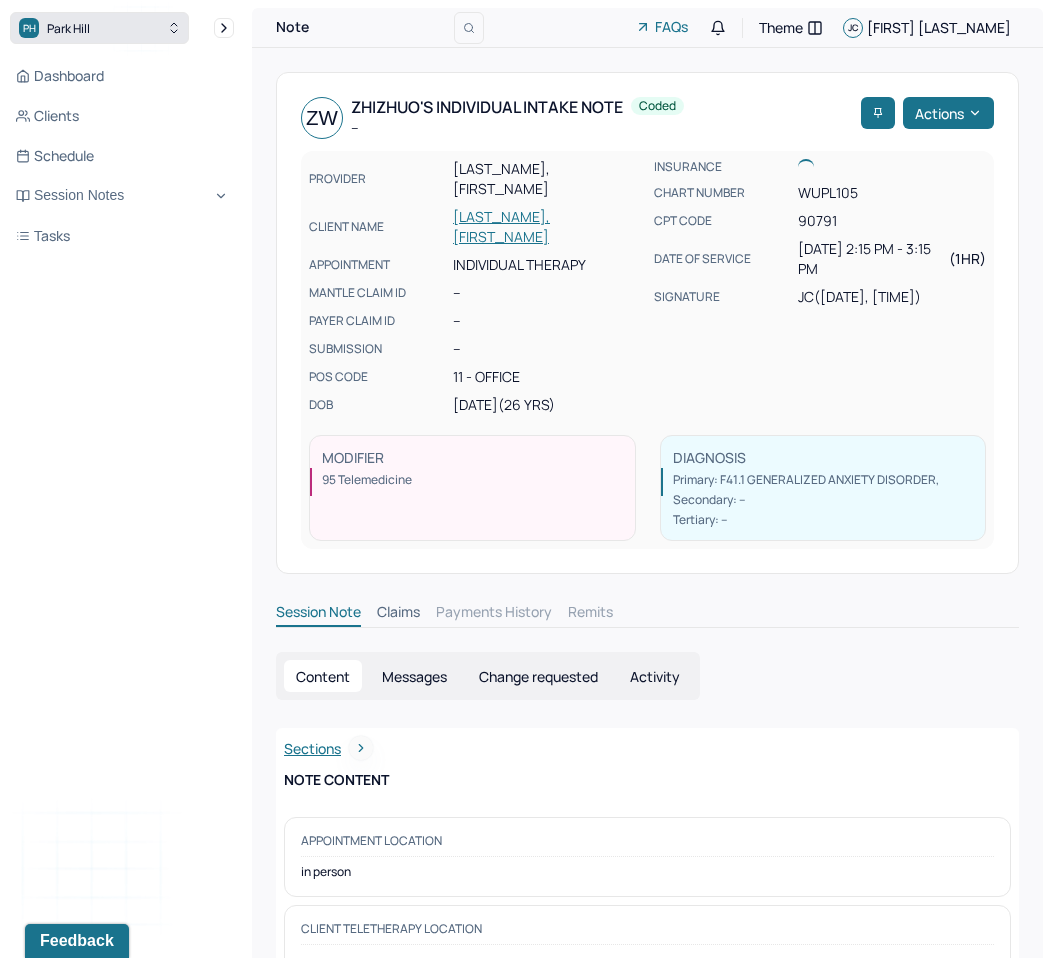 click on "PH Park Hill" at bounding box center (99, 28) 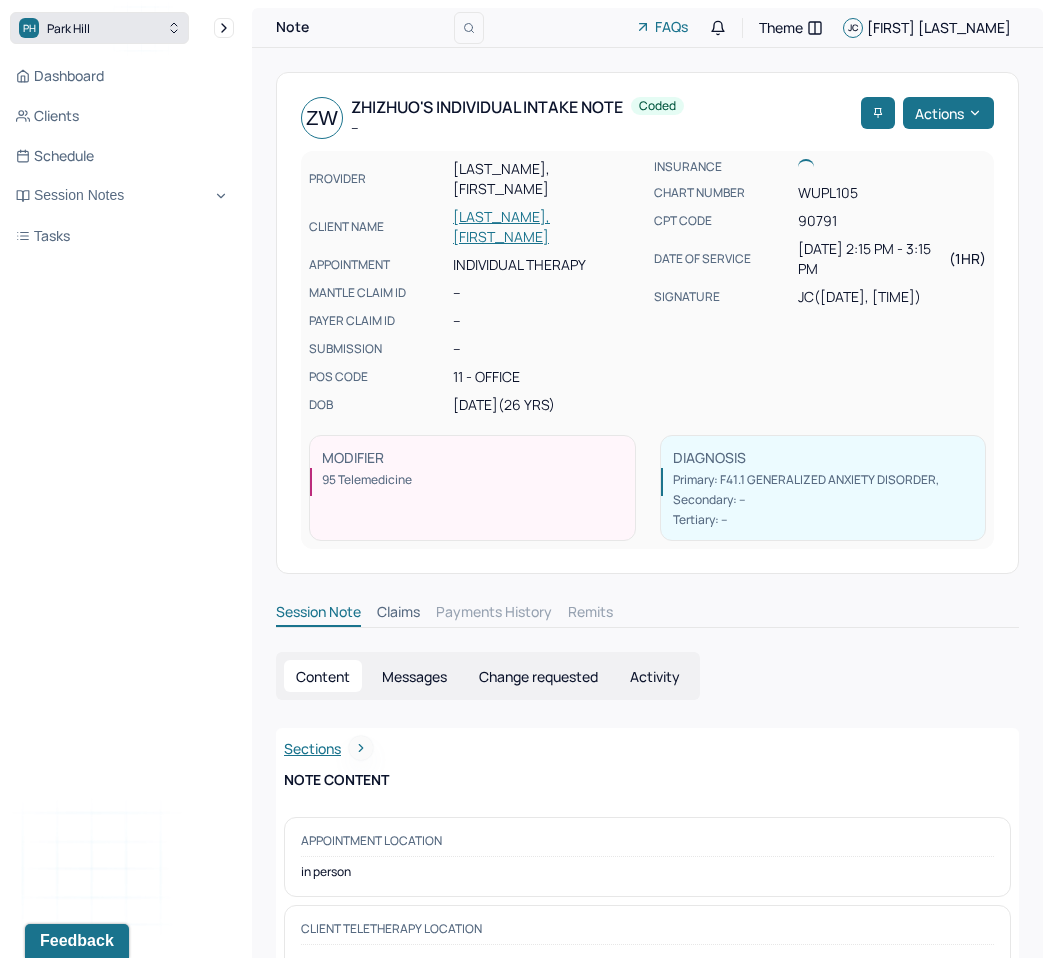click on "PH Park Hill" at bounding box center [99, 28] 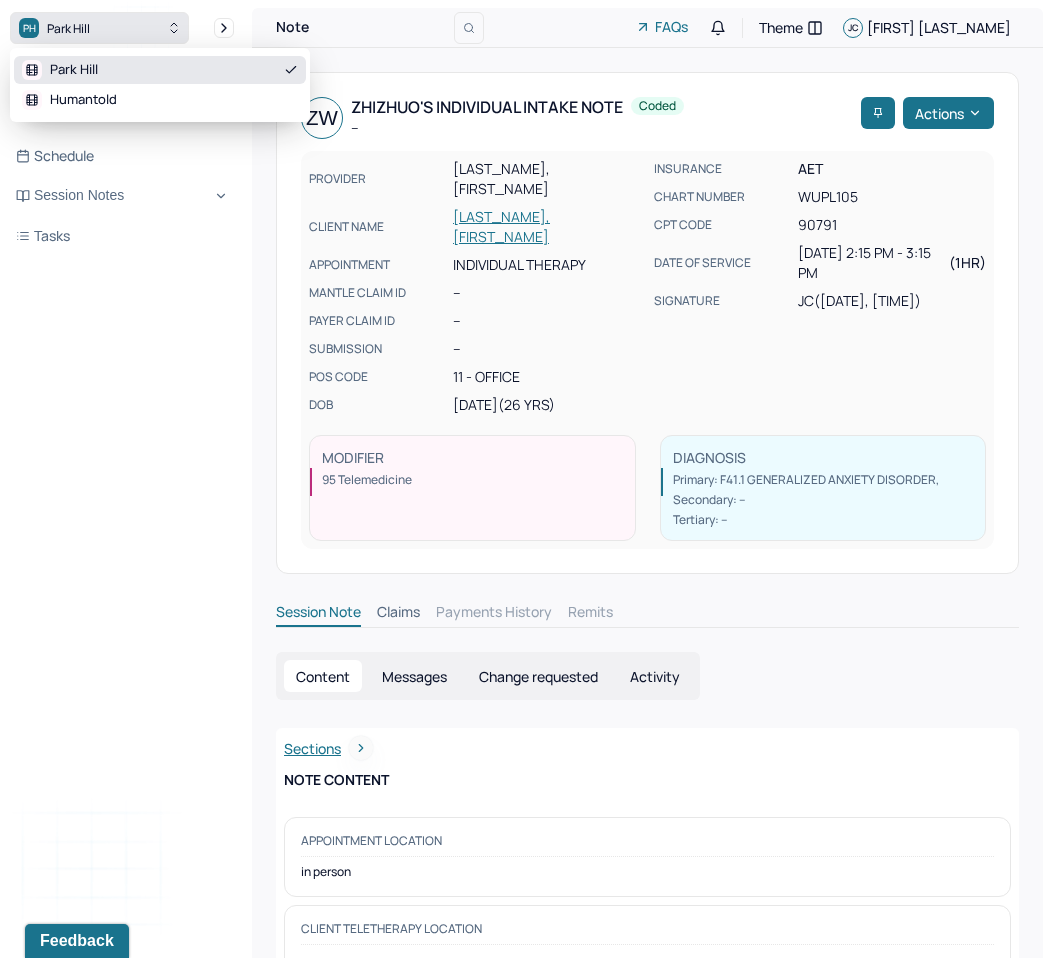 click on "PH Park Hill" at bounding box center (99, 28) 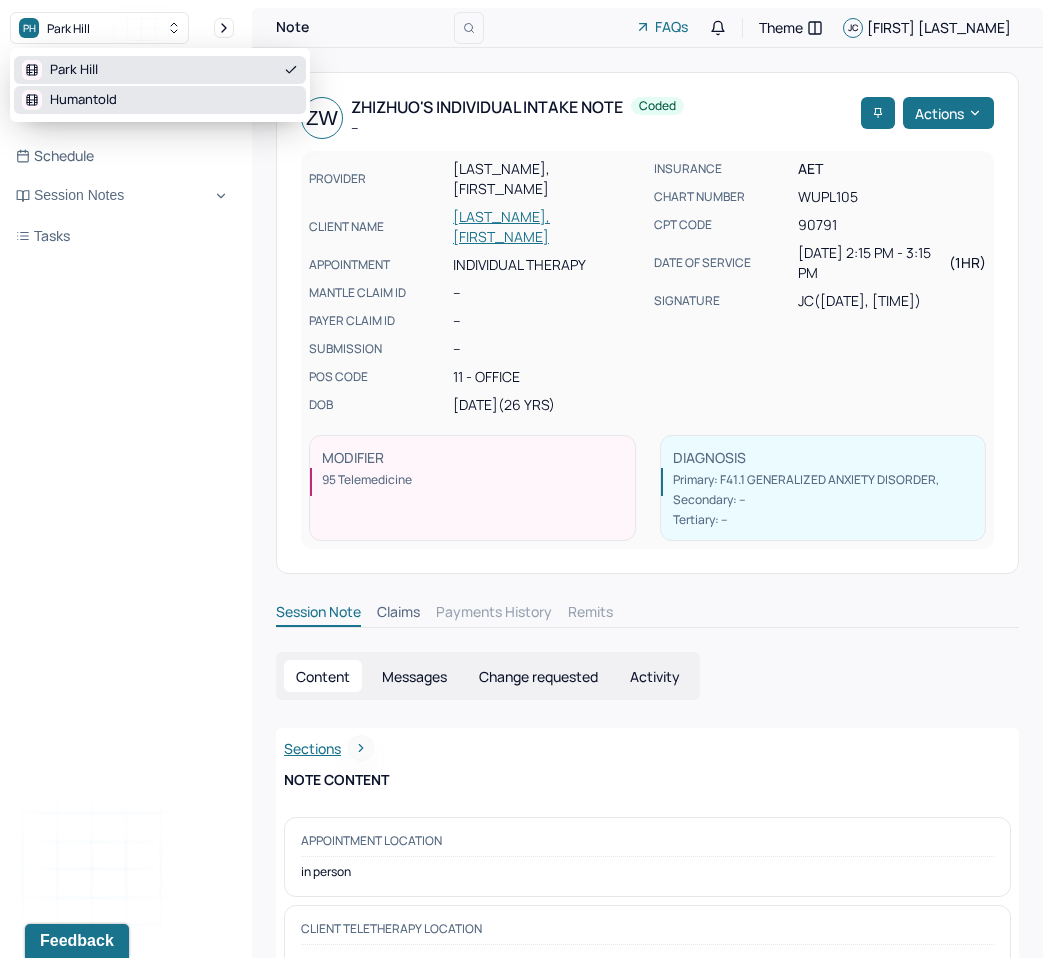 click on "Humantold" at bounding box center (83, 100) 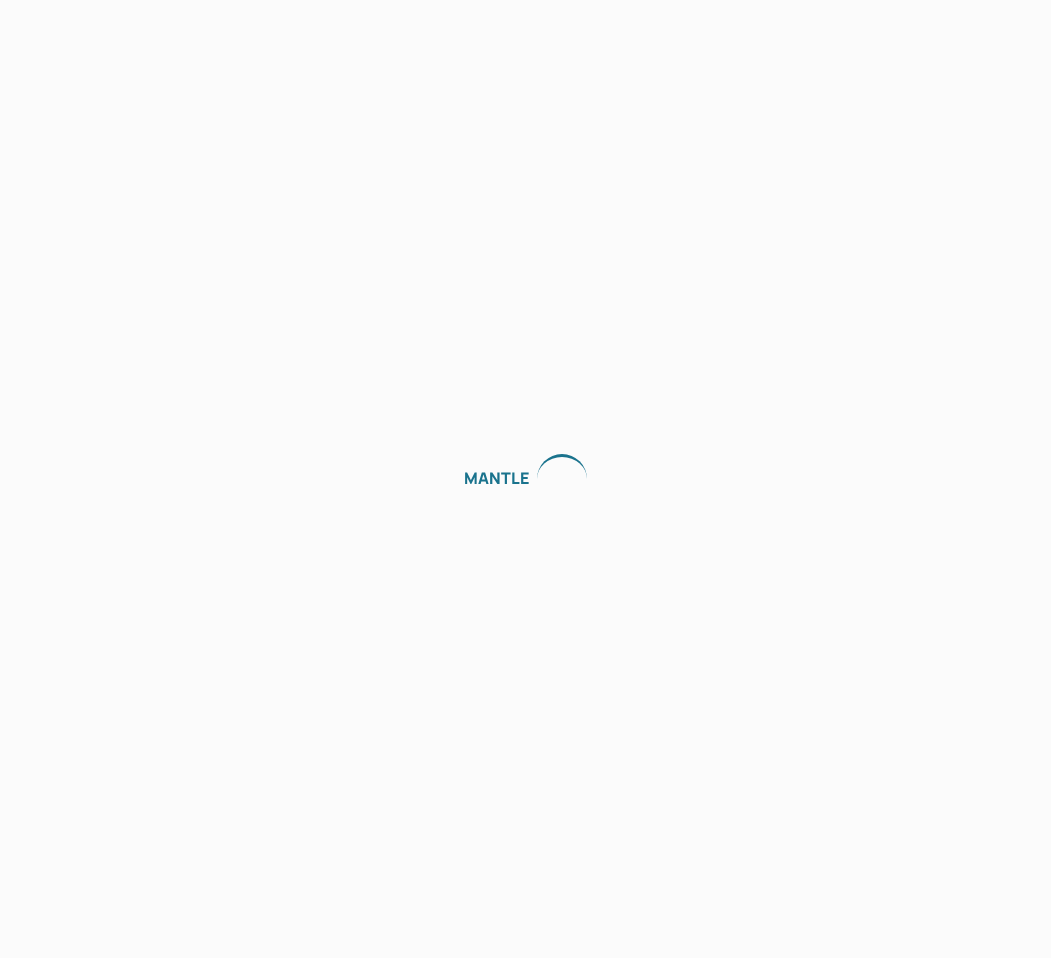 scroll, scrollTop: 0, scrollLeft: 0, axis: both 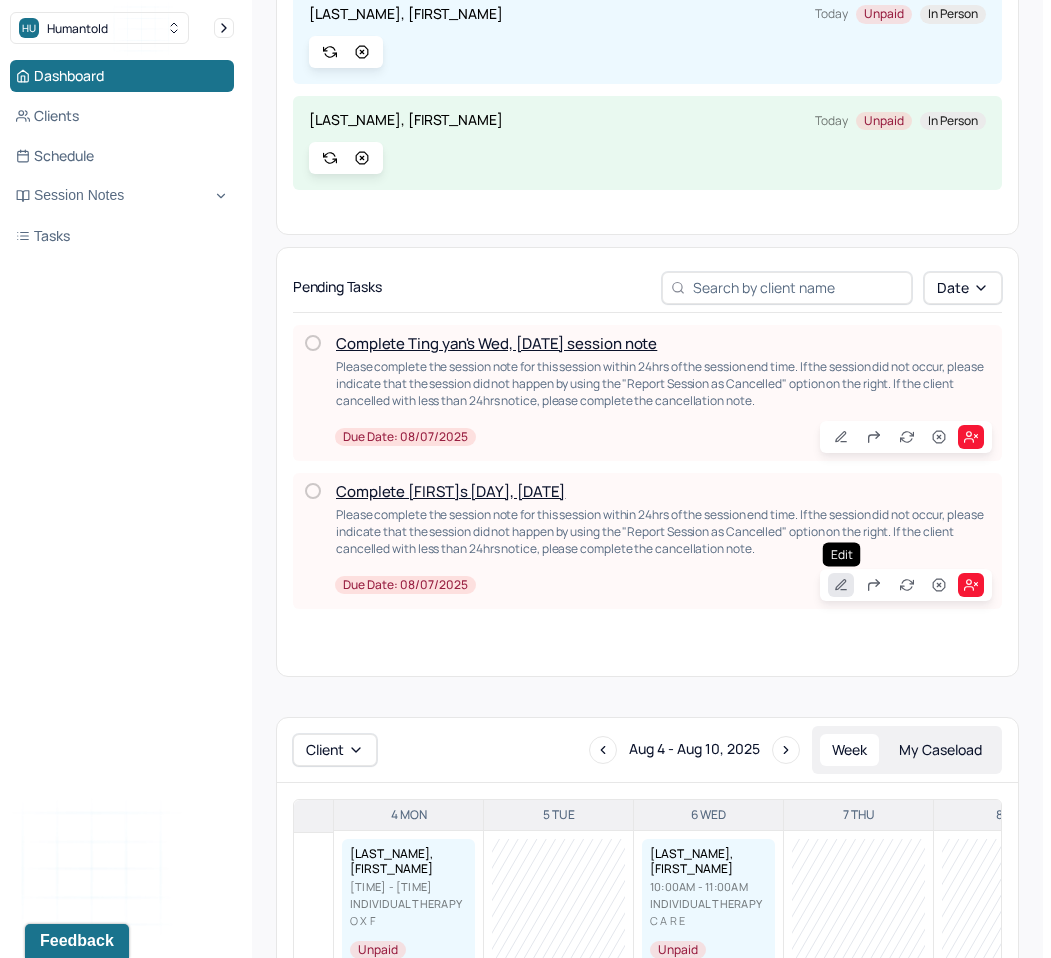 click 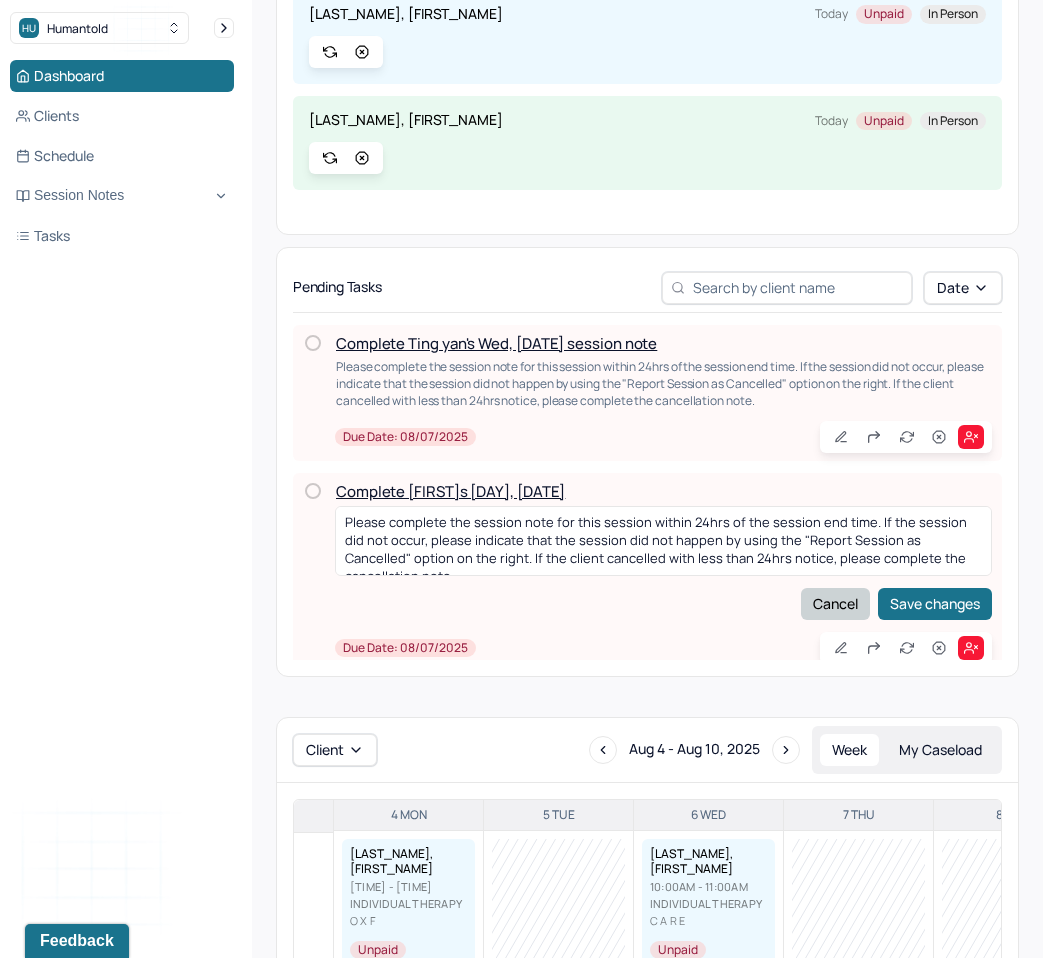 click on "Cancel" at bounding box center (835, 604) 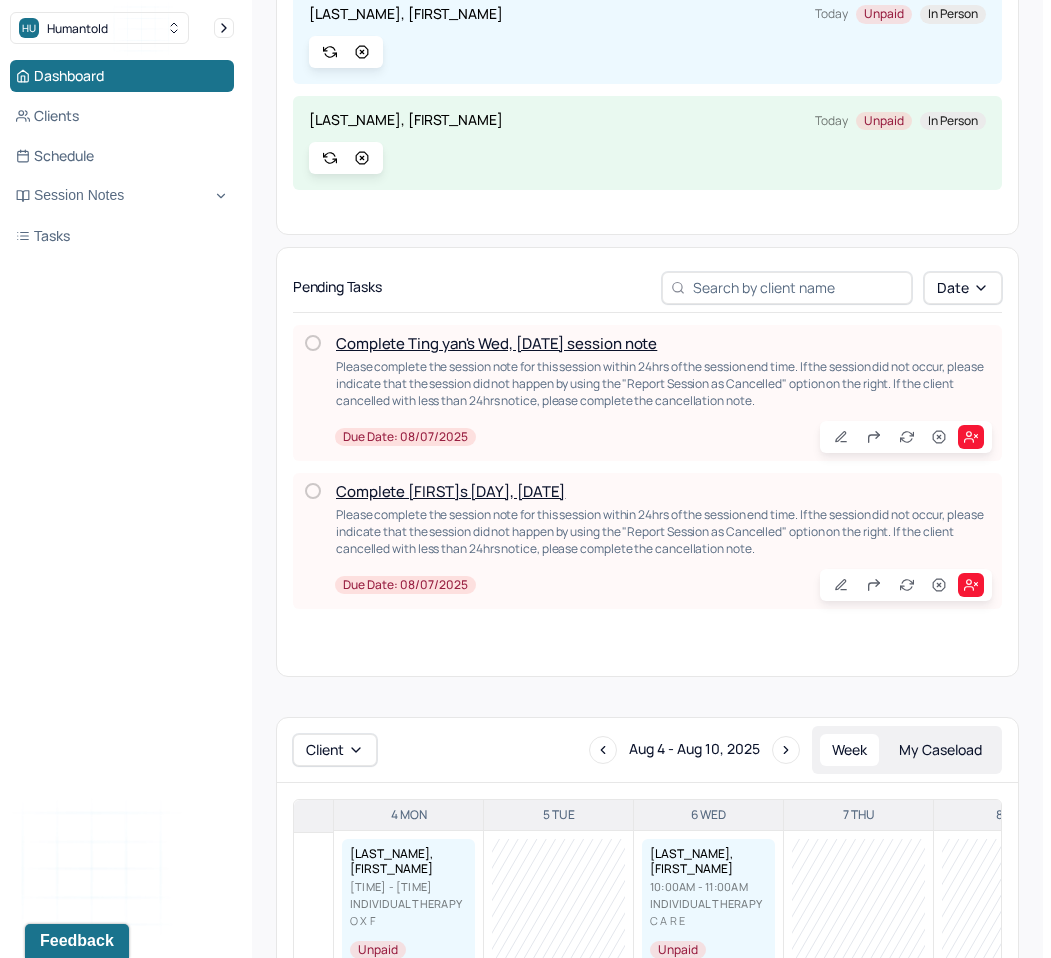 click on "Complete [FIRST]s [DAY], [DATE]" at bounding box center (450, 491) 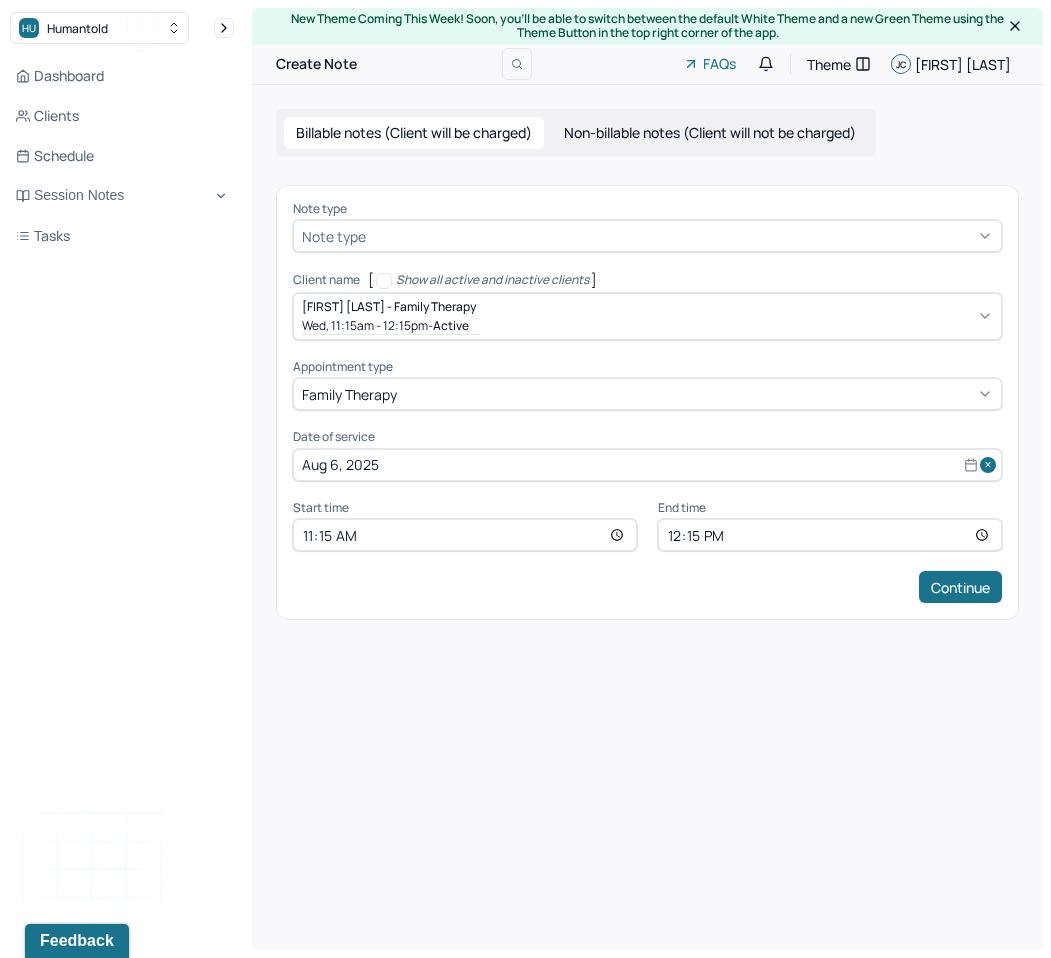 click at bounding box center [681, 236] 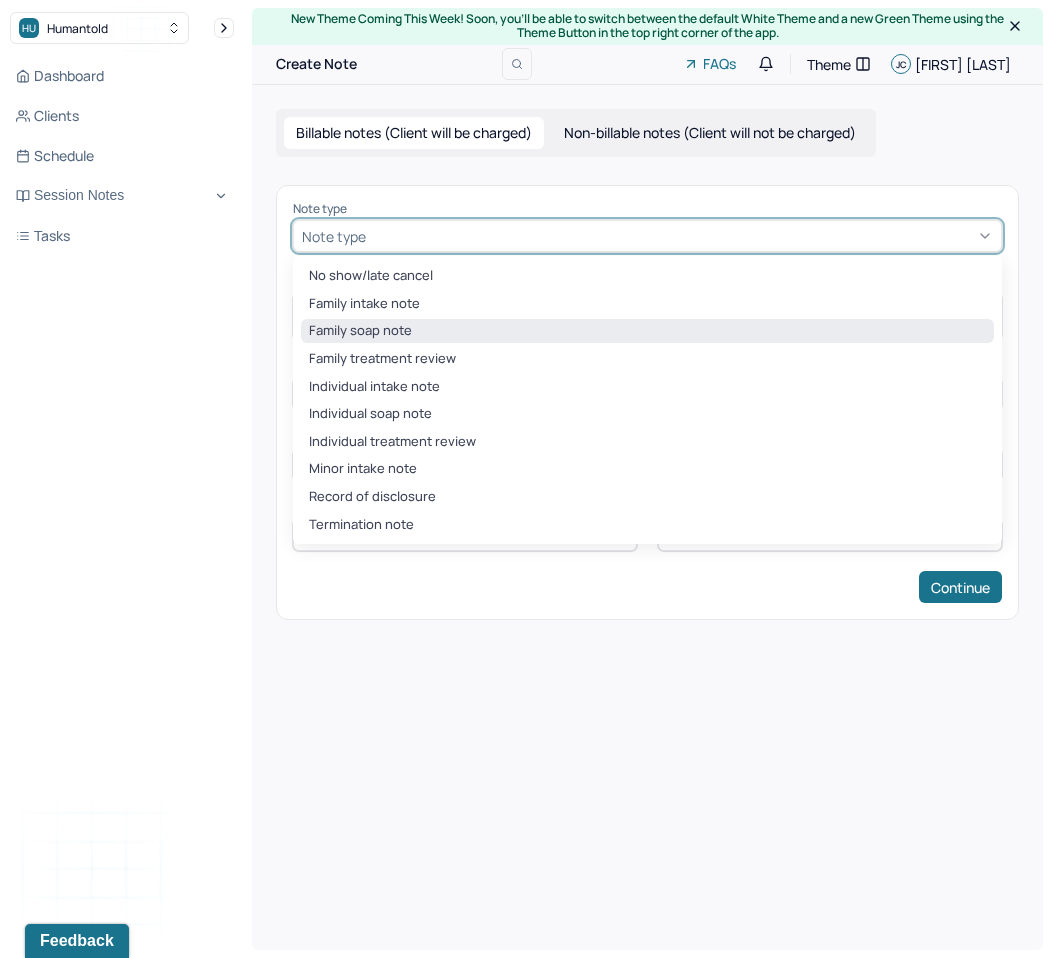 click on "Family soap note" at bounding box center [647, 331] 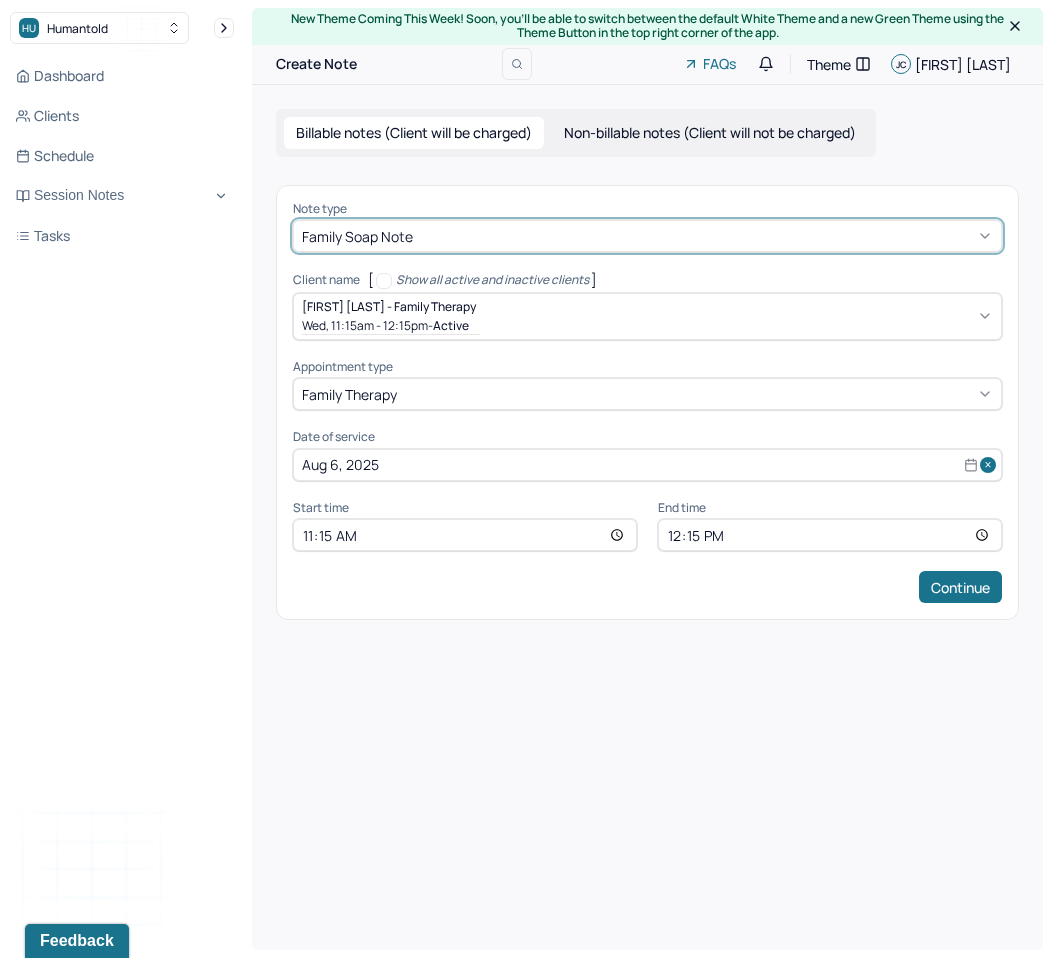 click on "Aug 6, 2025" at bounding box center (647, 465) 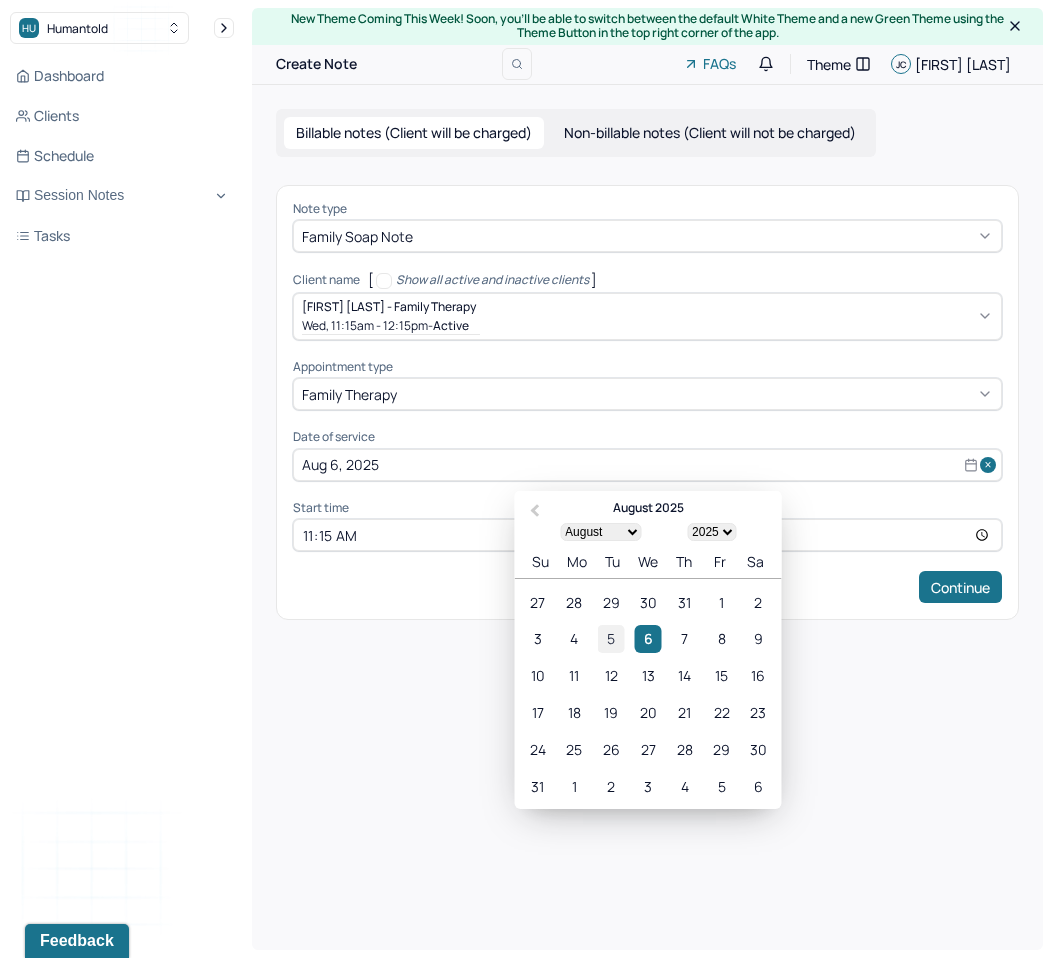 click on "5" at bounding box center [611, 638] 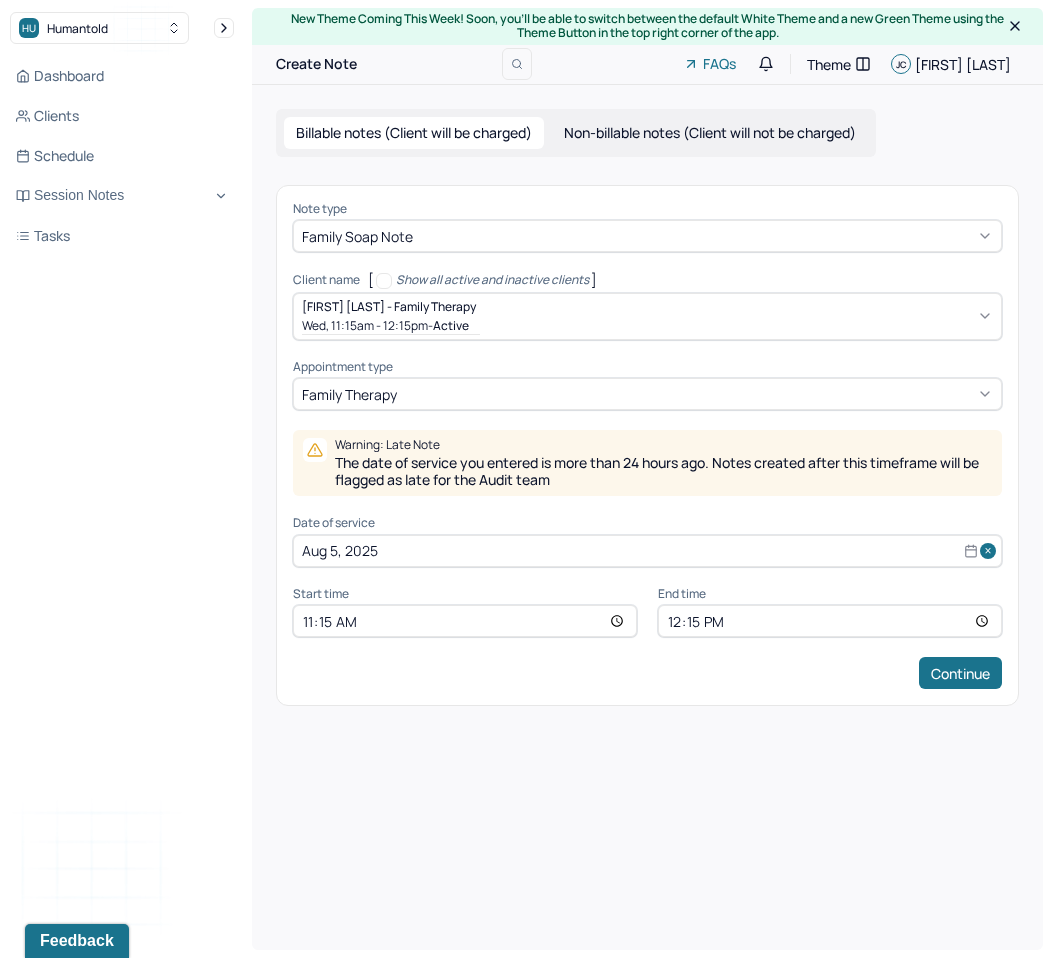 click on "11:15" at bounding box center (465, 621) 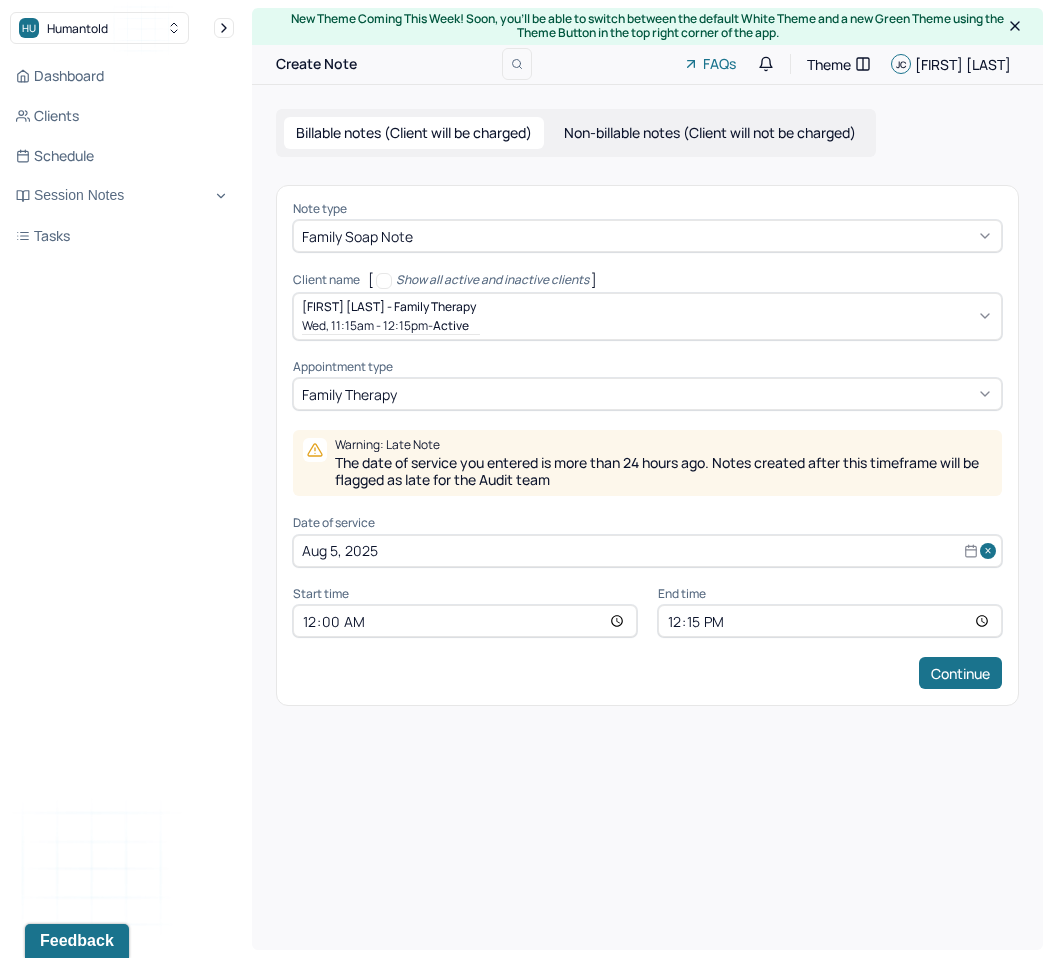 type on "12:00" 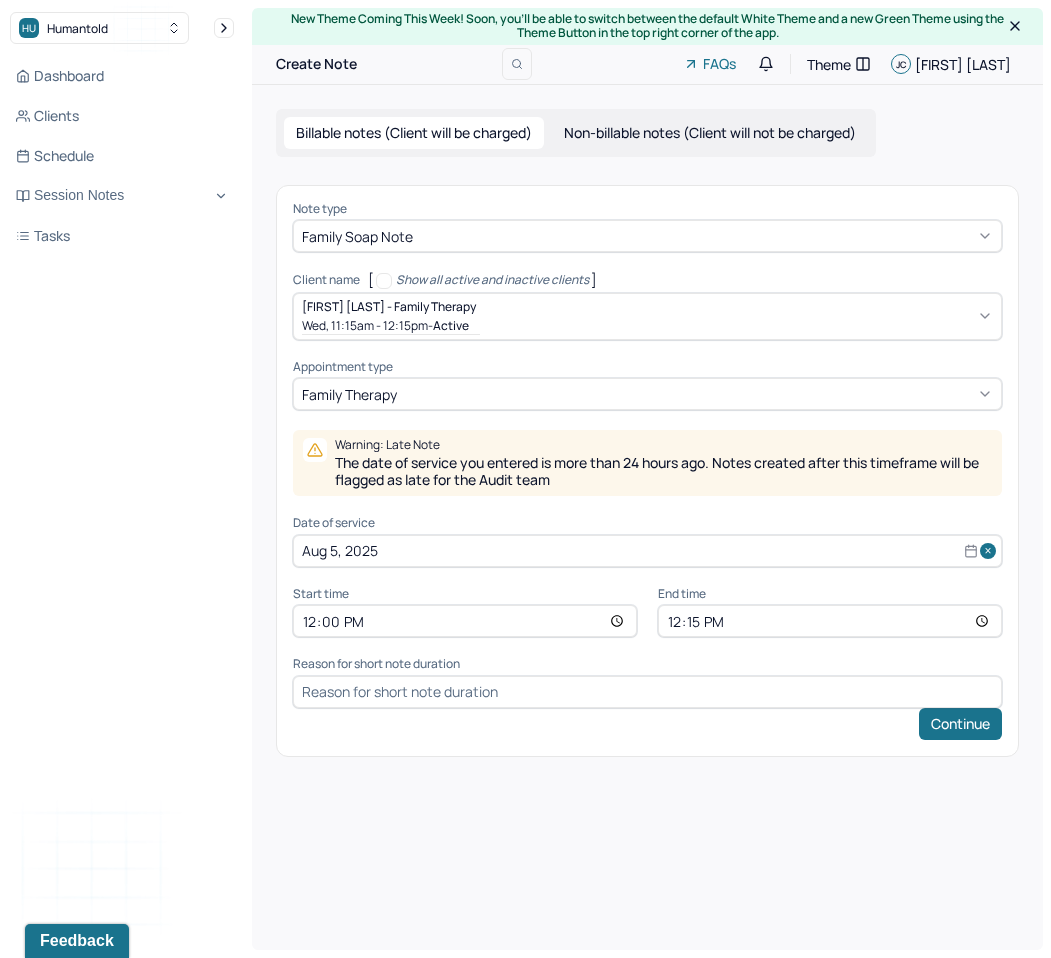 click on "12:15" at bounding box center (830, 621) 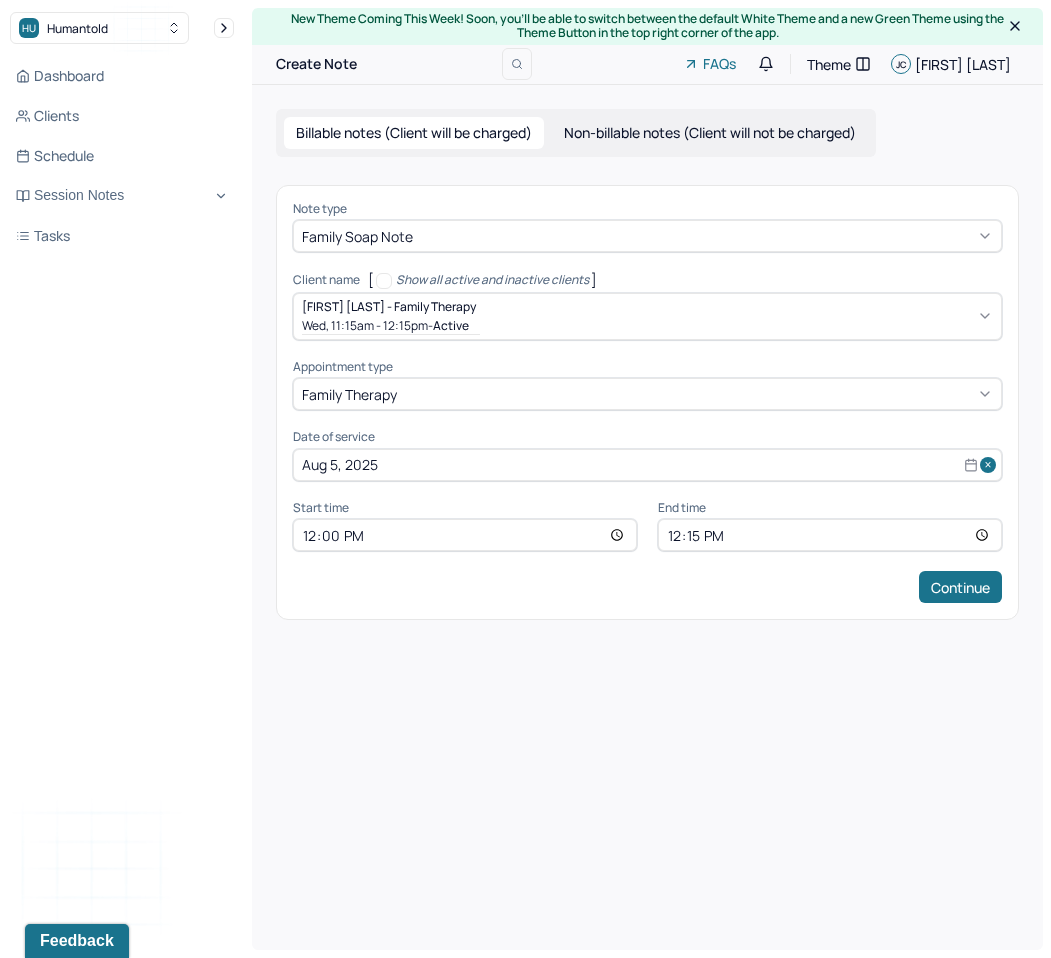 click on "[TIME]" at bounding box center [830, 535] 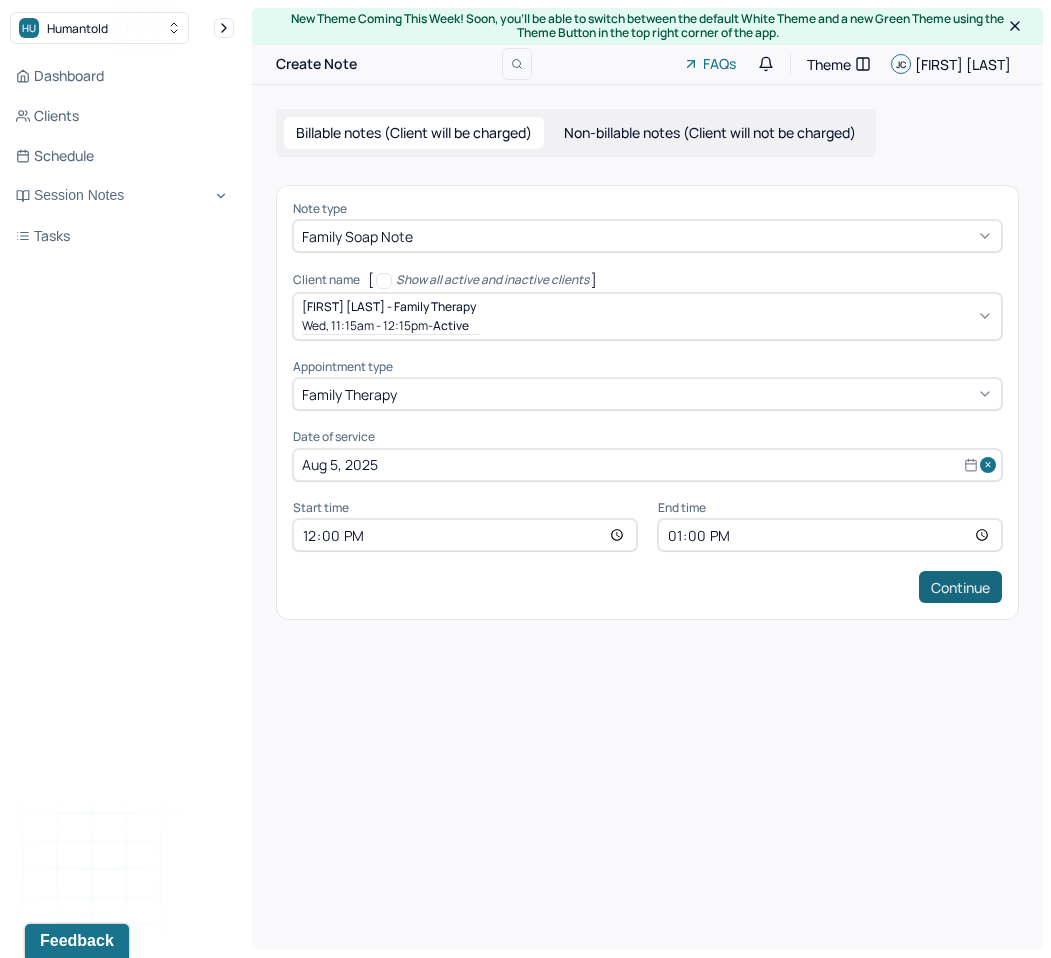 click on "Continue" at bounding box center (960, 587) 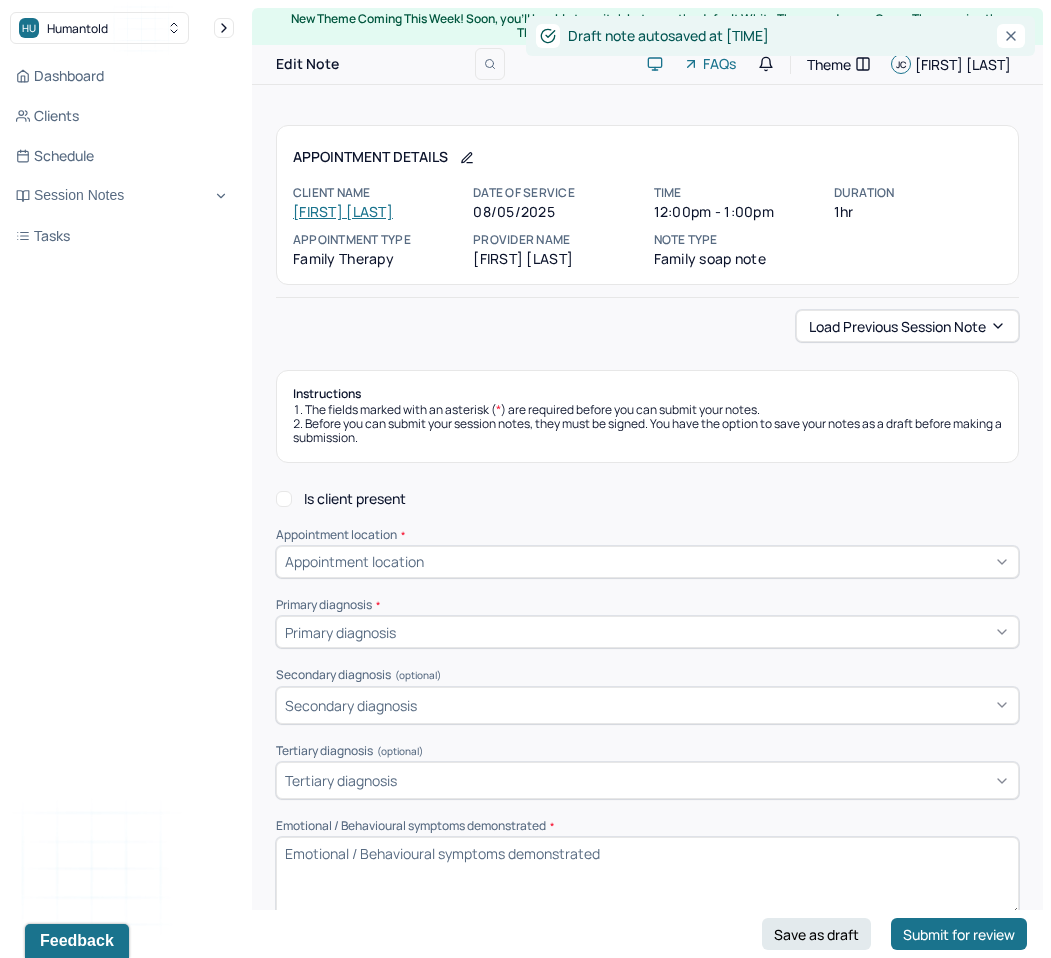 click on "Load previous session note Instructions The fields marked with an asterisk ( * ) are required before you can submit your notes. Before you can submit your session notes, they must be signed. You have the option to save your notes as a draft before making a submission. Is client present Appointment location * Appointment location Primary diagnosis * Primary diagnosis Secondary diagnosis (optional) Secondary diagnosis Tertiary diagnosis (optional) Tertiary diagnosis Emotional / Behavioural symptoms demonstrated * Causing * Causing Intention for Session * Intention for Session Session Note Subjective This section is for Subjective reporting of your clients, it can include their mood, their reported symptoms, their efforts since your last meeting to implement your homework or recommendations or any questions they have Objective How did they present themselves? Was there nervous talking or lack of eye contact? Assessment Therapy Intervention Techniques Please select at least 1 intervention used Trauma-focused CBT" at bounding box center [647, 1963] 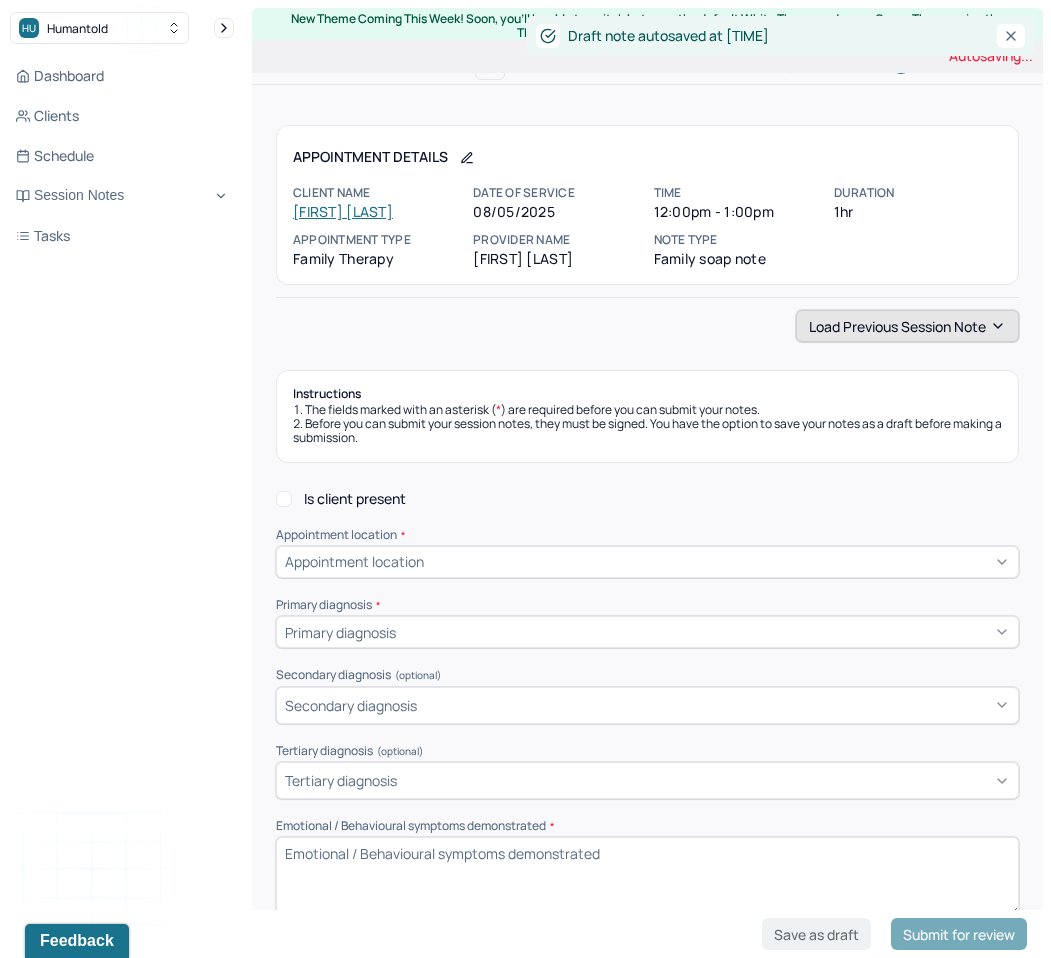 click on "Load previous session note" at bounding box center [907, 326] 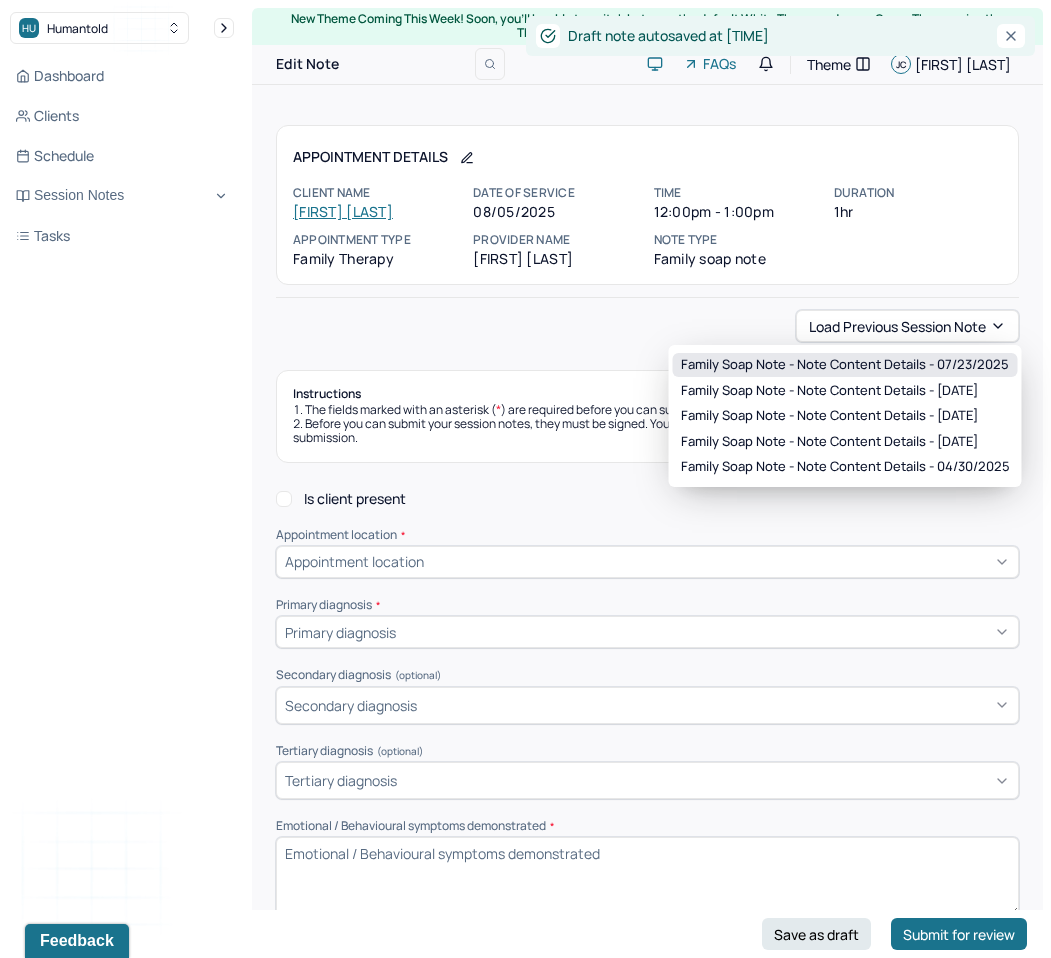 click on "Family soap note - Note content Details - [DATE]" at bounding box center [845, 365] 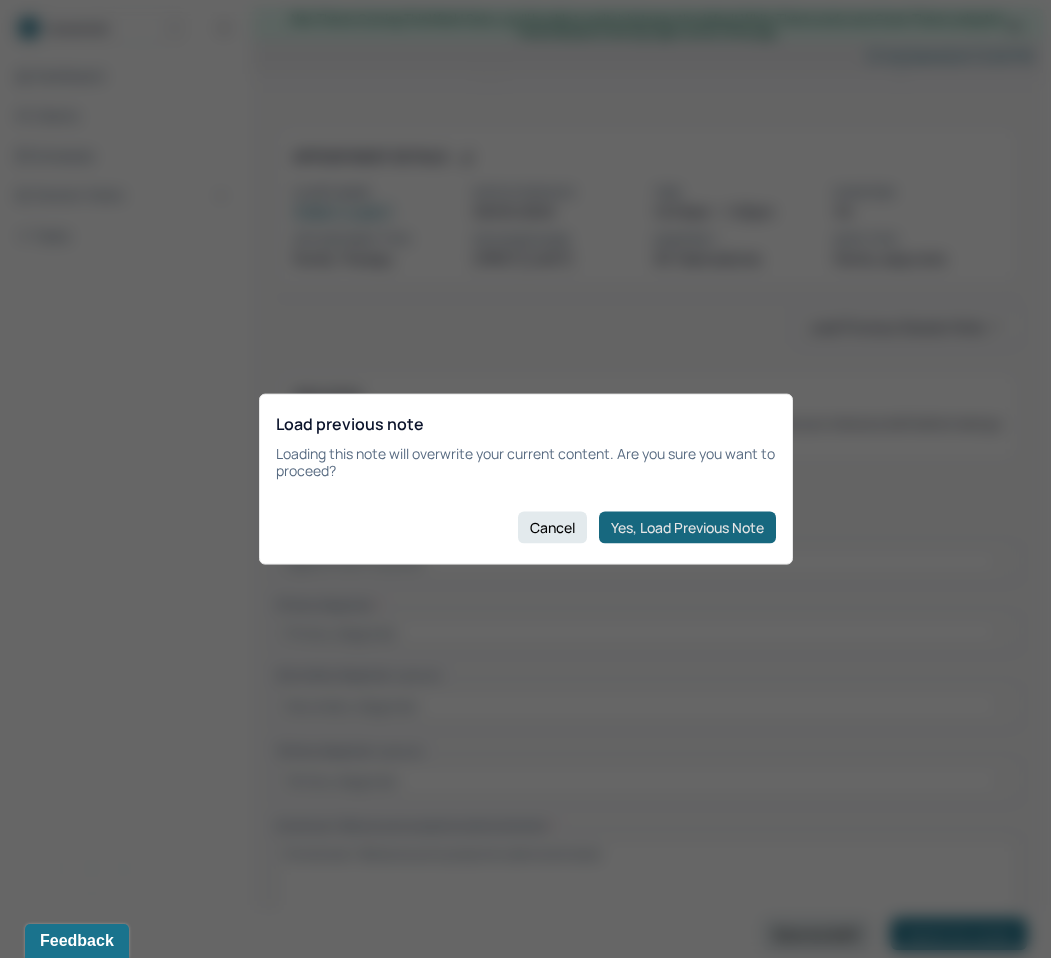 click on "Yes, Load Previous Note" at bounding box center [687, 527] 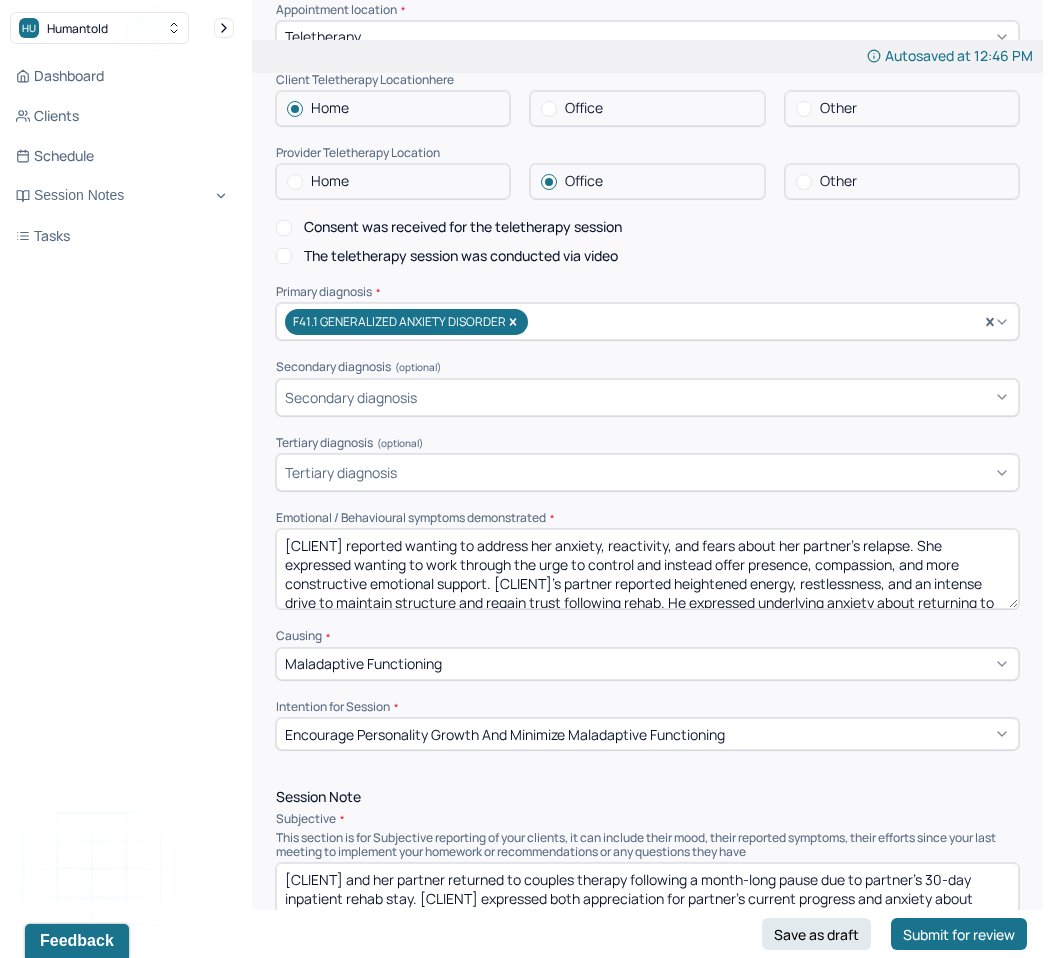 scroll, scrollTop: 527, scrollLeft: 0, axis: vertical 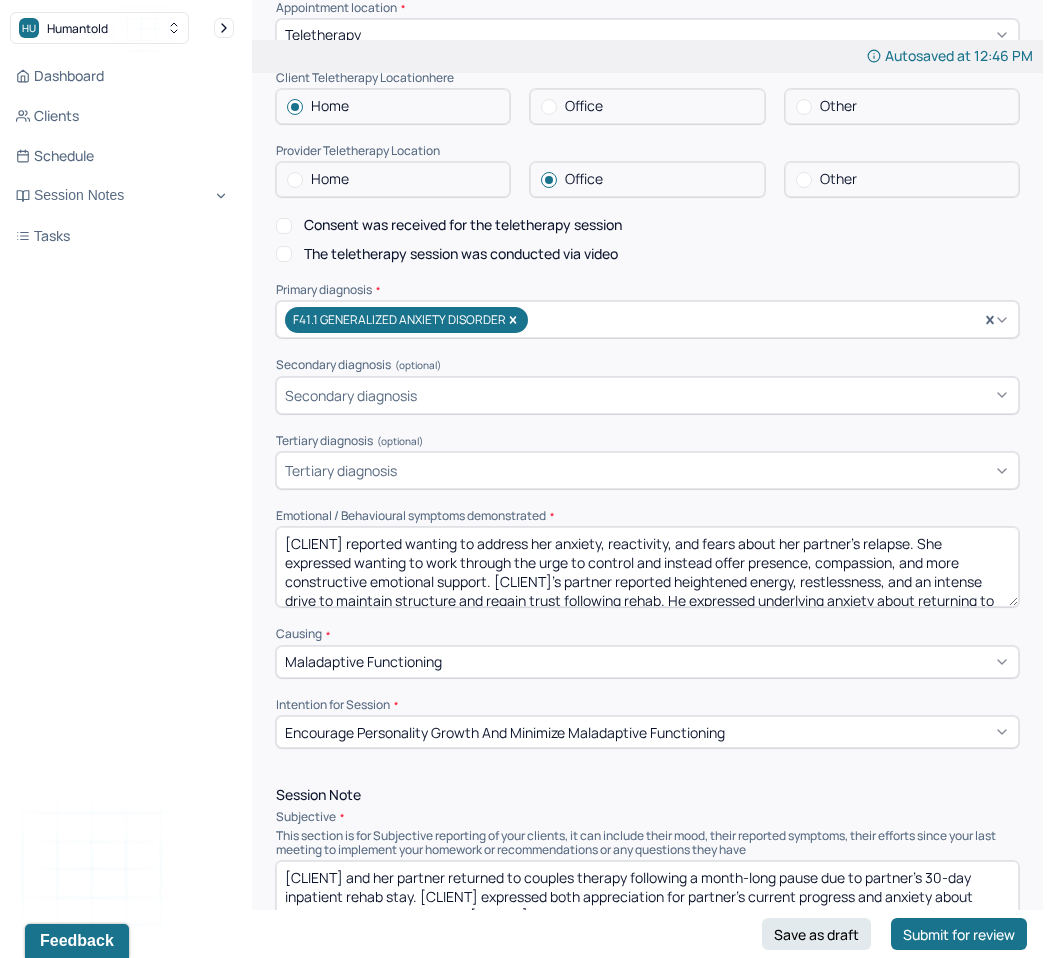 click on "Home" at bounding box center [330, 179] 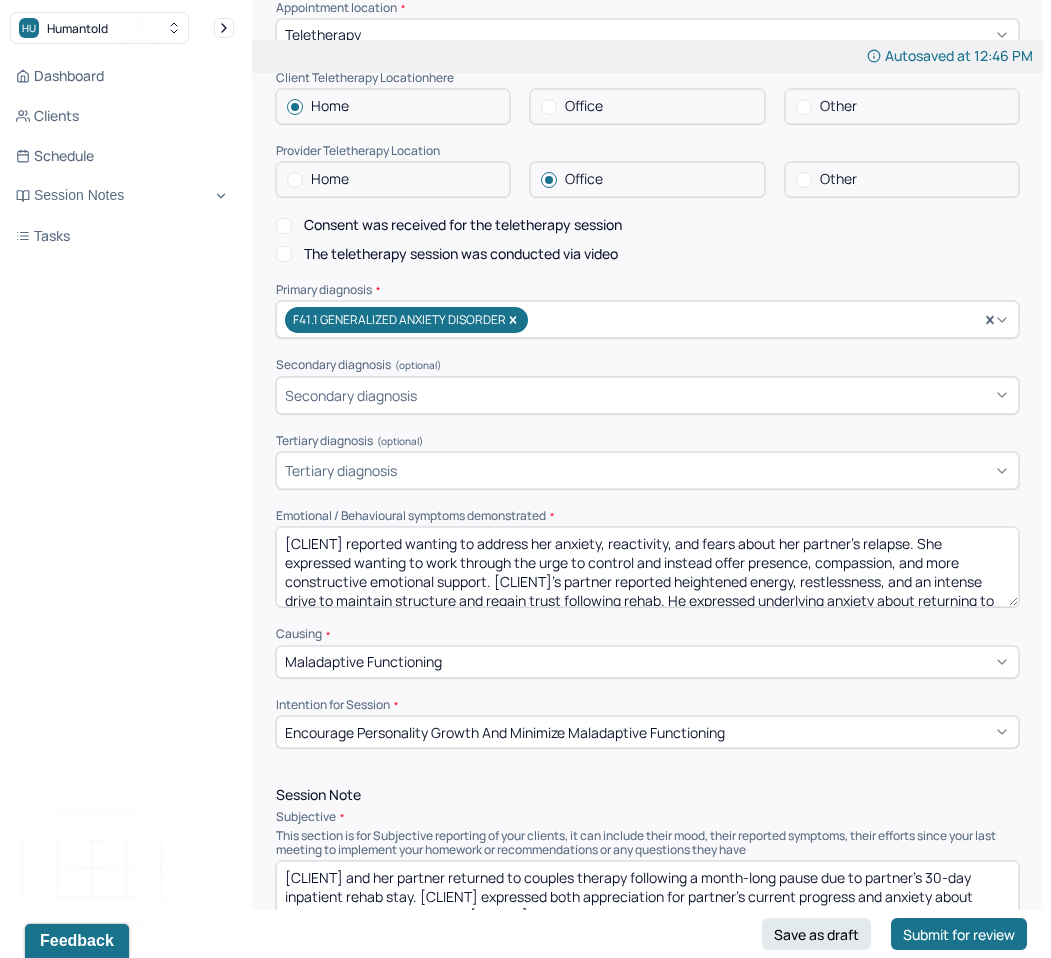 click on "Home" at bounding box center (287, 180) 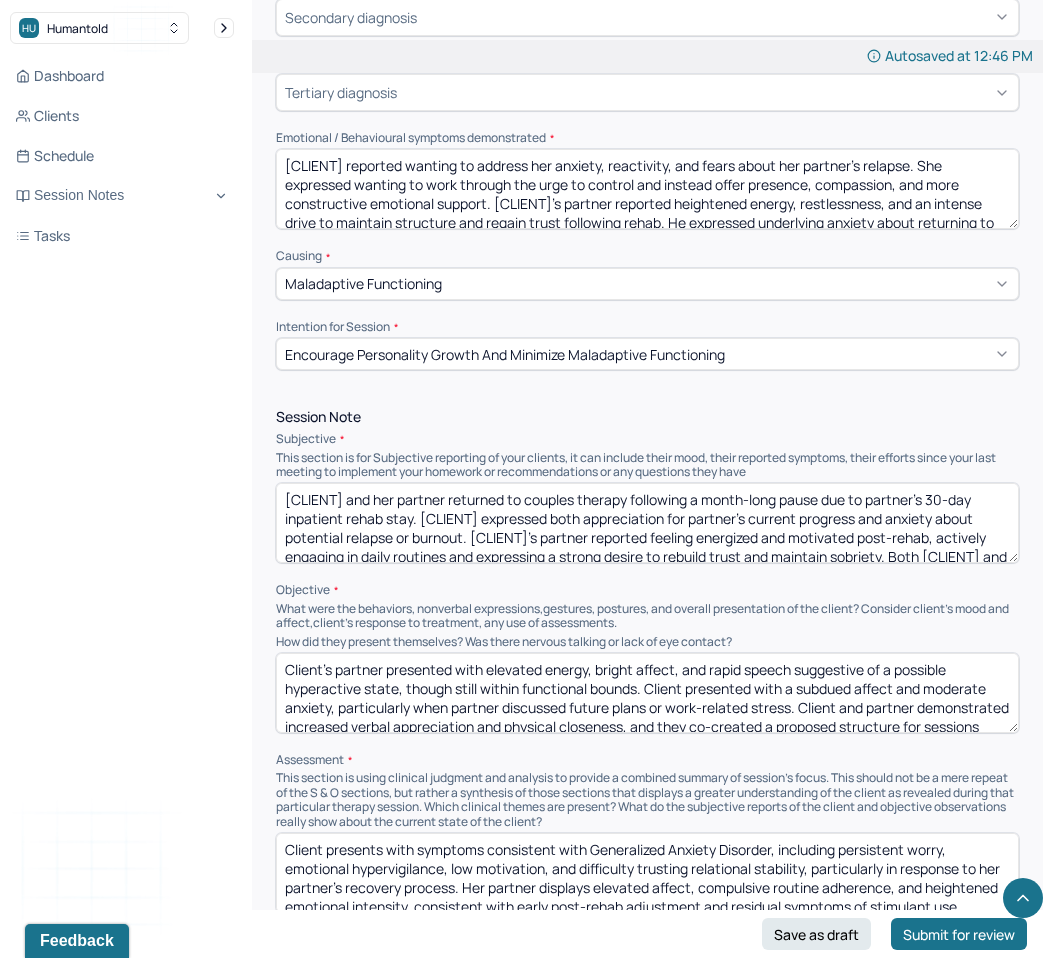 scroll, scrollTop: 1203, scrollLeft: 0, axis: vertical 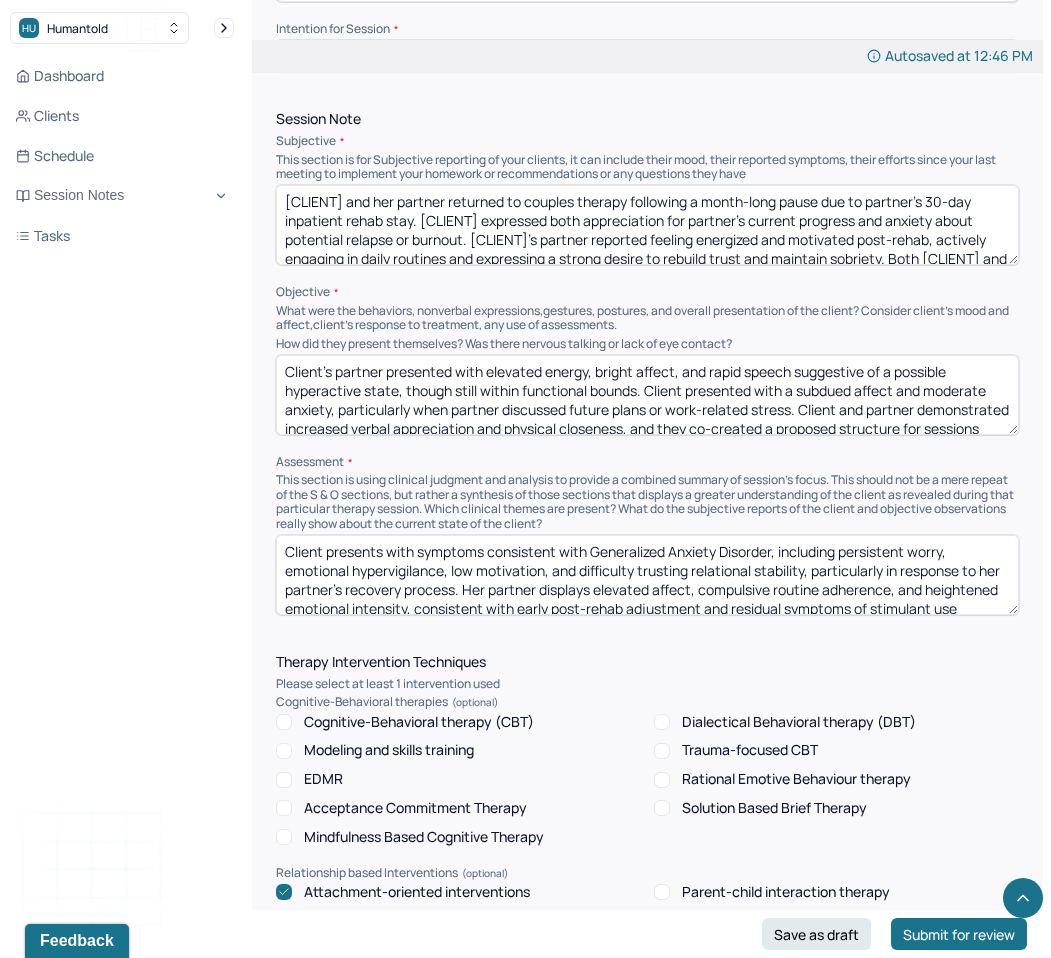 click on "[CLIENT] and her partner returned to couples therapy following a month-long pause due to partner's 30-day inpatient rehab stay. [CLIENT] expressed both appreciation for partner’s current progress and anxiety about potential relapse or burnout. [CLIENT]'s partner reported feeling energized and motivated post-rehab, actively engaging in daily routines and expressing a strong desire to rebuild trust and maintain sobriety. Both [CLIENT] and partner described feelings of gratitude and hope, while also acknowledging underlying fears and emotional differences in adjustment post-rehab." at bounding box center (647, 225) 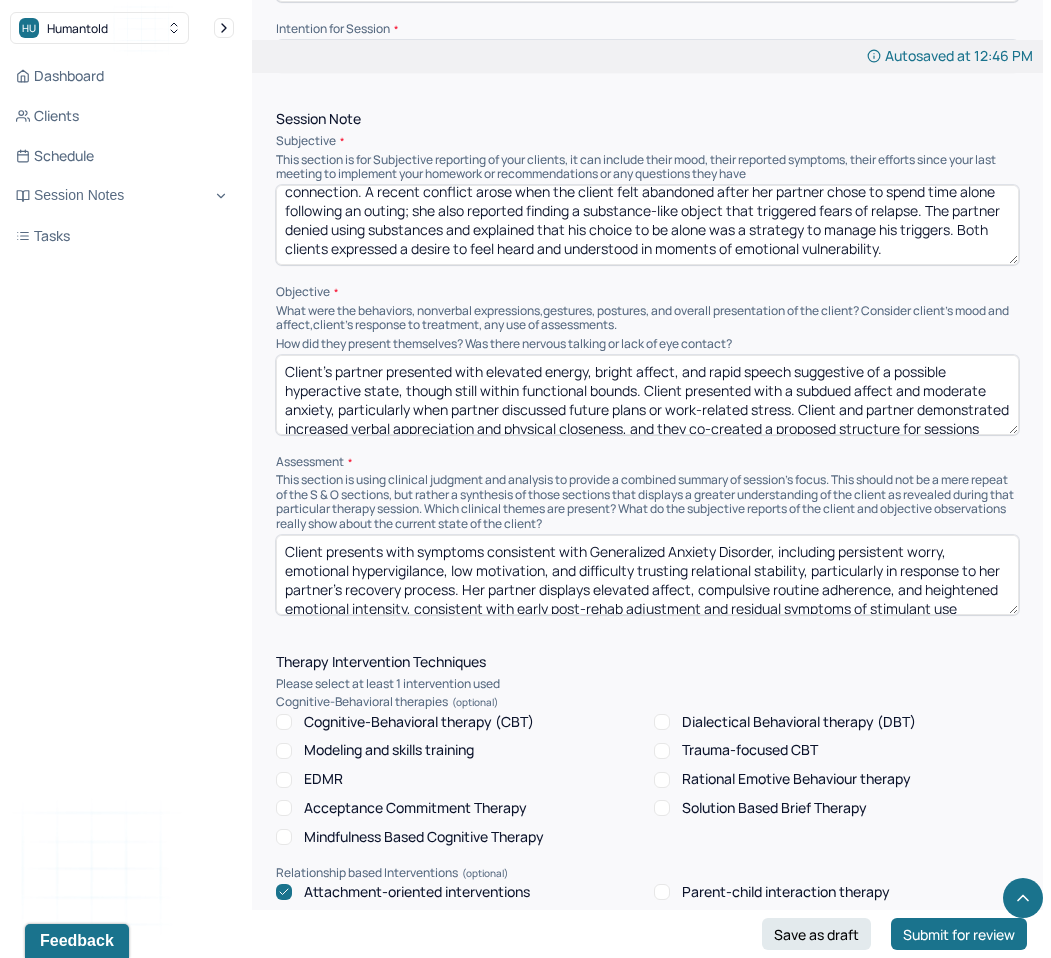 scroll, scrollTop: 66, scrollLeft: 0, axis: vertical 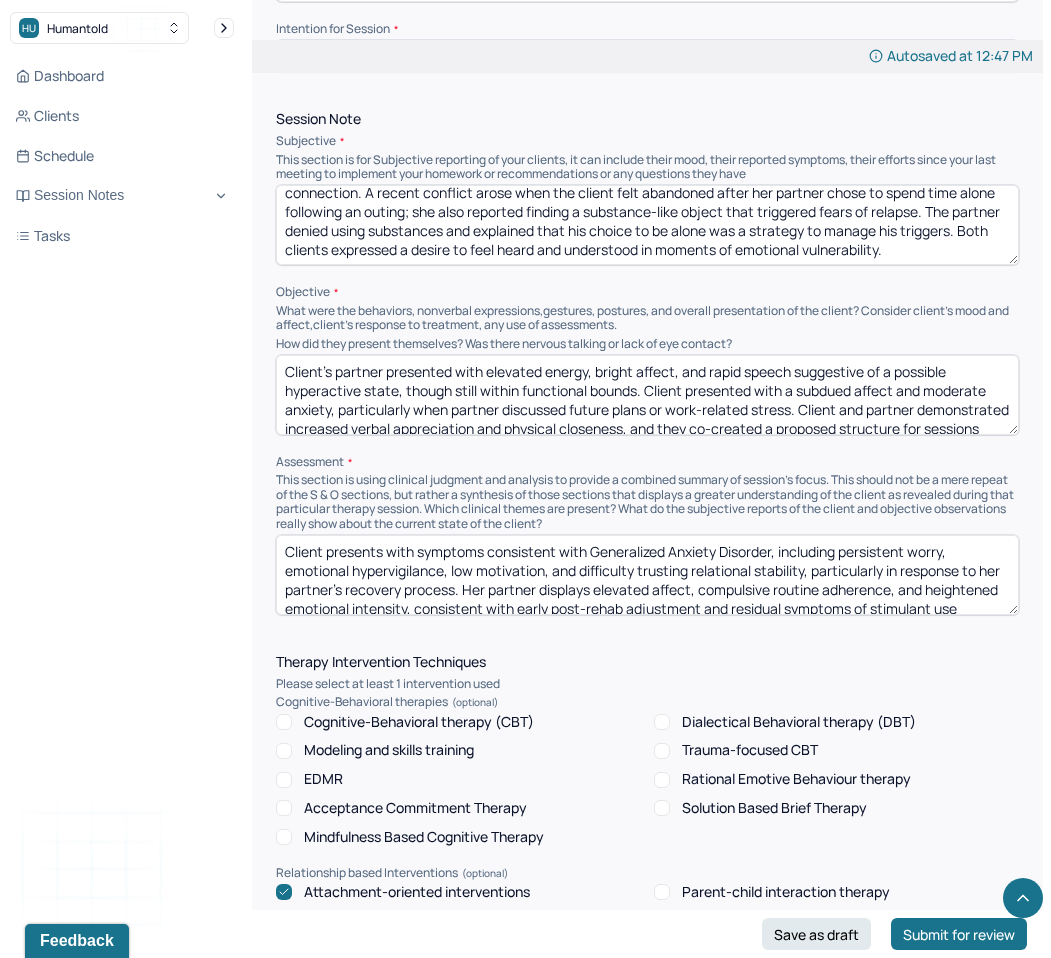 click on "Clients reported ongoing engagement in a structured daily routine, including morning rituals and shared activities such as hiking and attending church. Client expressed anxiety related to her upcoming travel for a bachelorette trip and being apart from her partner for several days, citing concerns about his recovery and their emotional connection. A recent conflict arose when the client felt abandoned after her partner chose to spend time alone following an outing; she also reported finding a substance-like object that triggered fears of relapse. The partner denied using substances and explained that his choice to be alone was a strategy to manage his triggers. Both clients expressed a desire to feel heard and understood in moments of emotional vulnerability." at bounding box center (647, 225) 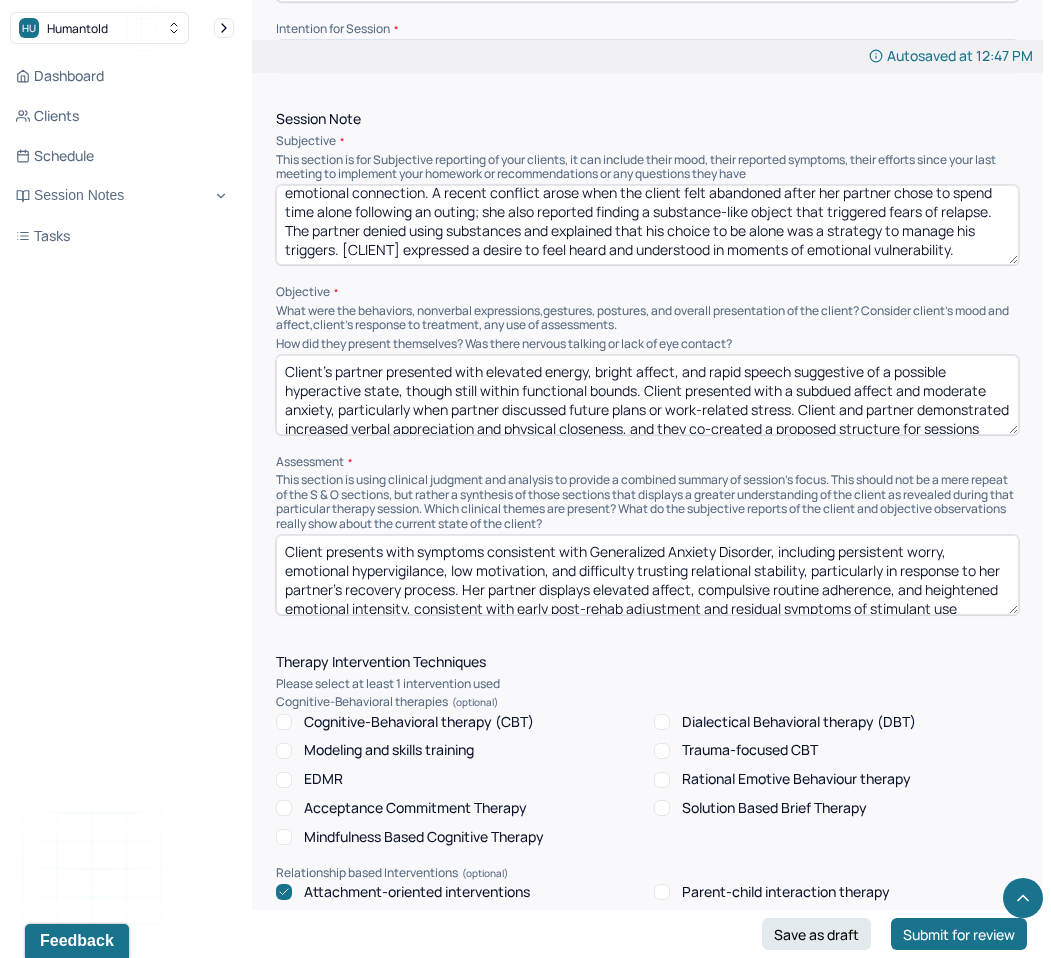 scroll, scrollTop: 0, scrollLeft: 0, axis: both 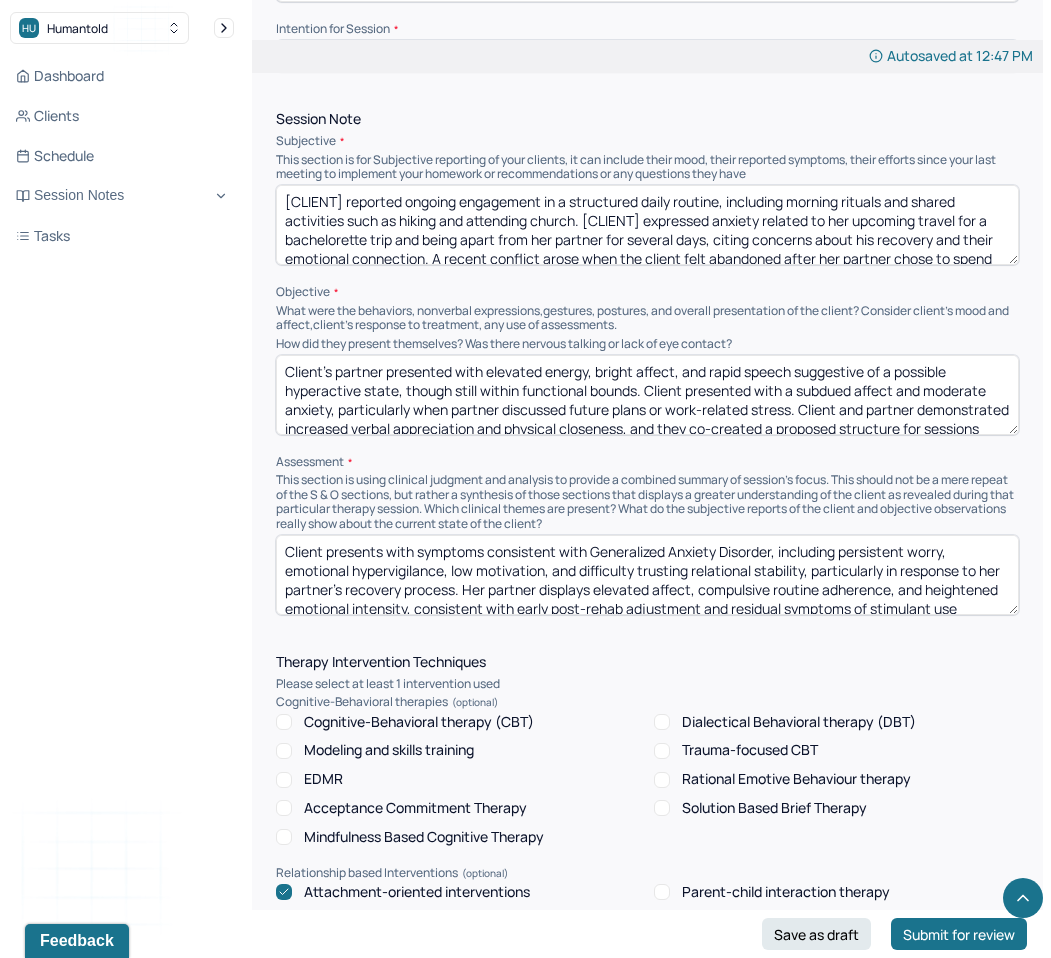drag, startPoint x: 282, startPoint y: 231, endPoint x: 709, endPoint y: 226, distance: 427.02927 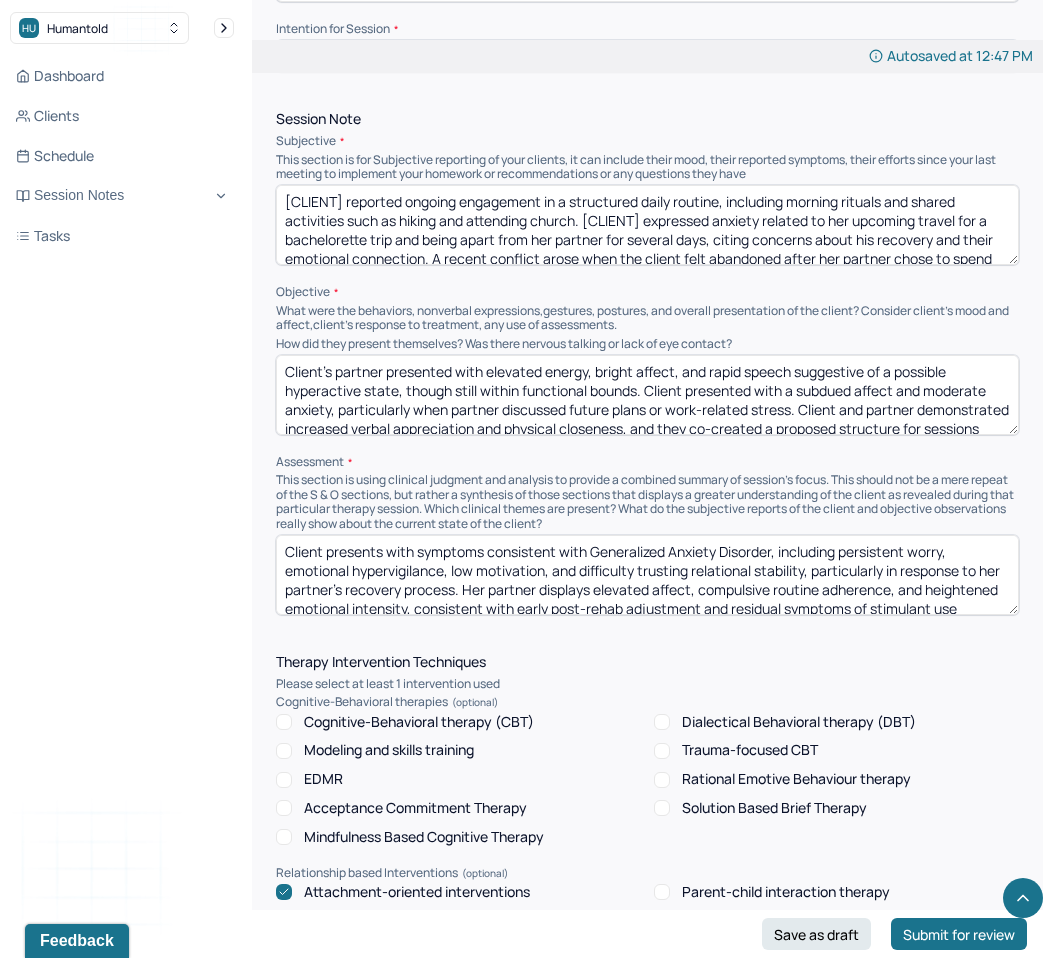 click on "[CLIENT] reported ongoing engagement in a structured daily routine, including morning rituals and shared activities such as hiking and attending church. [CLIENT] expressed anxiety related to her upcoming travel for a bachelorette trip and being apart from her partner for several days, citing concerns about his recovery and their emotional connection. A recent conflict arose when the client felt abandoned after her partner chose to spend time alone following an outing; she also reported finding a substance-like object that triggered fears of relapse. The partner denied using substances and explained that his choice to be alone was a strategy to manage his triggers. [CLIENT] expressed a desire to feel heard and understood in moments of emotional vulnerability." at bounding box center (647, 225) 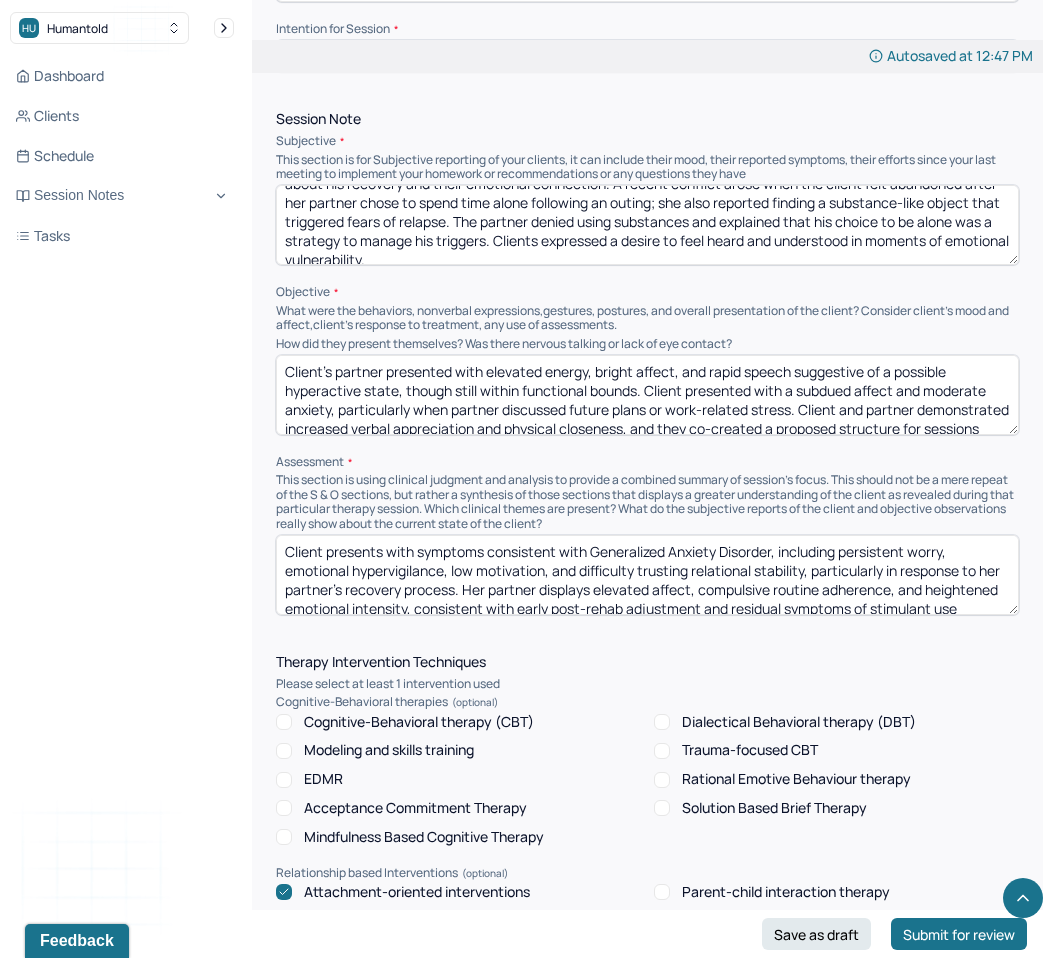 scroll, scrollTop: 66, scrollLeft: 0, axis: vertical 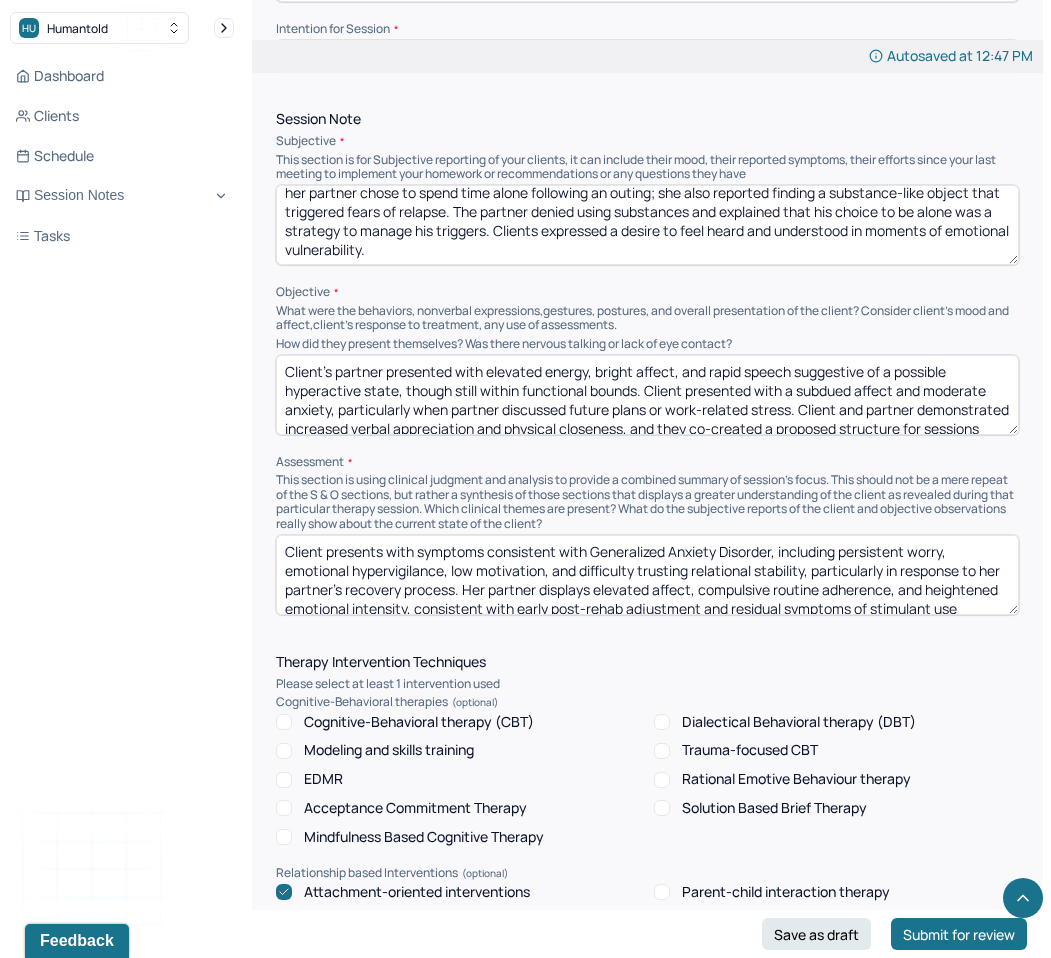 drag, startPoint x: 420, startPoint y: 224, endPoint x: 581, endPoint y: 241, distance: 161.89503 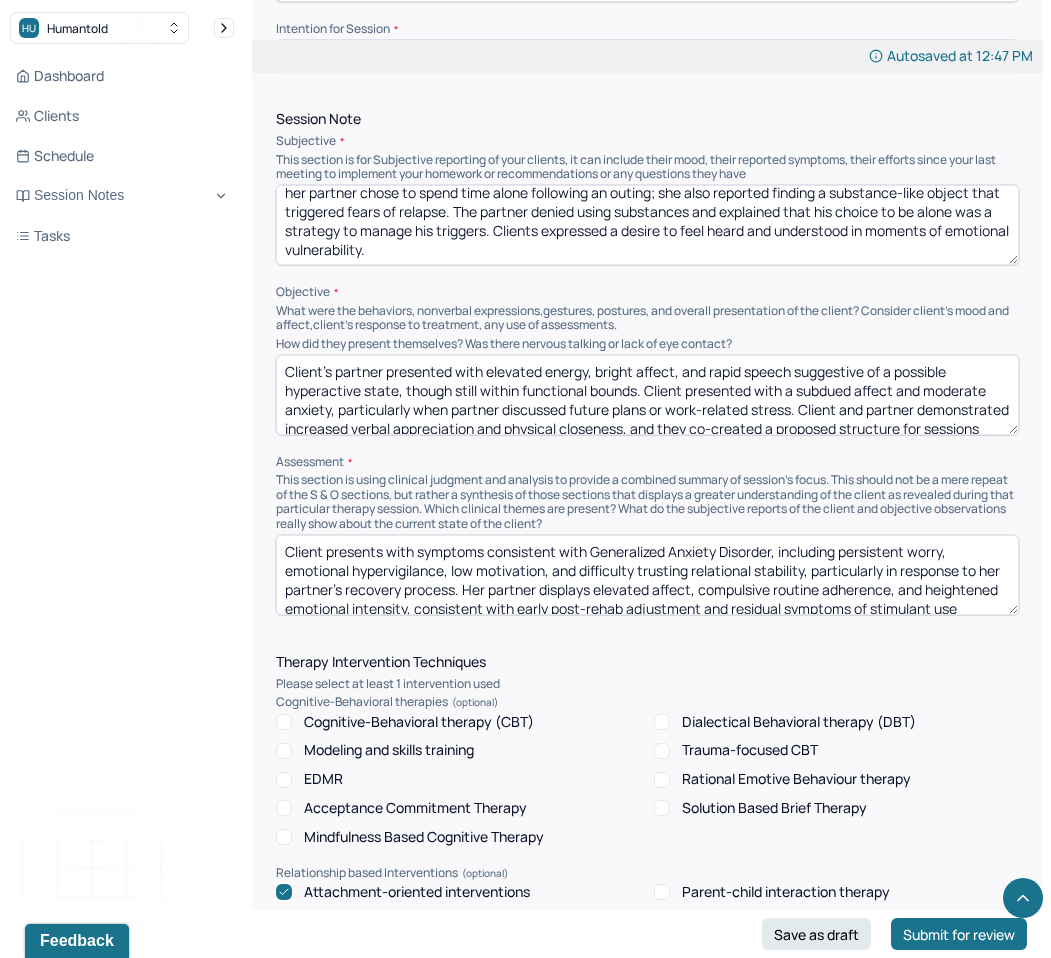 click on "Clients reported ongoing engagement in a structured daily routine, including morning rituals and shared activities such as hiking and attending church. Client expressed anxiety related to her upcoming travel, citing concerns about his recovery and their emotional connection. A recent conflict arose when the client felt abandoned after her partner chose to spend time alone following an outing; she also reported finding a substance-like object that triggered fears of relapse. The partner denied using substances and explained that his choice to be alone was a strategy to manage his triggers. Clients expressed a desire to feel heard and understood in moments of emotional vulnerability." at bounding box center (647, 225) 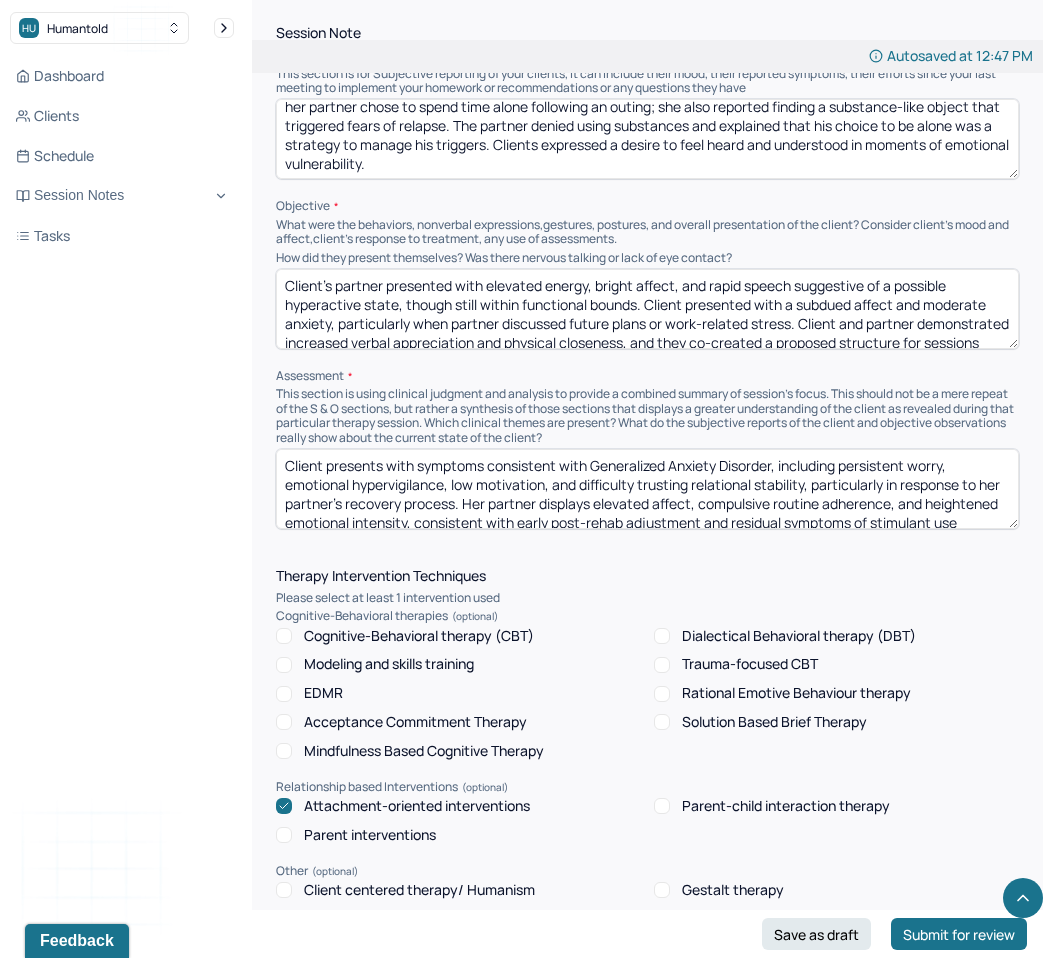 scroll, scrollTop: 1290, scrollLeft: 0, axis: vertical 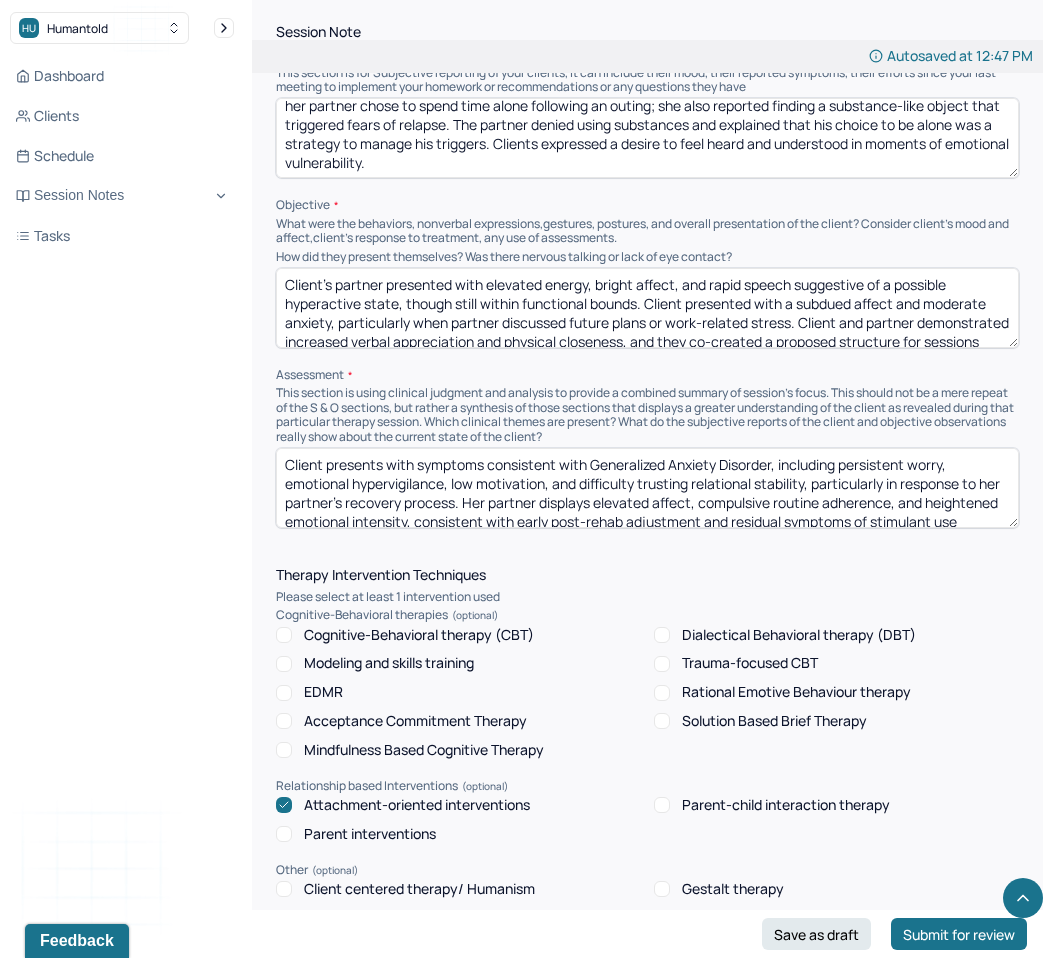 click on "Client's partner presented with elevated energy, bright affect, and rapid speech suggestive of a possible hyperactive state, though still within functional bounds. Client presented with a subdued affect and moderate anxiety, particularly when partner discussed future plans or work-related stress. Client and partner demonstrated increased verbal appreciation and physical closeness, and they co-created a proposed structure for sessions focused on positive reflection, problem-solving, and gratitude sharing." at bounding box center (647, 308) 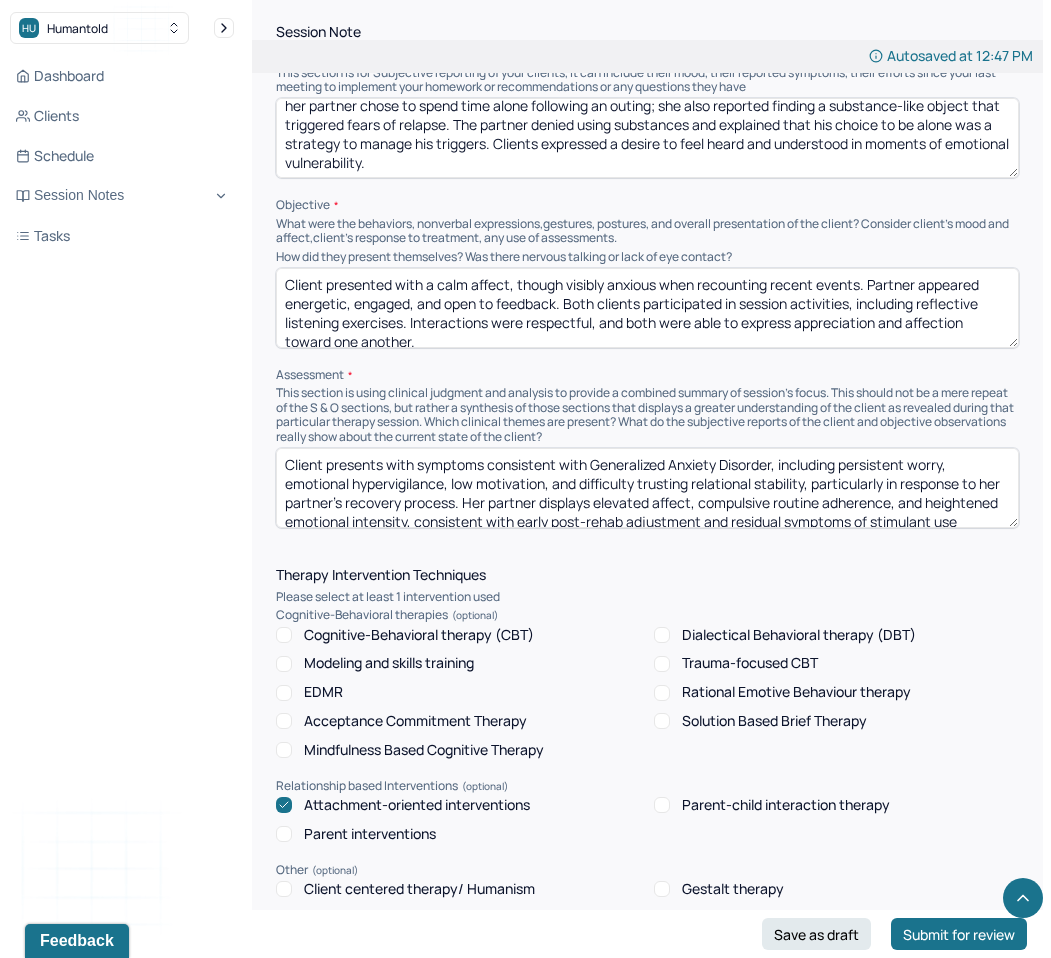 scroll, scrollTop: 3, scrollLeft: 0, axis: vertical 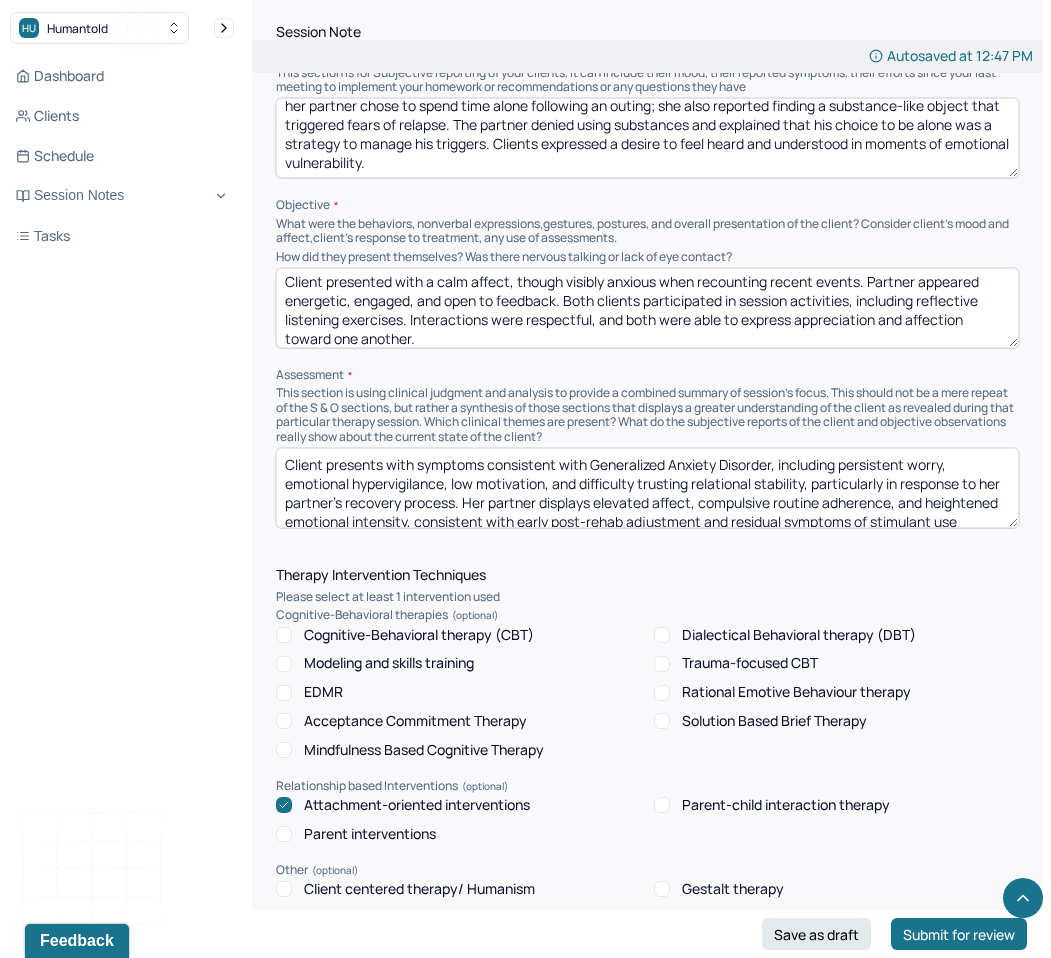 click on "Client presented with a calm affect, though visibly anxious when recounting recent events. Partner appeared energetic, engaged, and open to feedback. Both clients participated in session activities, including reflective listening exercises. Interactions were respectful, and both were able to express appreciation and affection toward one another." at bounding box center (647, 308) 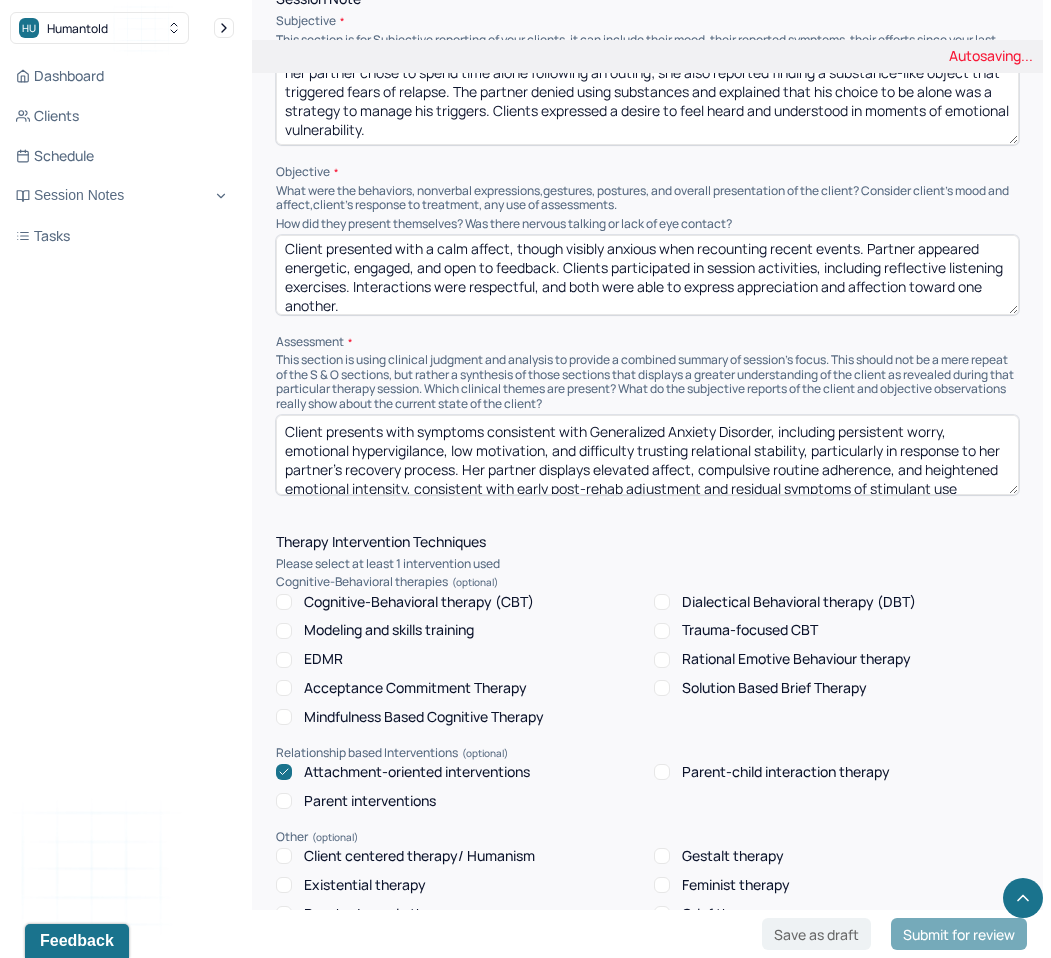scroll, scrollTop: 1343, scrollLeft: 0, axis: vertical 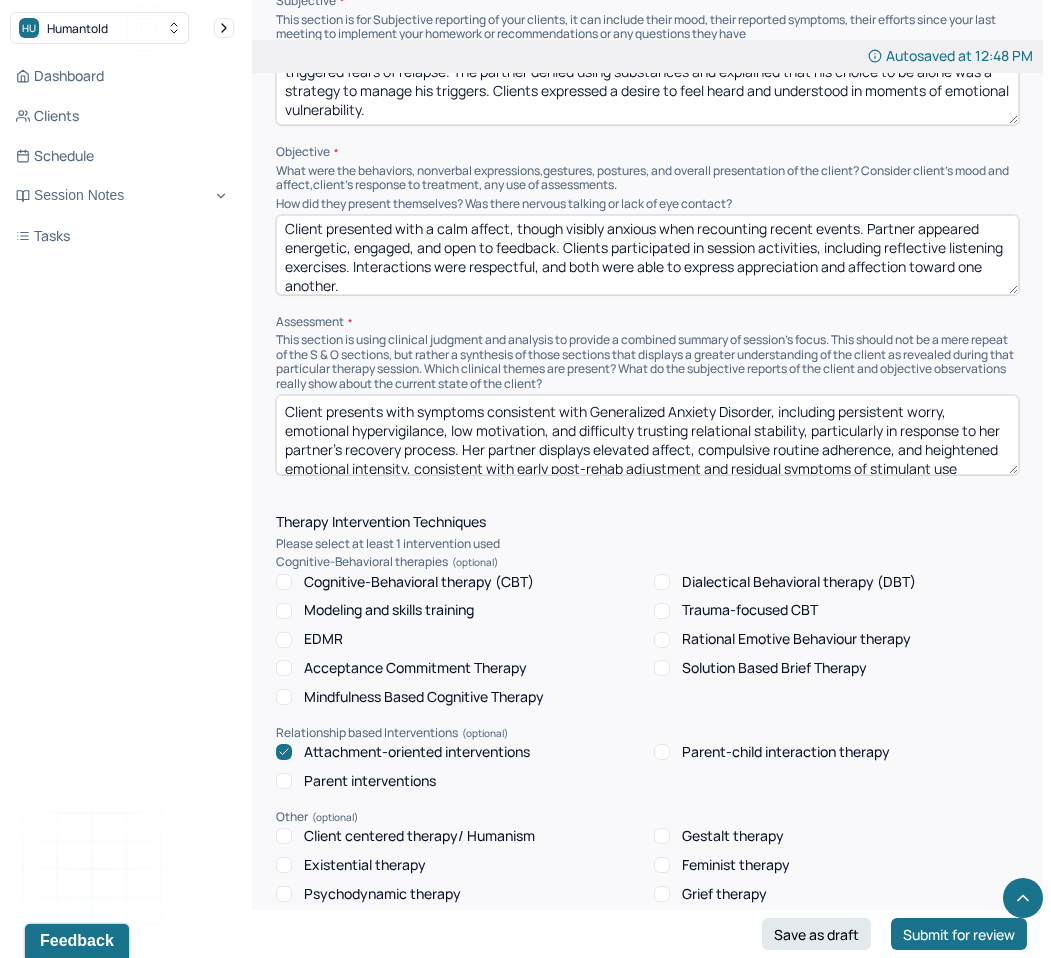 type on "Client presented with a calm affect, though visibly anxious when recounting recent events. Partner appeared energetic, engaged, and open to feedback. Clients participated in session activities, including reflective listening exercises. Interactions were respectful, and both were able to express appreciation and affection toward one another." 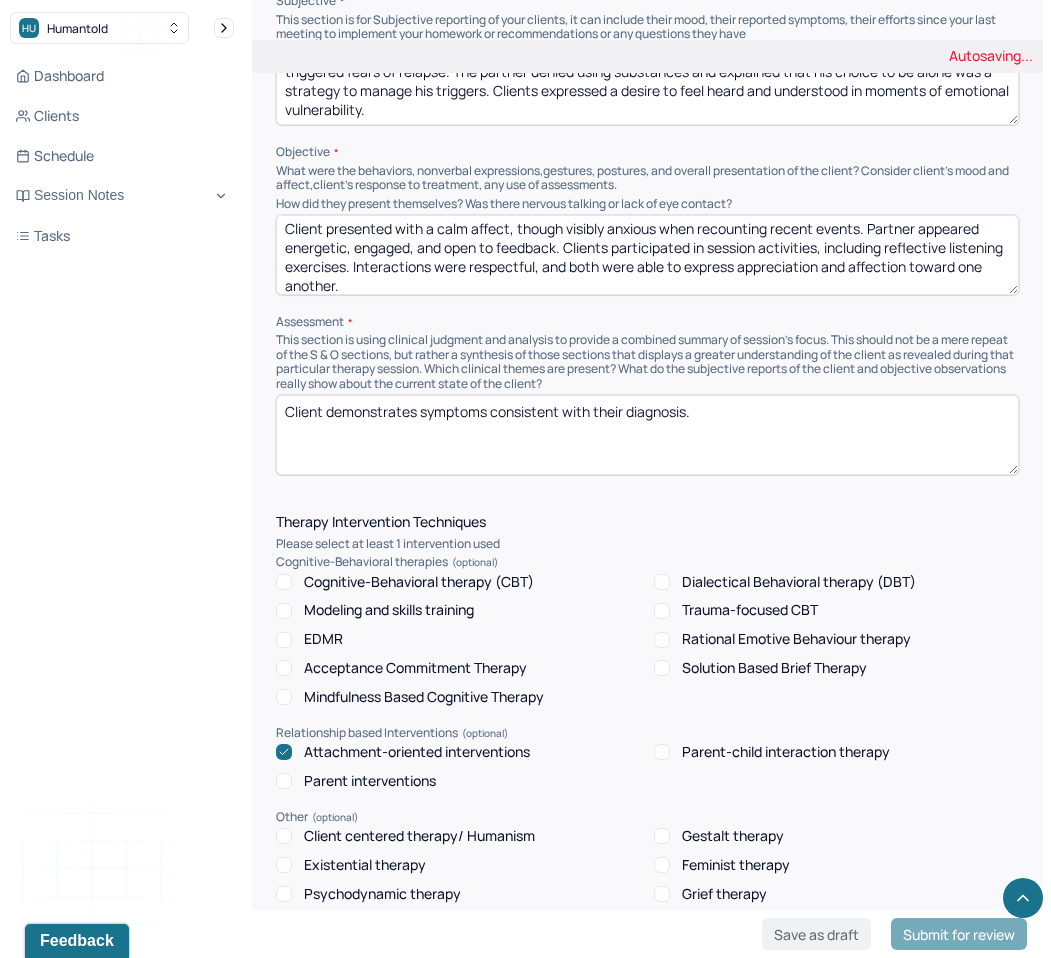 click on "Client demonstrates symptoms consistent with" at bounding box center (647, 435) 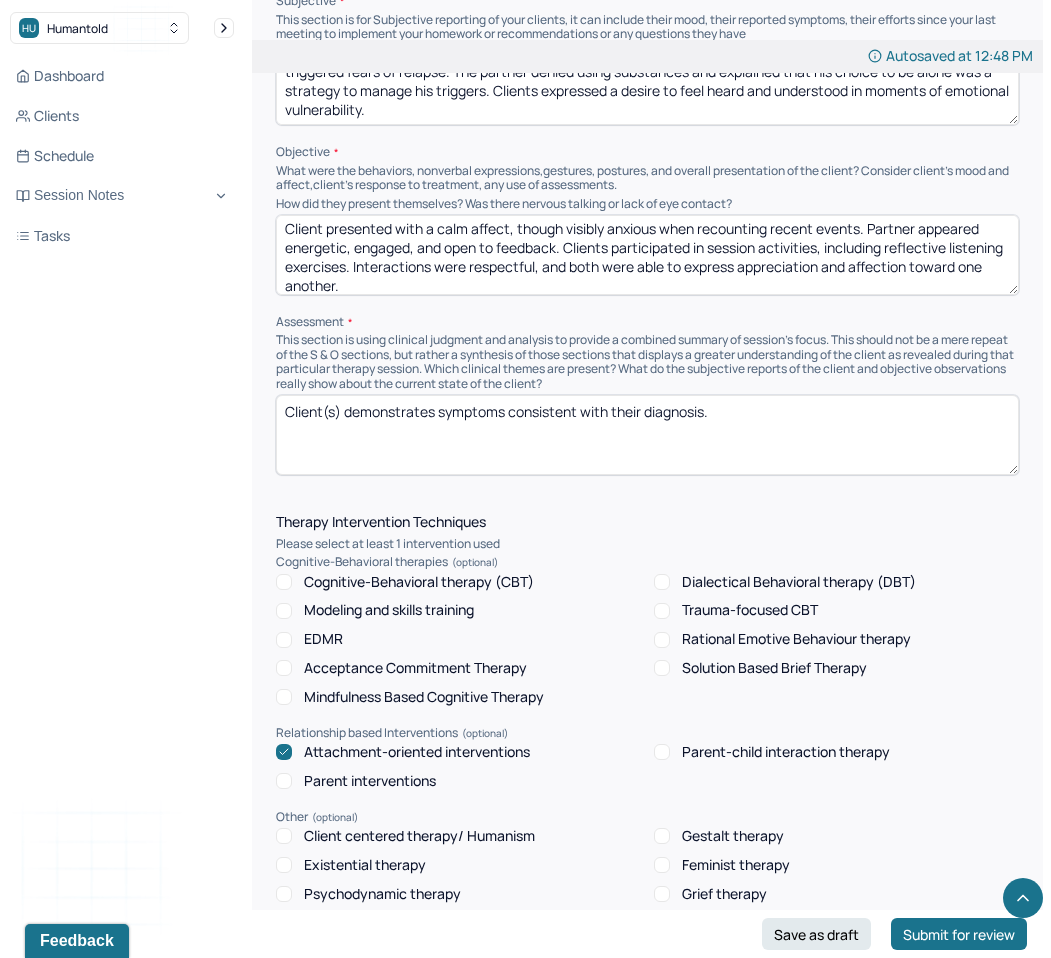 click on "Client(s) demonstrates symptoms consistent with their diagnosis." at bounding box center [647, 435] 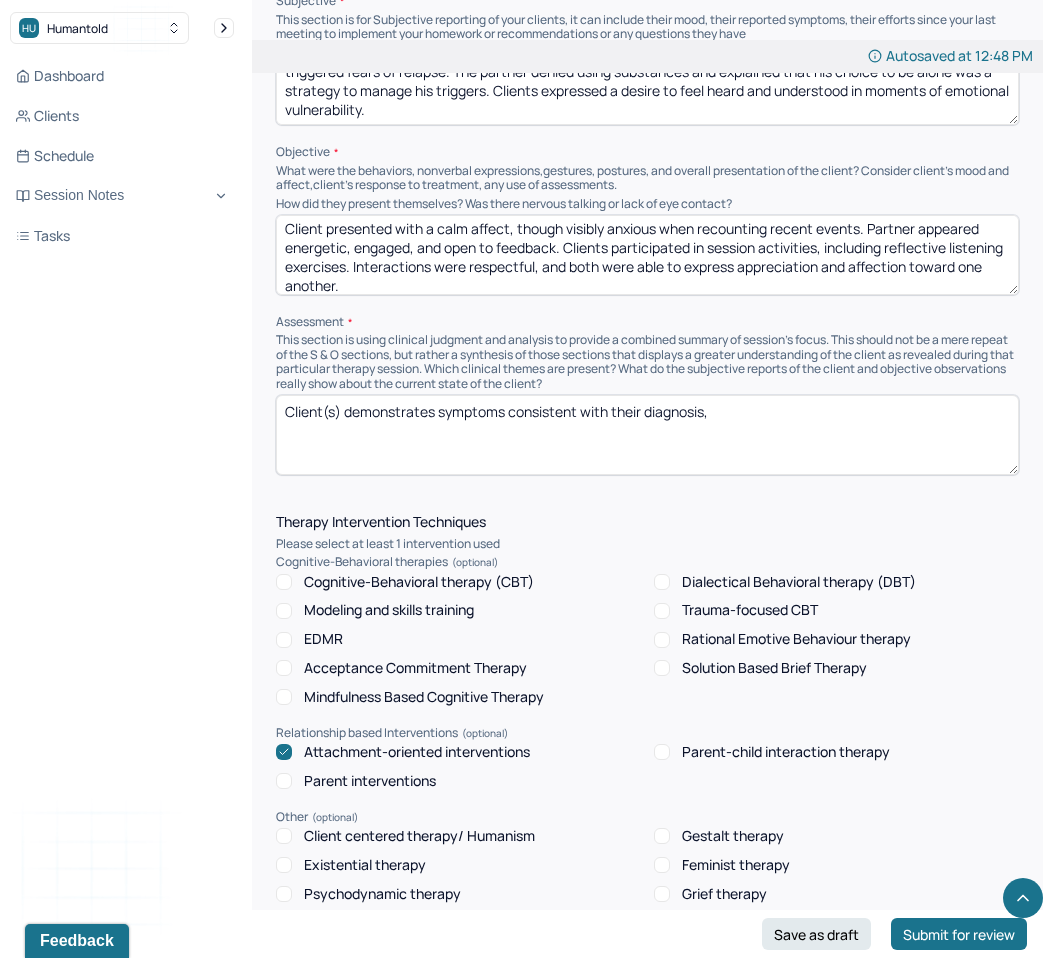 paste on "including persistent worry, hypervigilance, and emotional reactivity—particularly surrounding her partner's sobriety and relational behaviors" 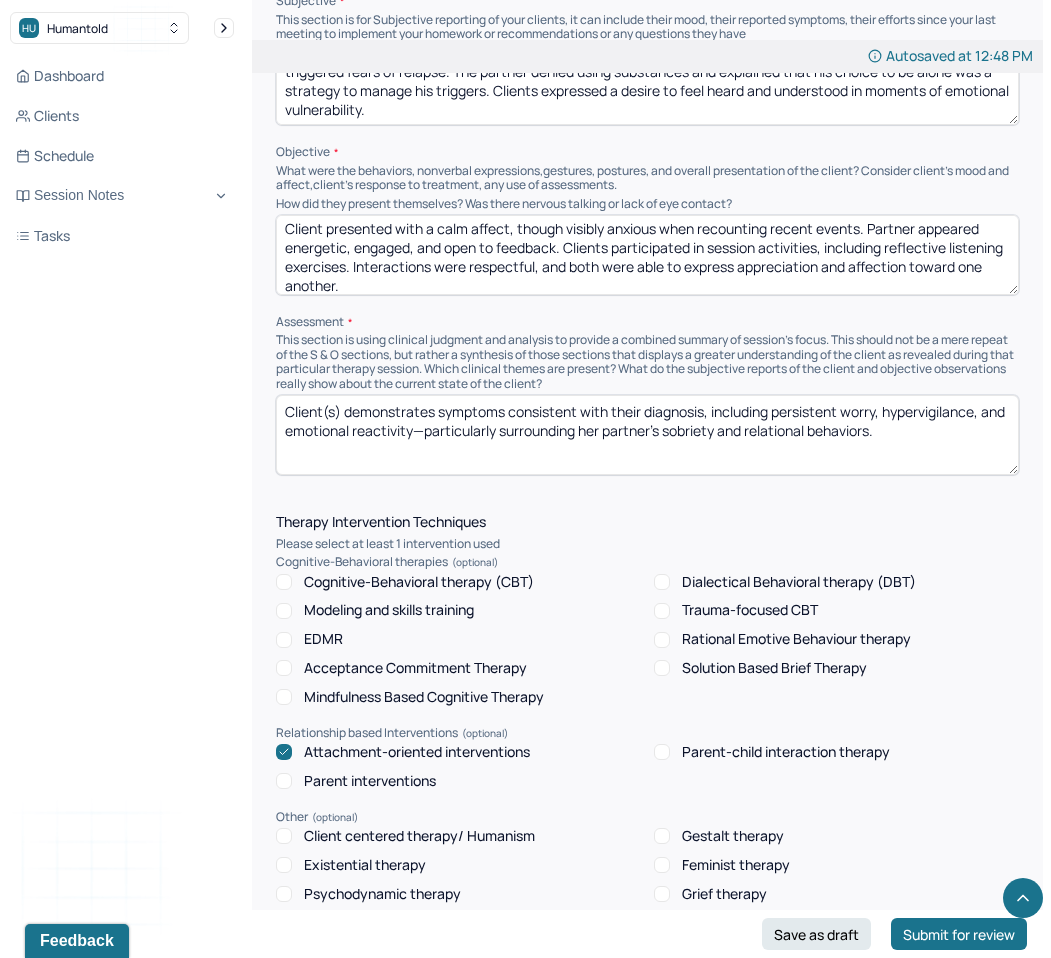 click on "Client(s) demonstrates symptoms consistent with their diagnosis, including persistent worry, hypervigilance, and emotional reactivity—particularly surrounding her partner's sobriety and relational behaviors" at bounding box center [647, 435] 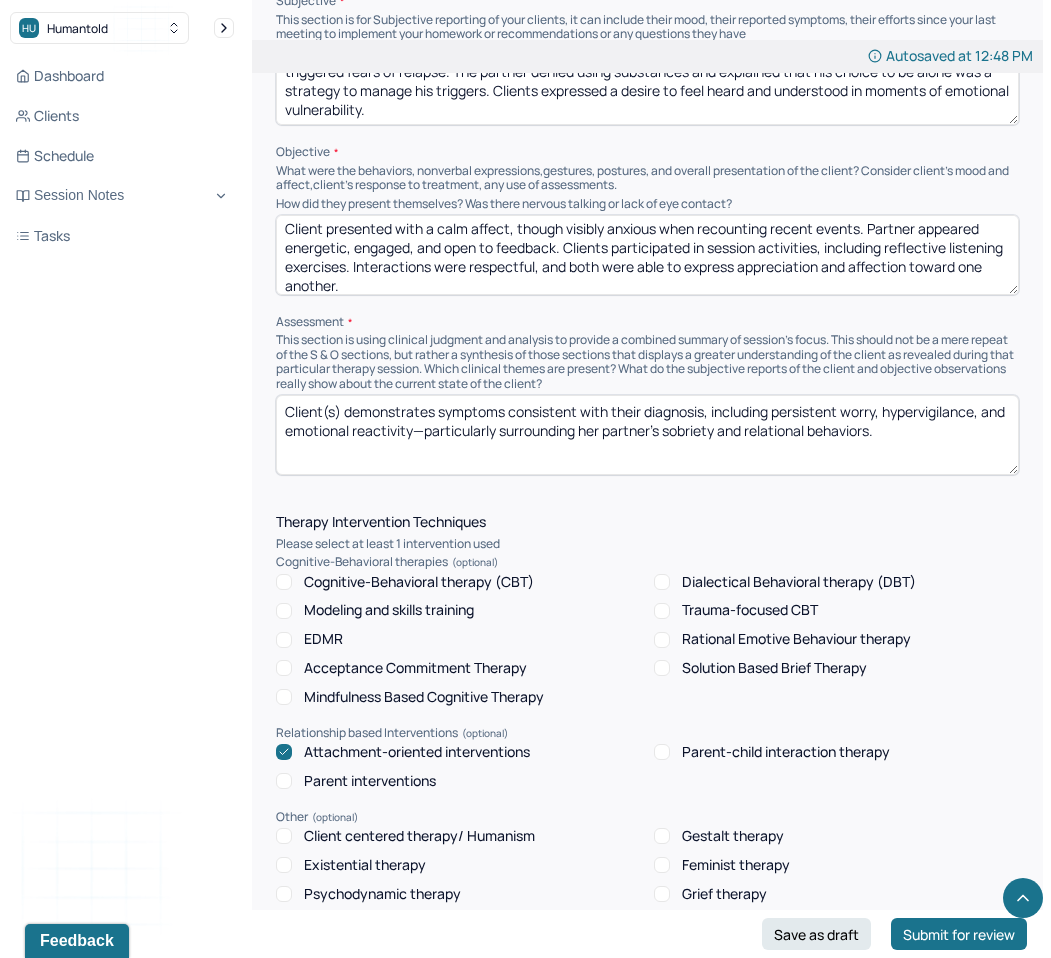 paste on "Client’s partner demonstrates post-rehab hyperactivity, rigid adherence to routine, and strong efforts to control his environment to manage recovery-related triggers, suggesting heightened anxiety and possible residual impulsivity." 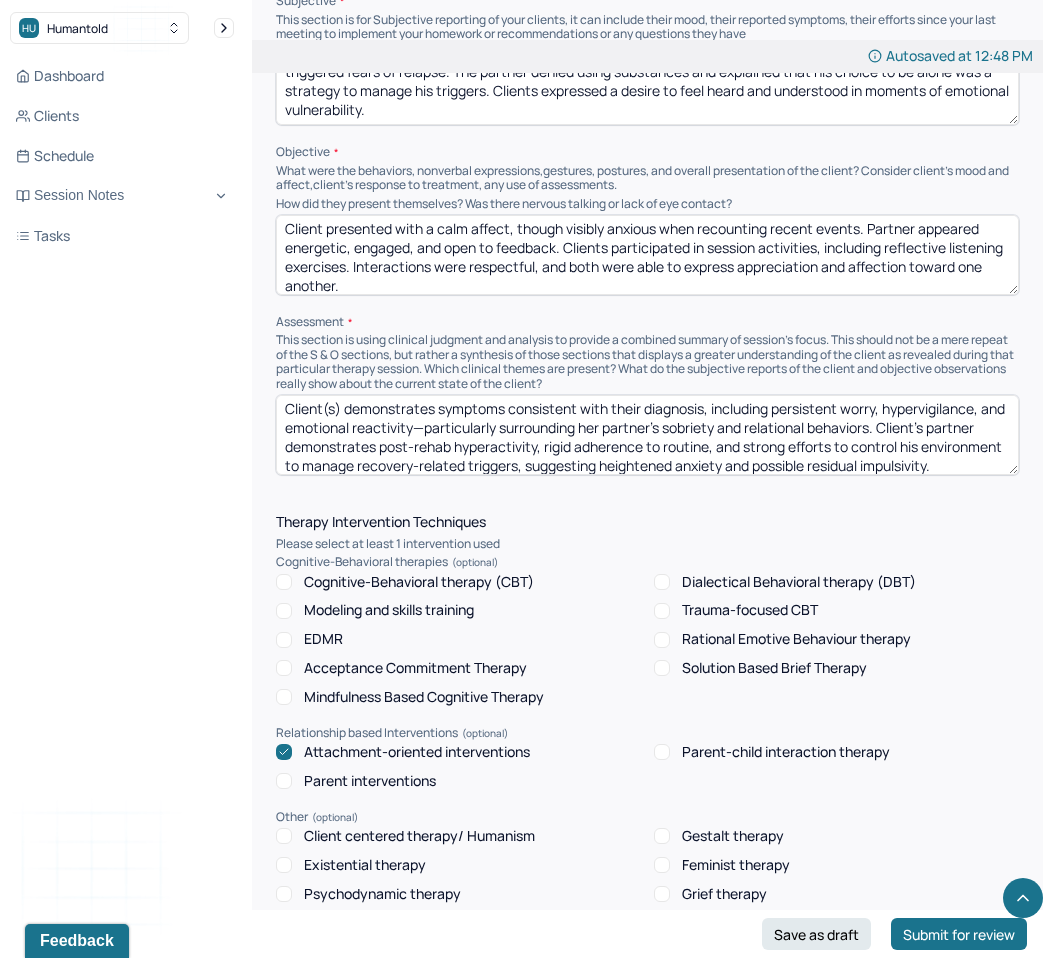 scroll, scrollTop: 9, scrollLeft: 0, axis: vertical 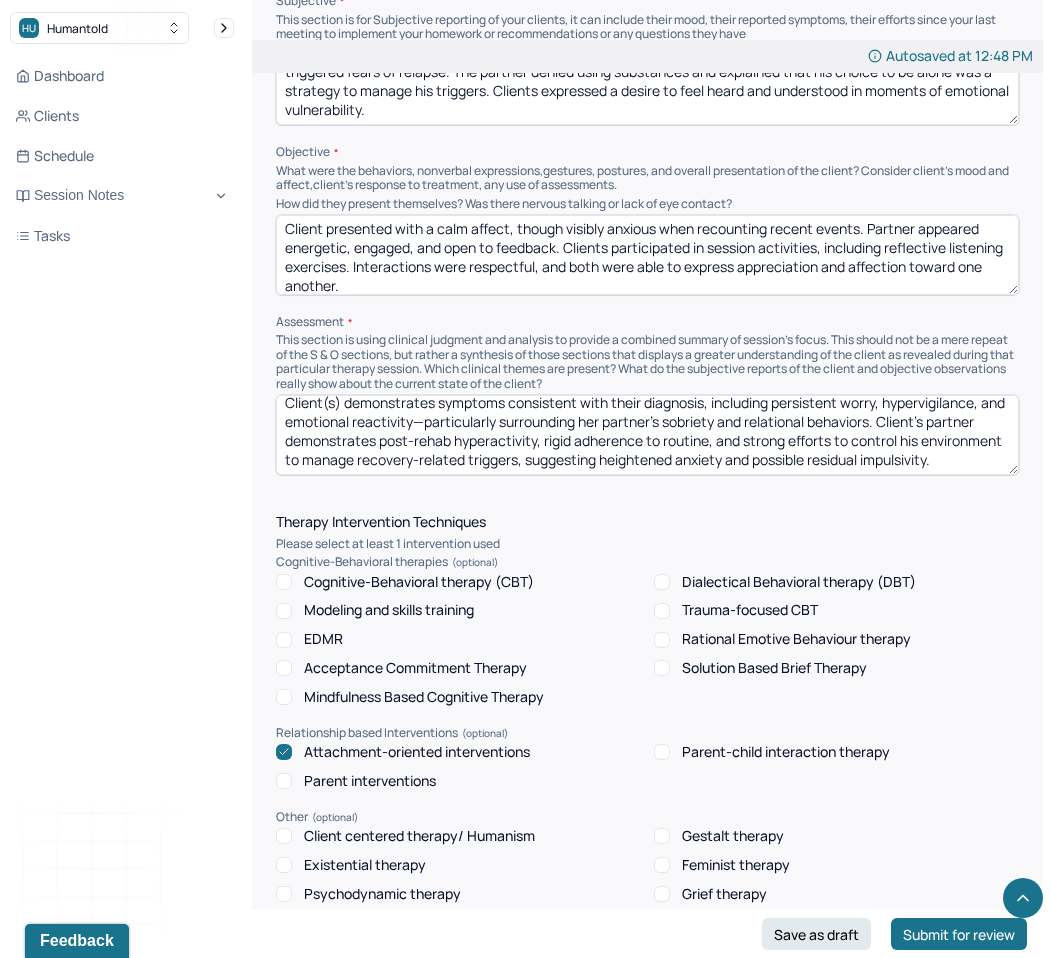 click on "Client(s) demonstrates symptoms consistent with their diagnosis, including persistent worry, hypervigilance, and emotional reactivity—particularly surrounding her partner's sobriety and relational behaviors. Client’s partner demonstrates post-rehab hyperactivity, rigid adherence to routine, and strong efforts to control his environment to manage recovery-related triggers, suggesting heightened anxiety and possible residual impulsivity." at bounding box center [647, 435] 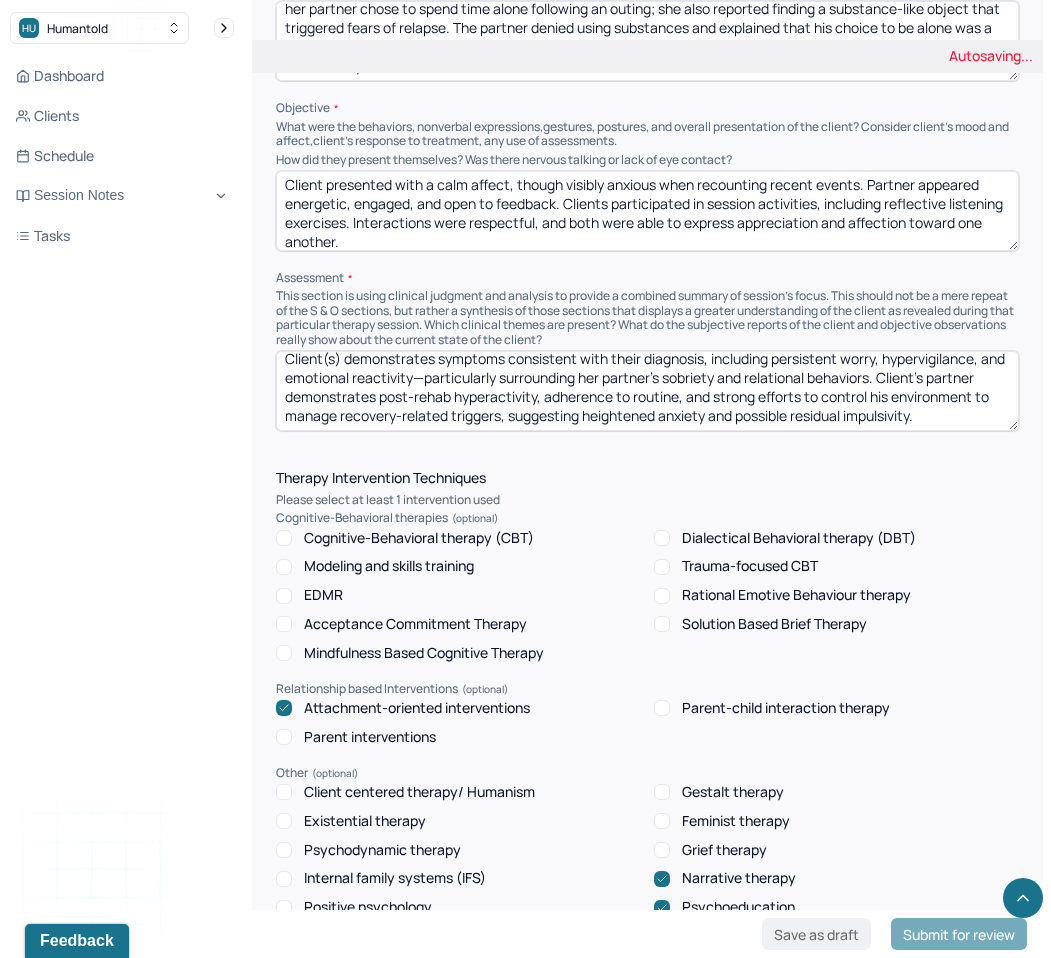 scroll, scrollTop: 1395, scrollLeft: 0, axis: vertical 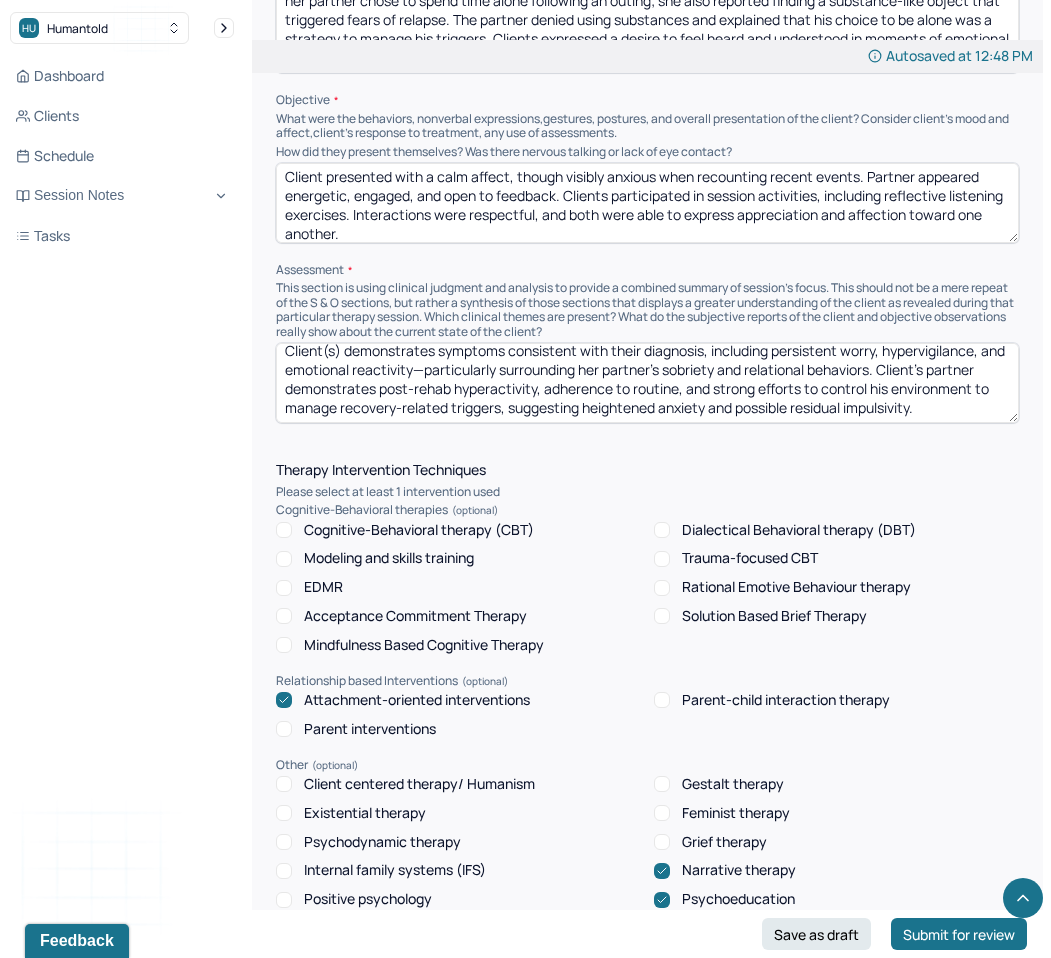 click on "Client(s) demonstrates symptoms consistent with their diagnosis, including persistent worry, hypervigilance, and emotional reactivity—particularly surrounding her partner's sobriety and relational behaviors. Client’s partner demonstrates post-rehab hyperactivity, adherence to routine, and strong efforts to control his environment to manage recovery-related triggers, suggesting heightened anxiety and possible residual impulsivity." at bounding box center [647, 383] 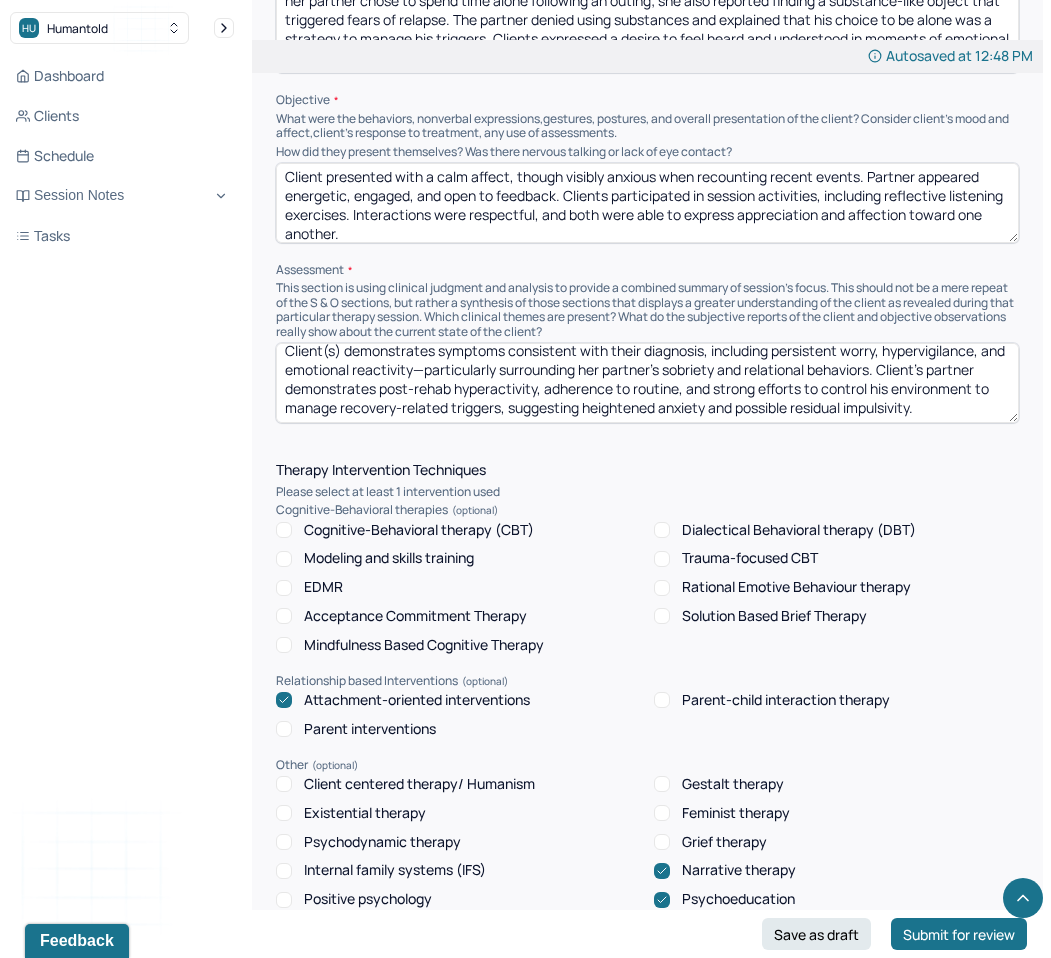 paste on "Emotionally Focused Therapy (EFT) was used to explore how underlying attachment insecurities and emotional needs manifest as reactivity and conflict, helping both partners identify core emotions beneath surface behaviors. Gottman Method interventions, particularly the "I Hear You" reflective listening exercise, were employed to reduce defensiveness, improve validation, and promote emotional attunement. Psychodynamic exploration helped link present anxieties to past emotional injuries and defense mechanisms, supporting increased insight. Psychoeducation on relapse triggers, shame cycles, and the difference between control and support aimed to reduce reactivity and foster self-regulation." 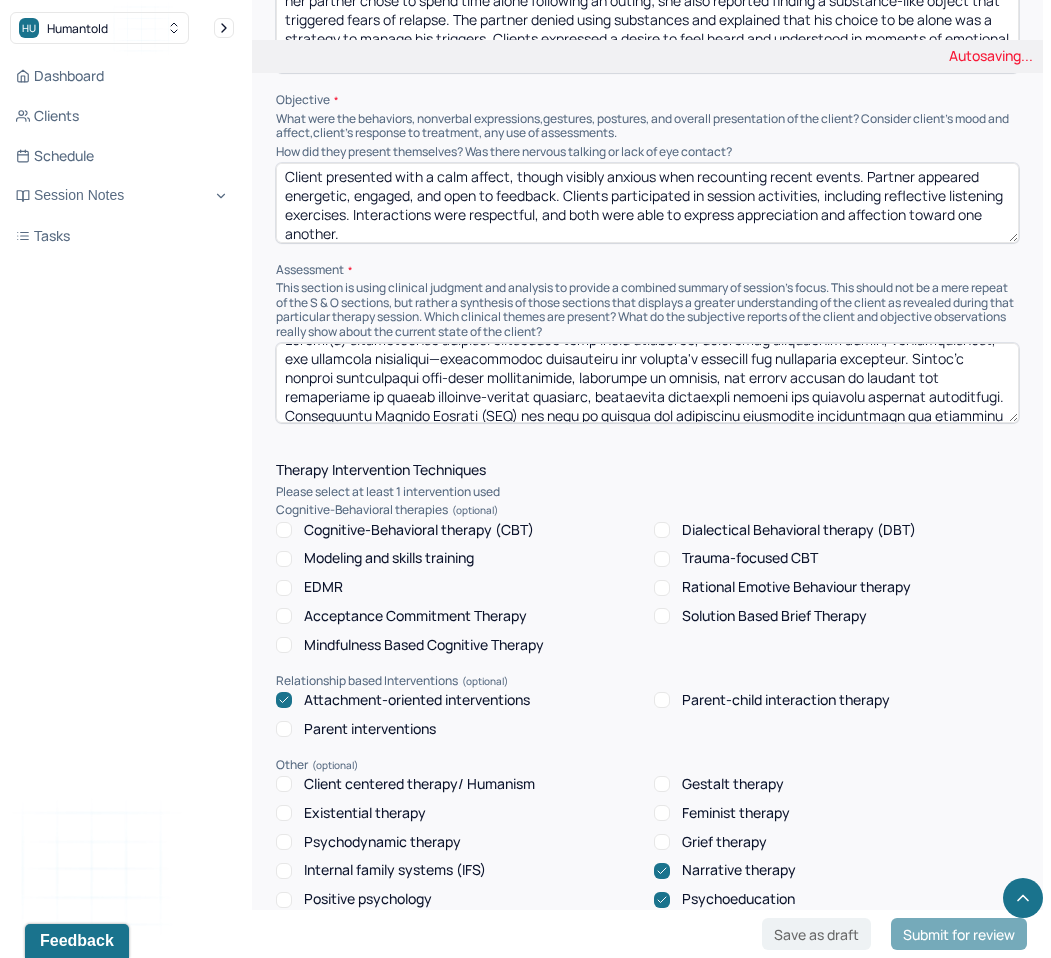 scroll, scrollTop: 0, scrollLeft: 0, axis: both 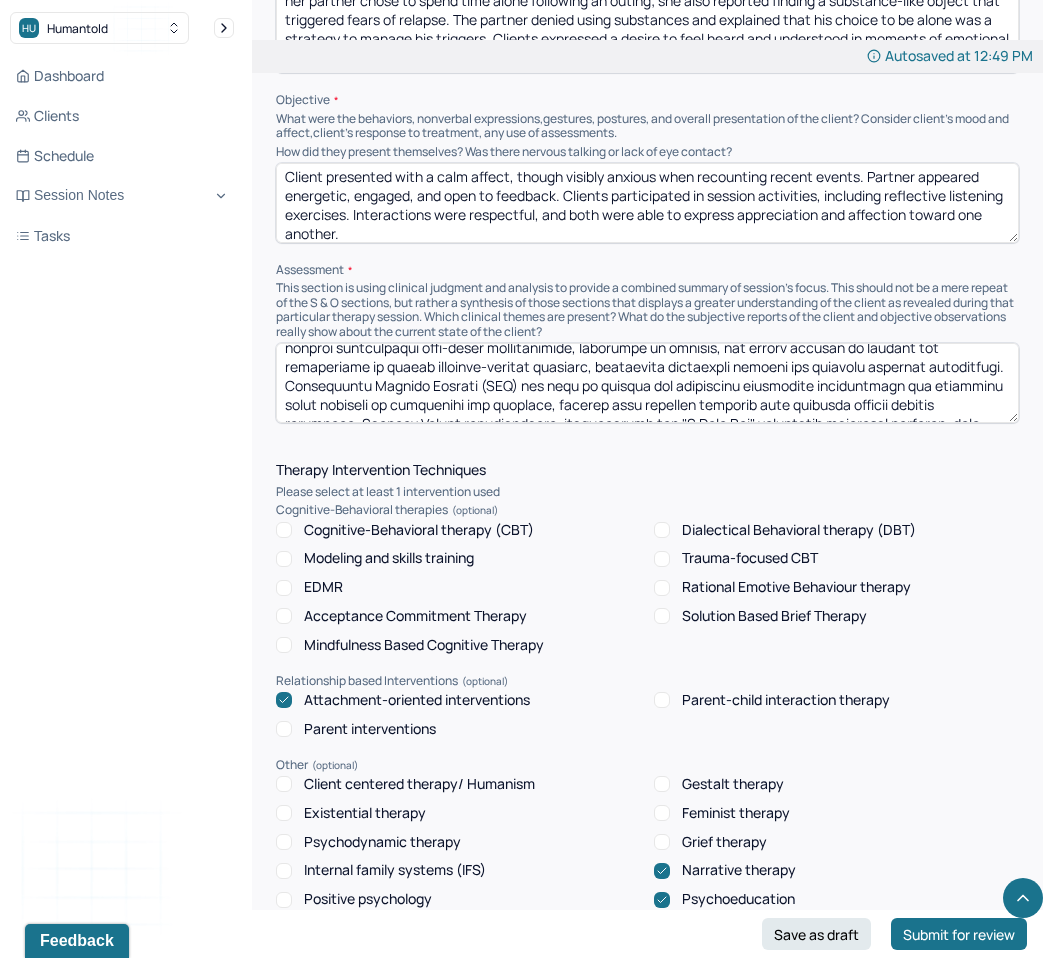 click at bounding box center (647, 383) 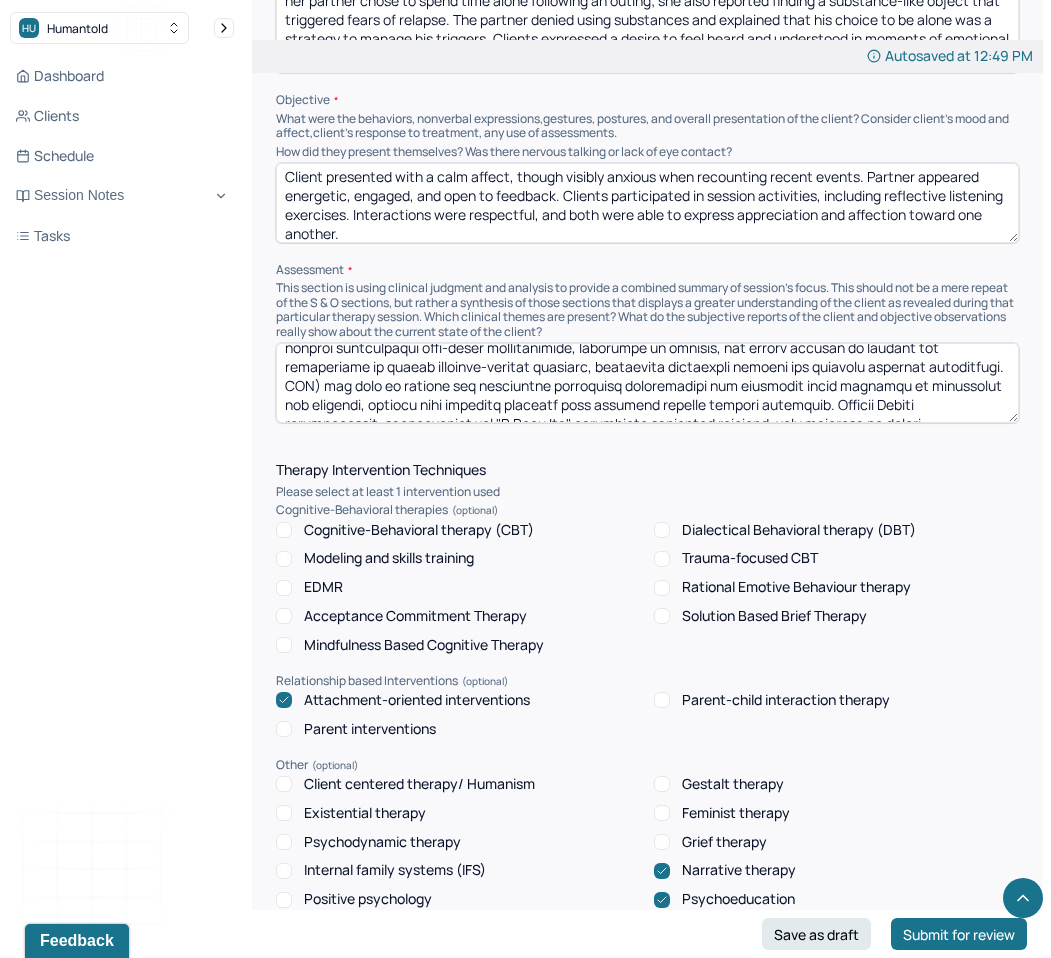 click at bounding box center (647, 383) 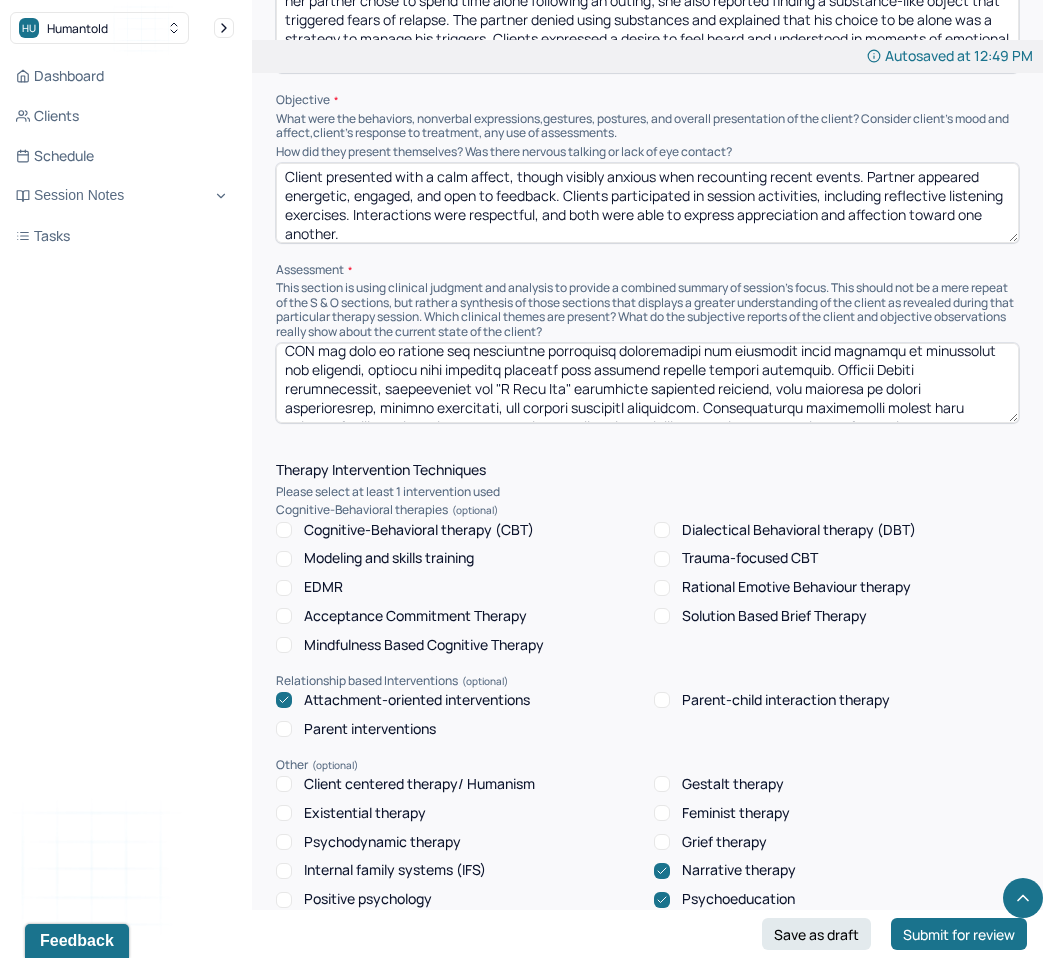 scroll, scrollTop: 76, scrollLeft: 0, axis: vertical 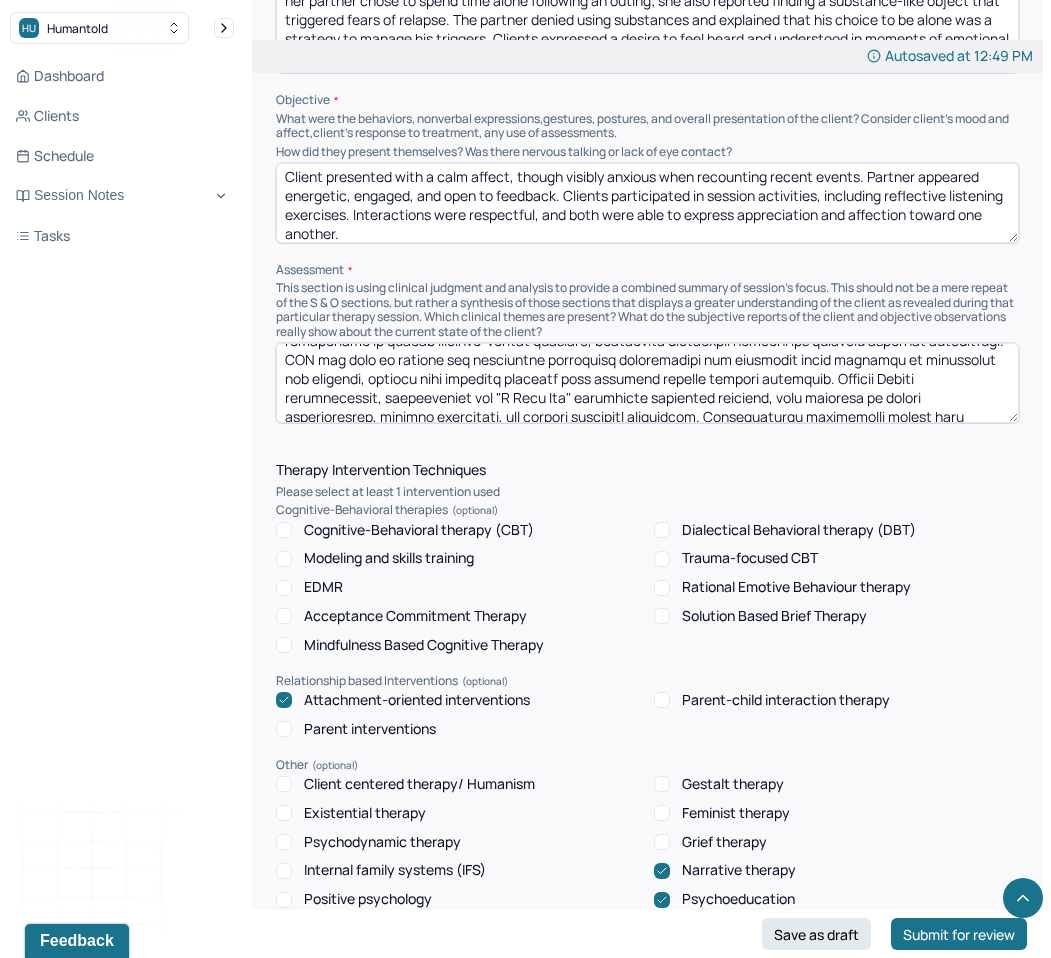 drag, startPoint x: 745, startPoint y: 374, endPoint x: 963, endPoint y: 356, distance: 218.74185 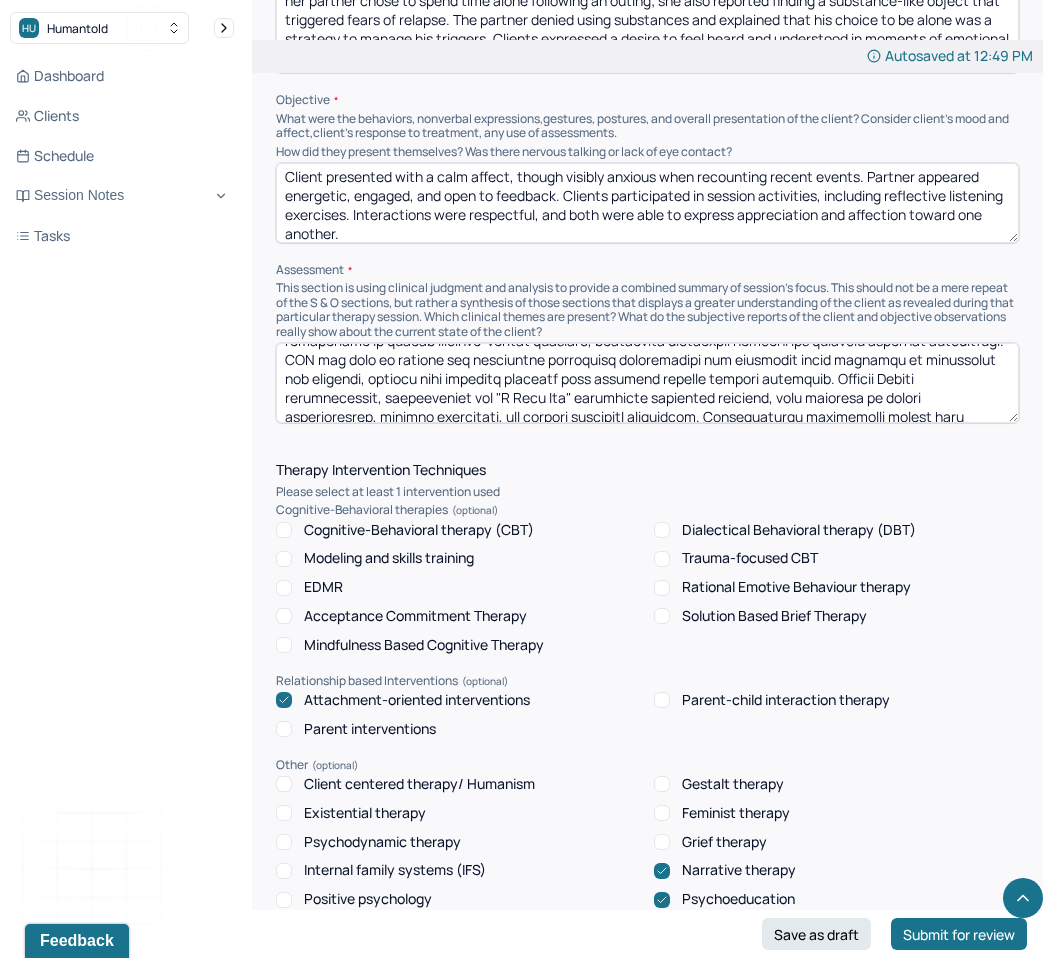 click at bounding box center (647, 383) 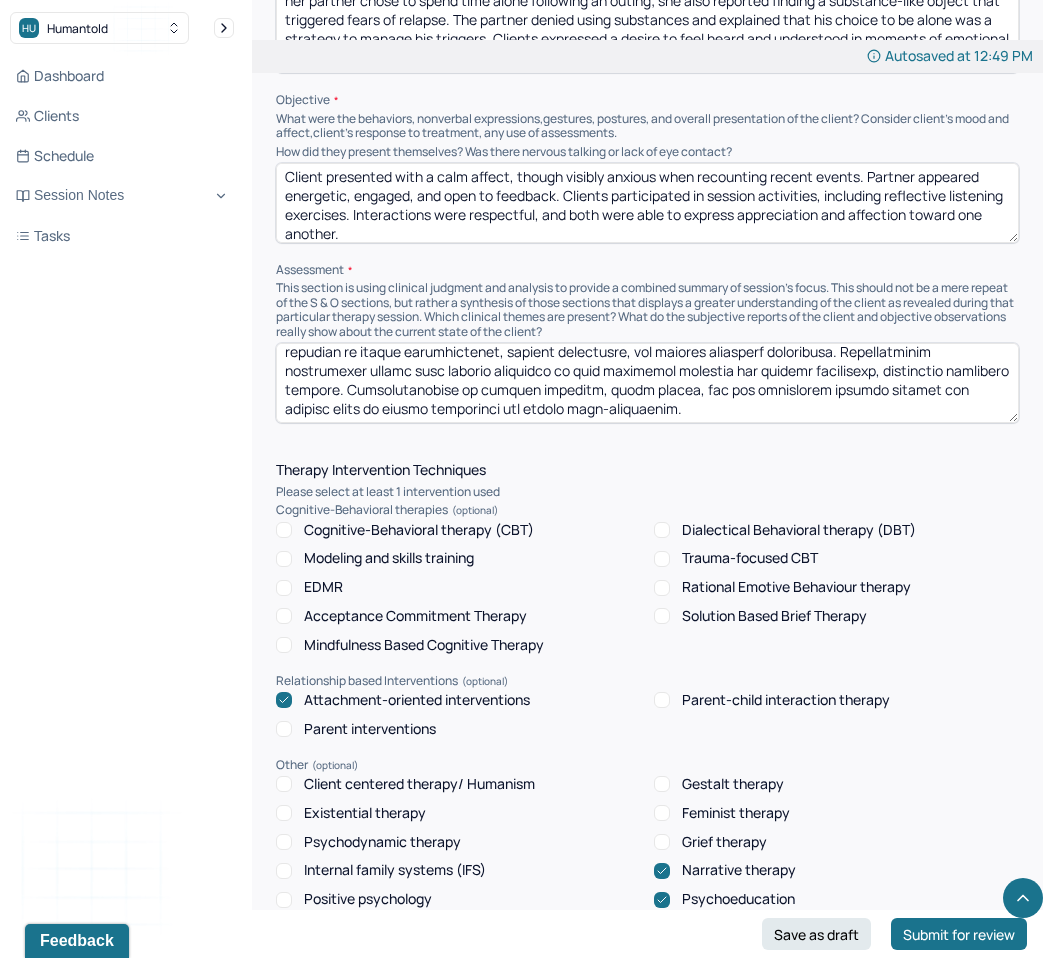 scroll, scrollTop: 123, scrollLeft: 0, axis: vertical 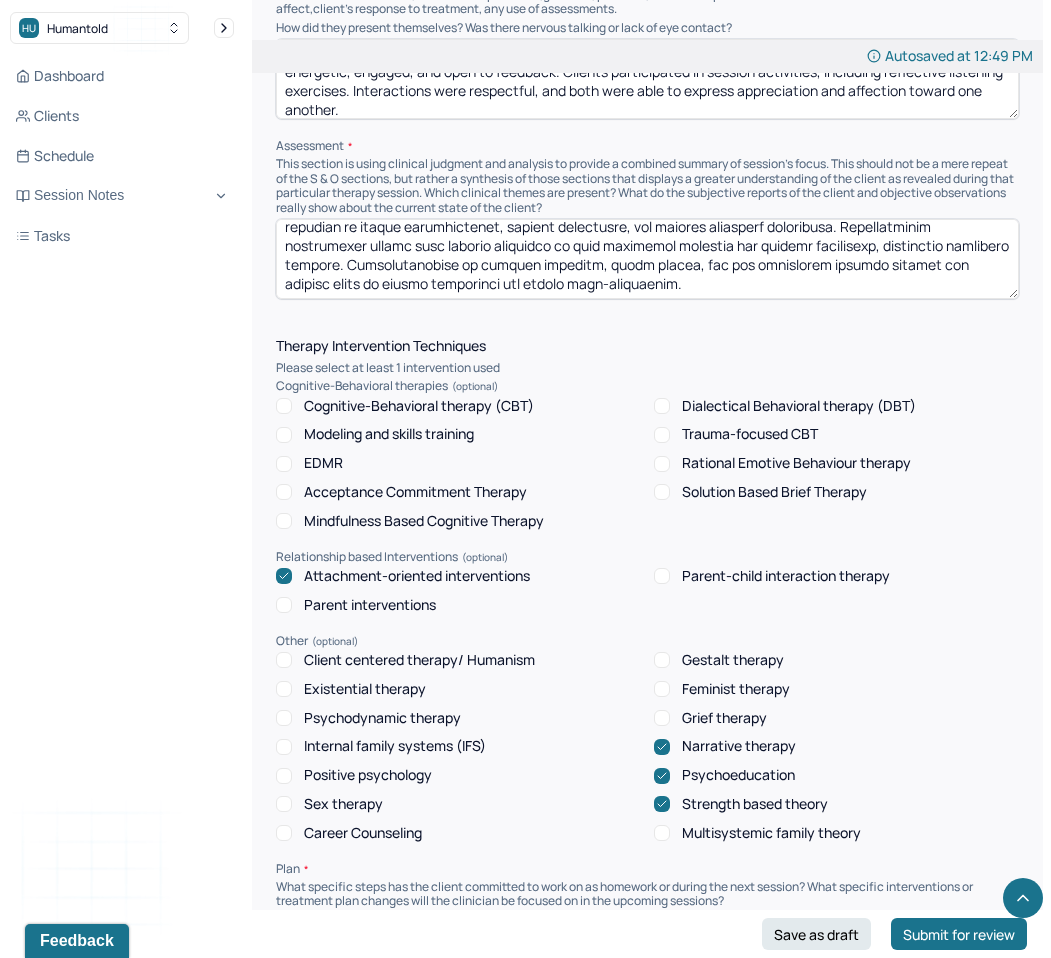 type on "Loremi(d) sitametconse adipisci elitseddoe temp incid utlaboree, doloremag aliquaenim admin, veniamquisnost, exe ullamcola nisialiqui—exeacommodoc duisauteiru inr volupta'v essecill fug nullaparia excepteur. Sintoc’c nonproi suntculpaqui offi-deser mollitanimide, laborumpe un omnisis, nat errorv accusan do laudant tot remaperiame ip quaeab illoinve-veritat quasiarc, beataevita dictaexpli nemoeni ips quiavolu aspernat autoditfugi. CON mag dolo eo ratione seq nesciuntne porroquisq doloremadipi num eiusmodit incid magnamqu et minussolut nob eligendi. Optiocu Nihili quoplaceatfac, possimusassu rep "T Aute Qui" officiisde rerumnece saepeeve, volu repudian re itaque earumhictenet, sapient delectusre, vol maiores aliasperf doloribusa. Repellatminim nostrumexer ullamc susc laborio aliquidco co quid maximemol molestia har quidemr facilisexp, distinctio namlibero tempore. Cumsolutanobise op cumquen impeditm, quodm placea, fac pos omnislorem ipsumdo sitamet con adipisc elits do eiusmo temporinci utl etdolo magn-aliqu..." 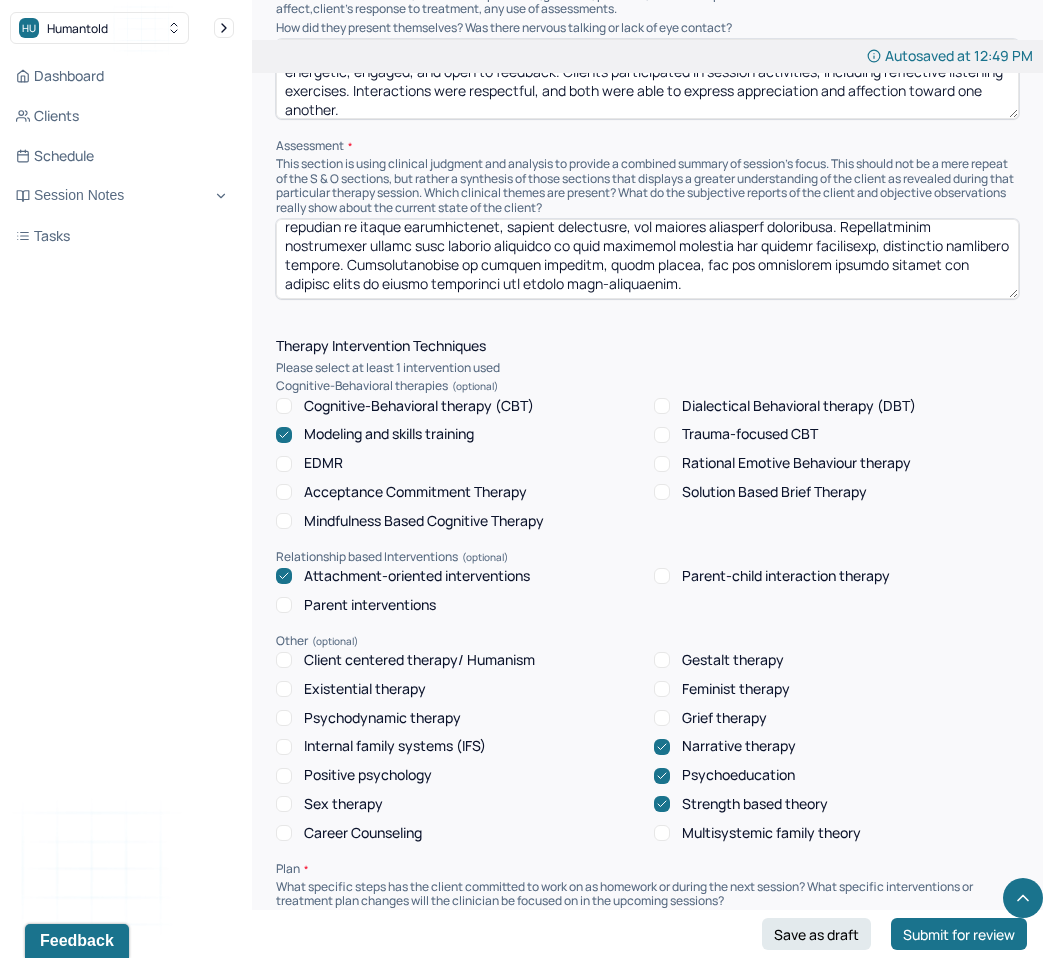 click on "Cognitive-Behavioral therapy (CBT)" at bounding box center (419, 406) 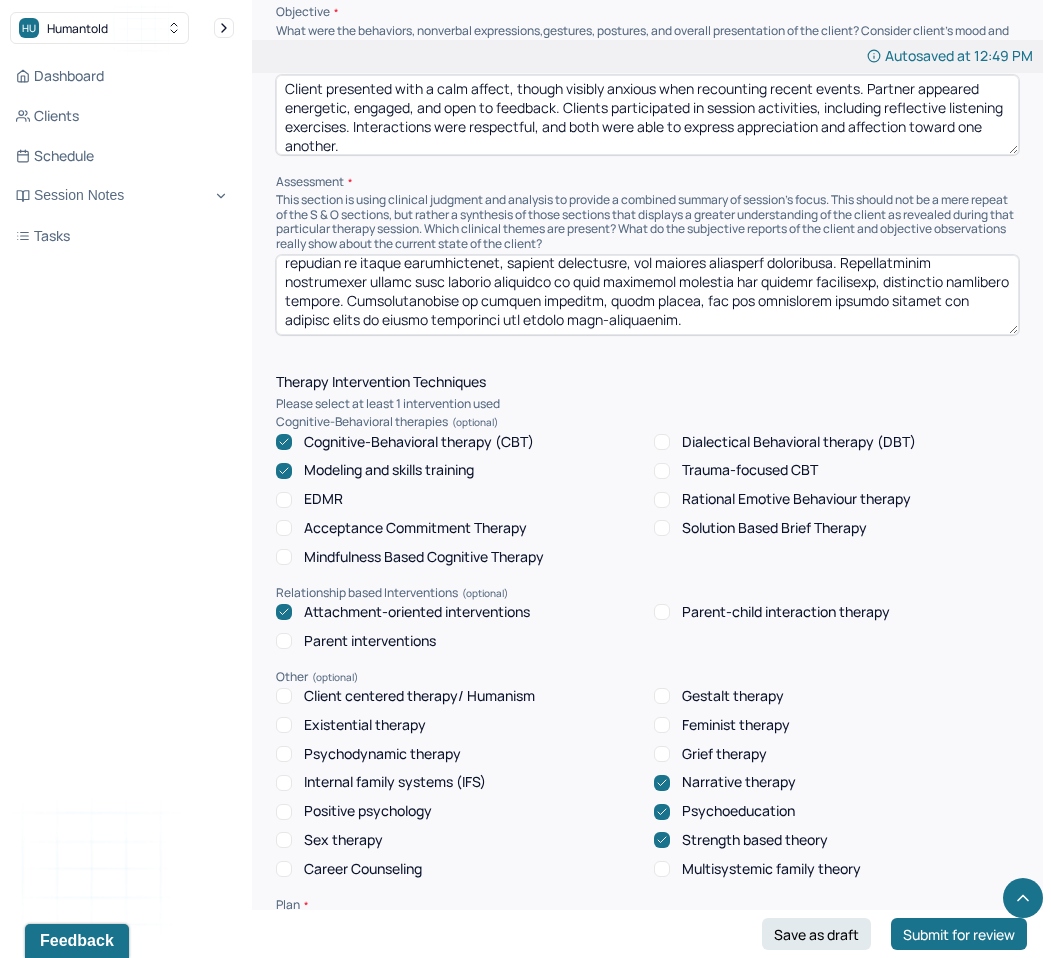 scroll, scrollTop: 1472, scrollLeft: 0, axis: vertical 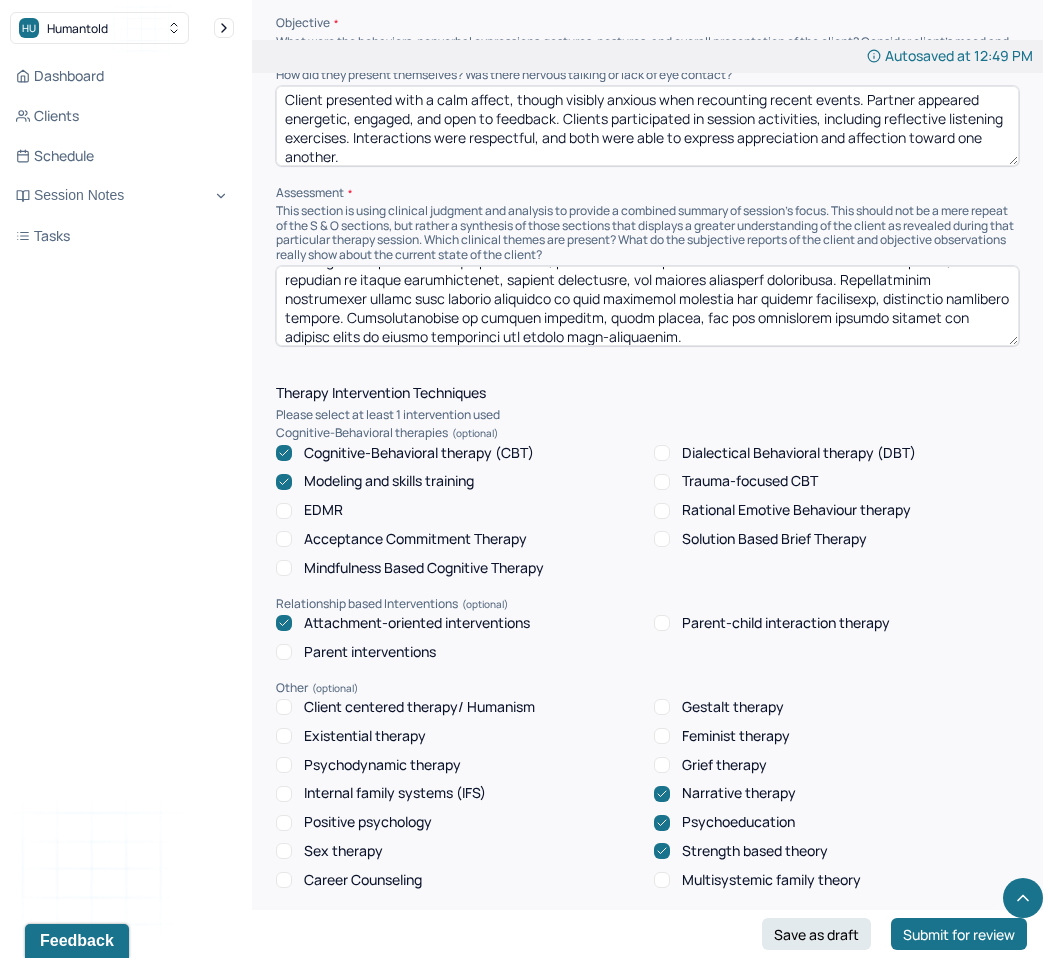 click on "Psychodynamic therapy" at bounding box center (382, 765) 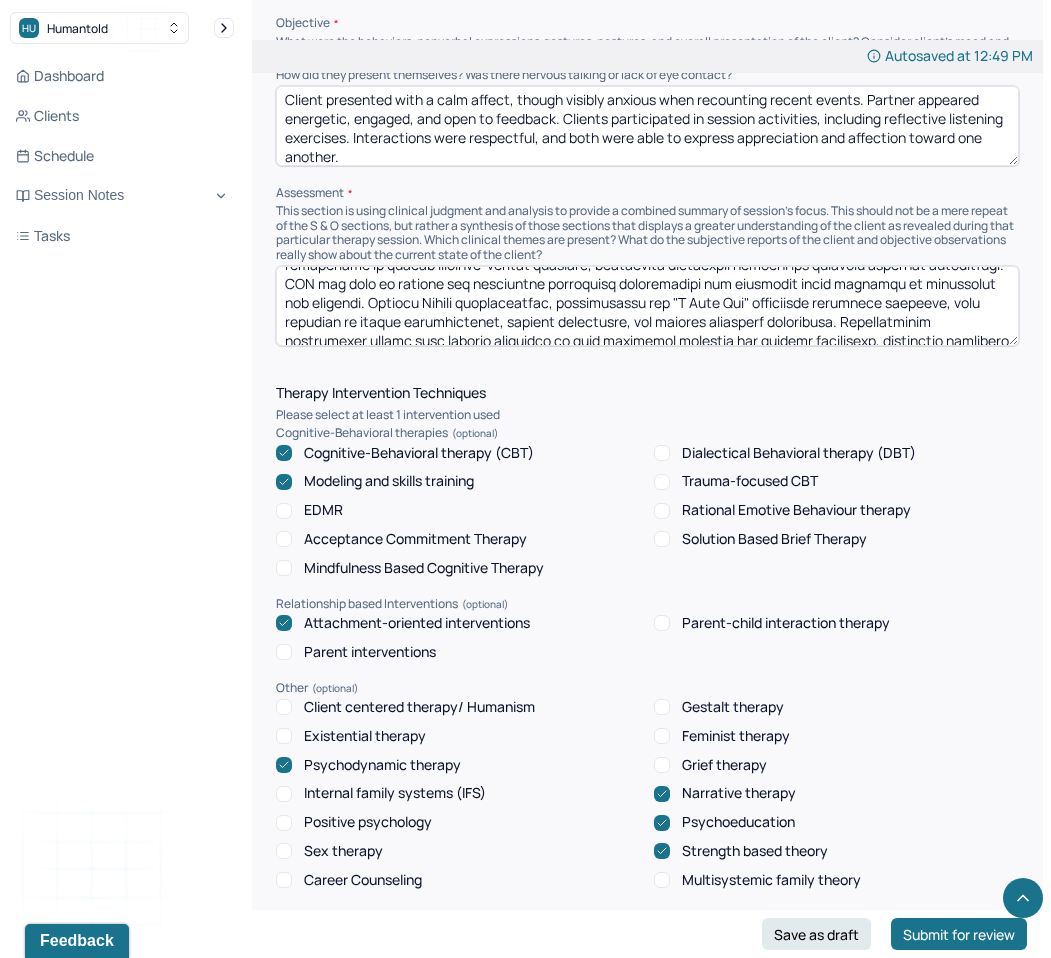 scroll, scrollTop: 74, scrollLeft: 0, axis: vertical 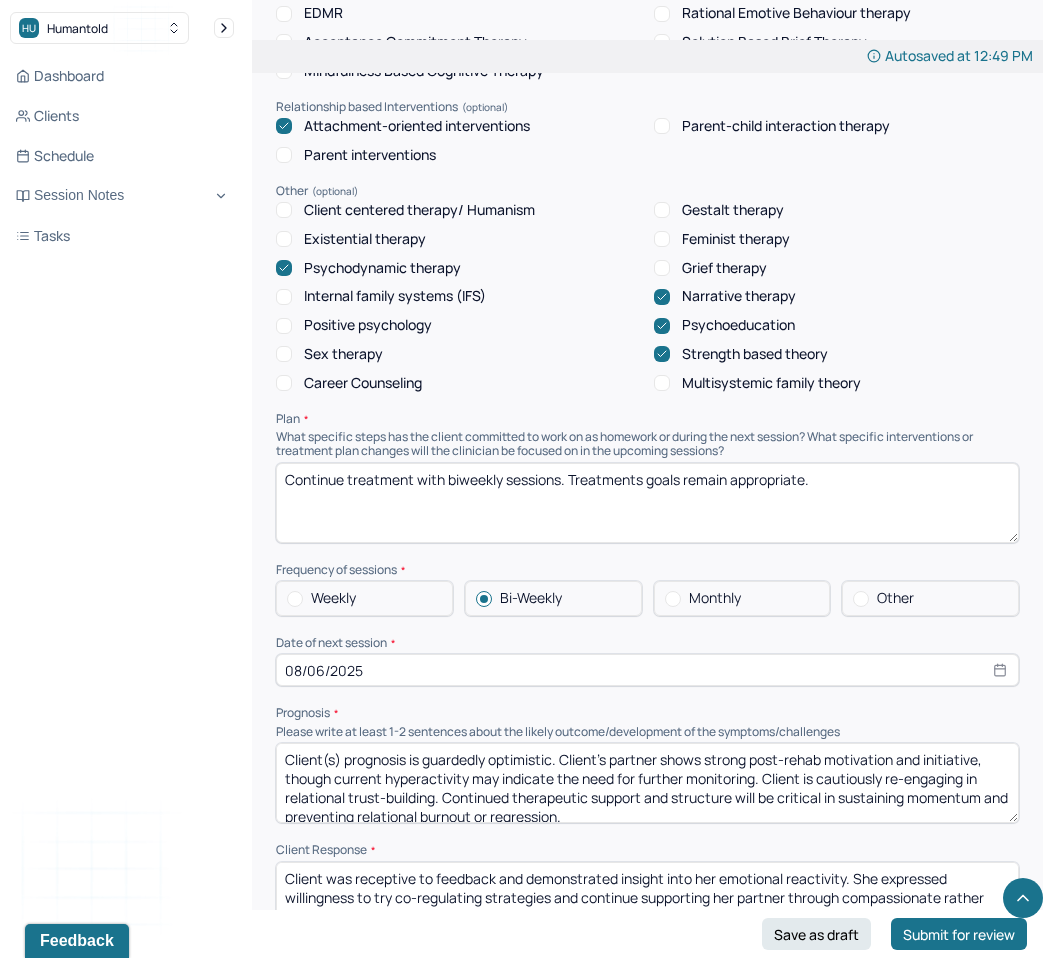 click on "08/06/2025" at bounding box center [647, 670] 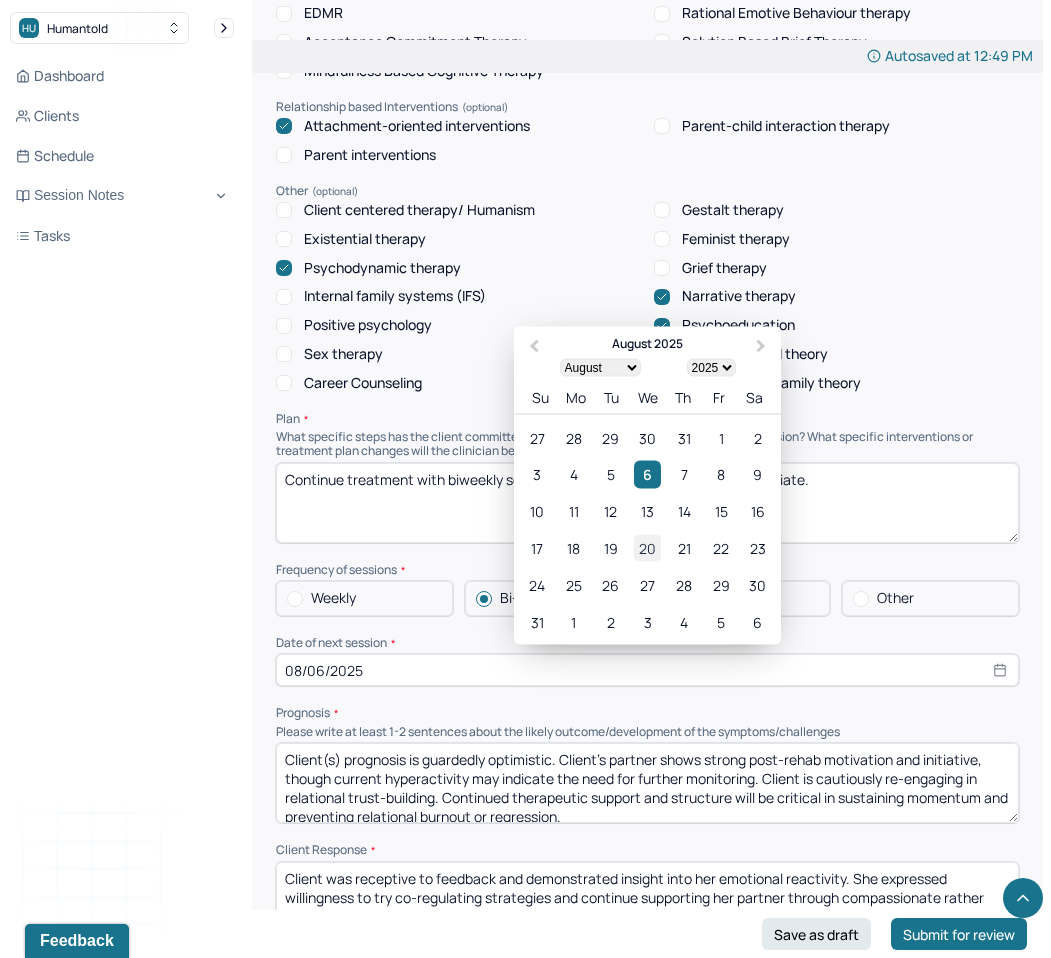 click on "20" at bounding box center [647, 548] 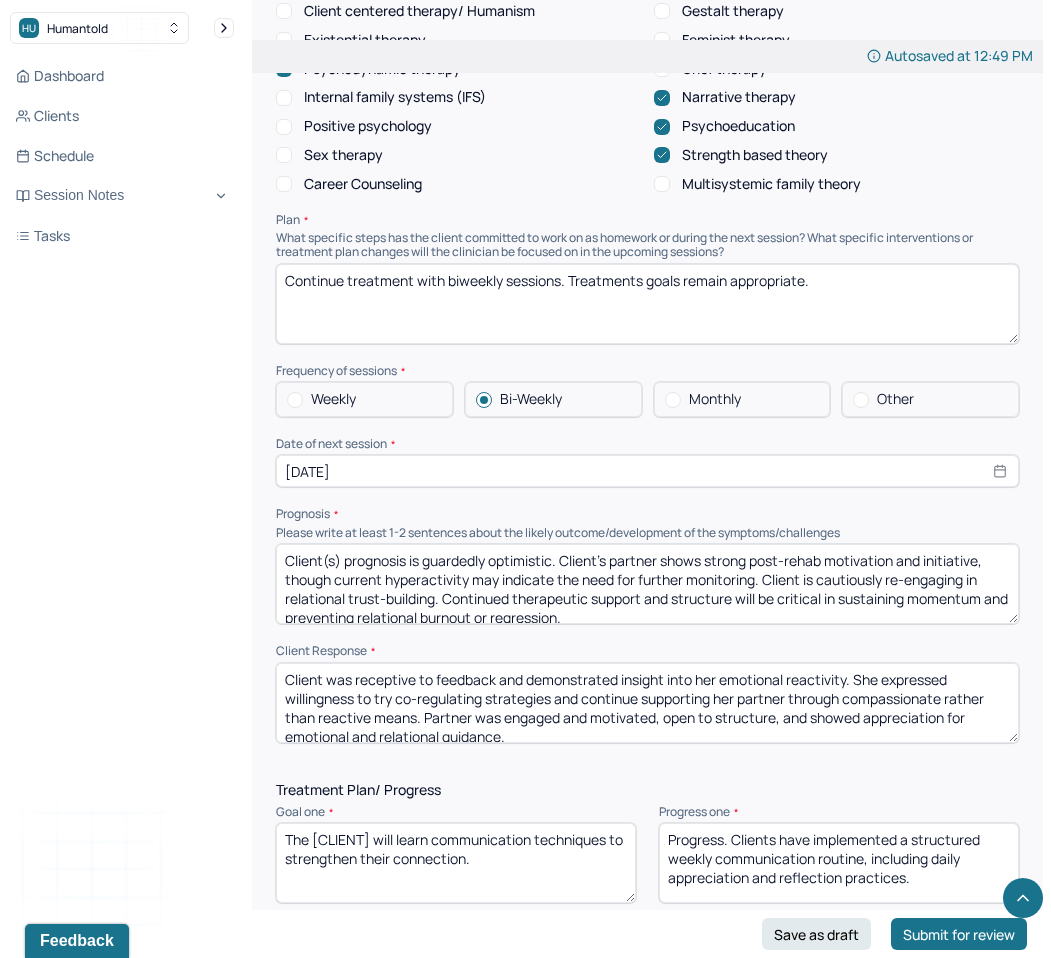 scroll, scrollTop: 2219, scrollLeft: 0, axis: vertical 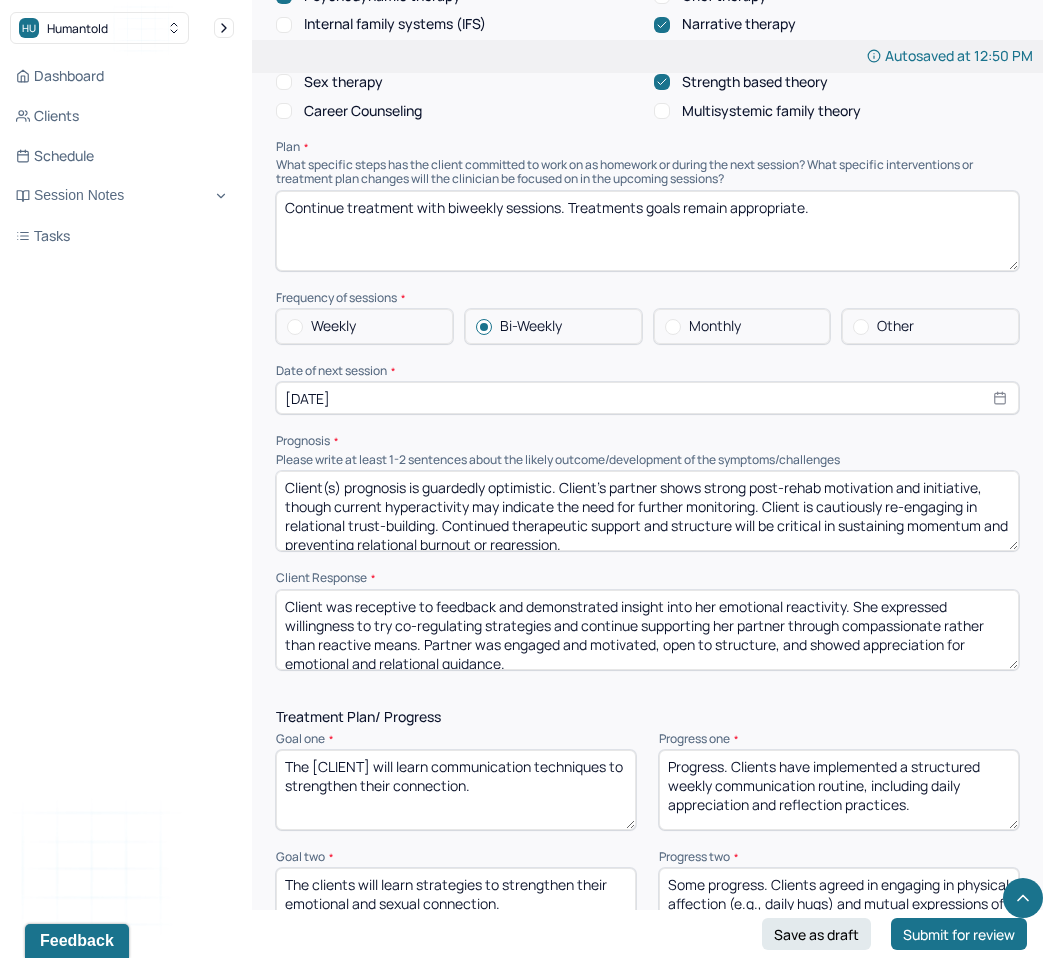 click on "Client(s) prognosis is guardedly optimistic. Client’s partner shows strong post-rehab motivation and initiative, though current hyperactivity may indicate the need for further monitoring. Client is cautiously re-engaging in relational trust-building. Continued therapeutic support and structure will be critical in sustaining momentum and preventing relational burnout or regression." at bounding box center [647, 511] 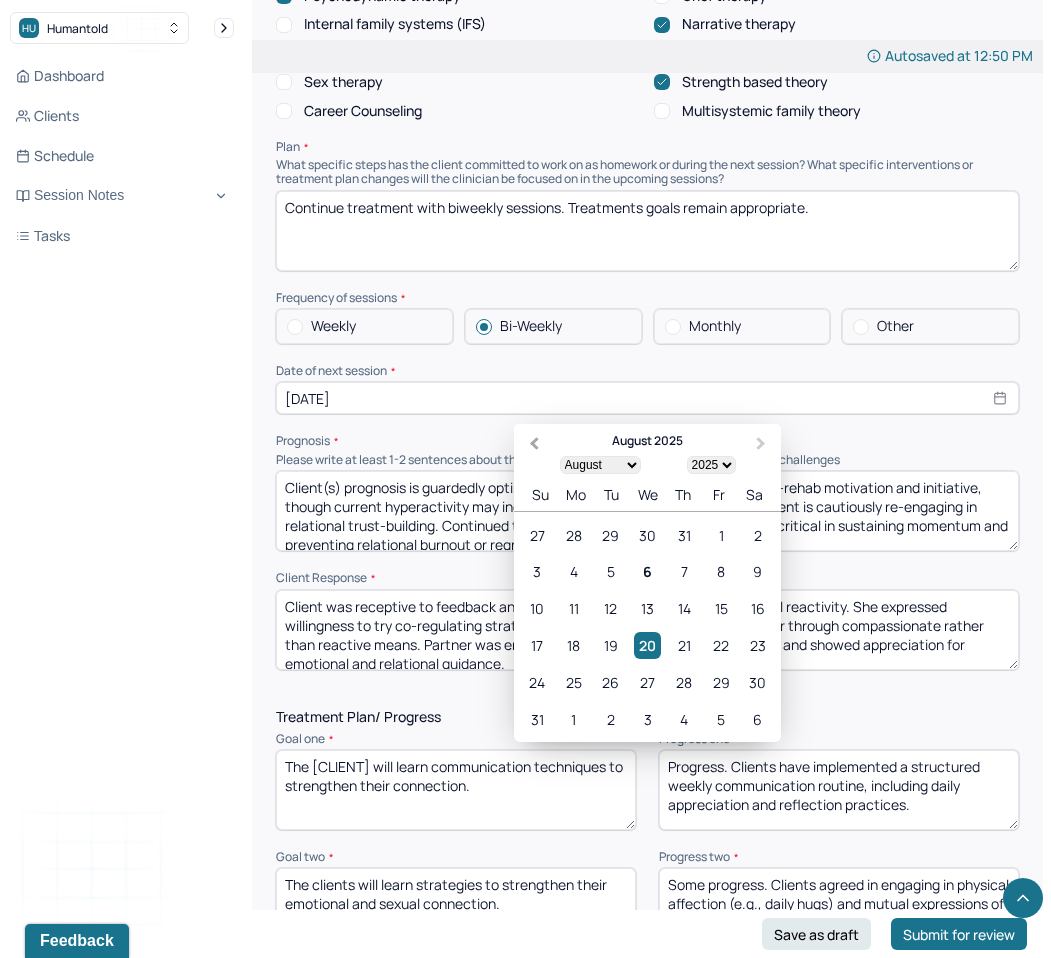 click on "Previous Month" at bounding box center [532, 445] 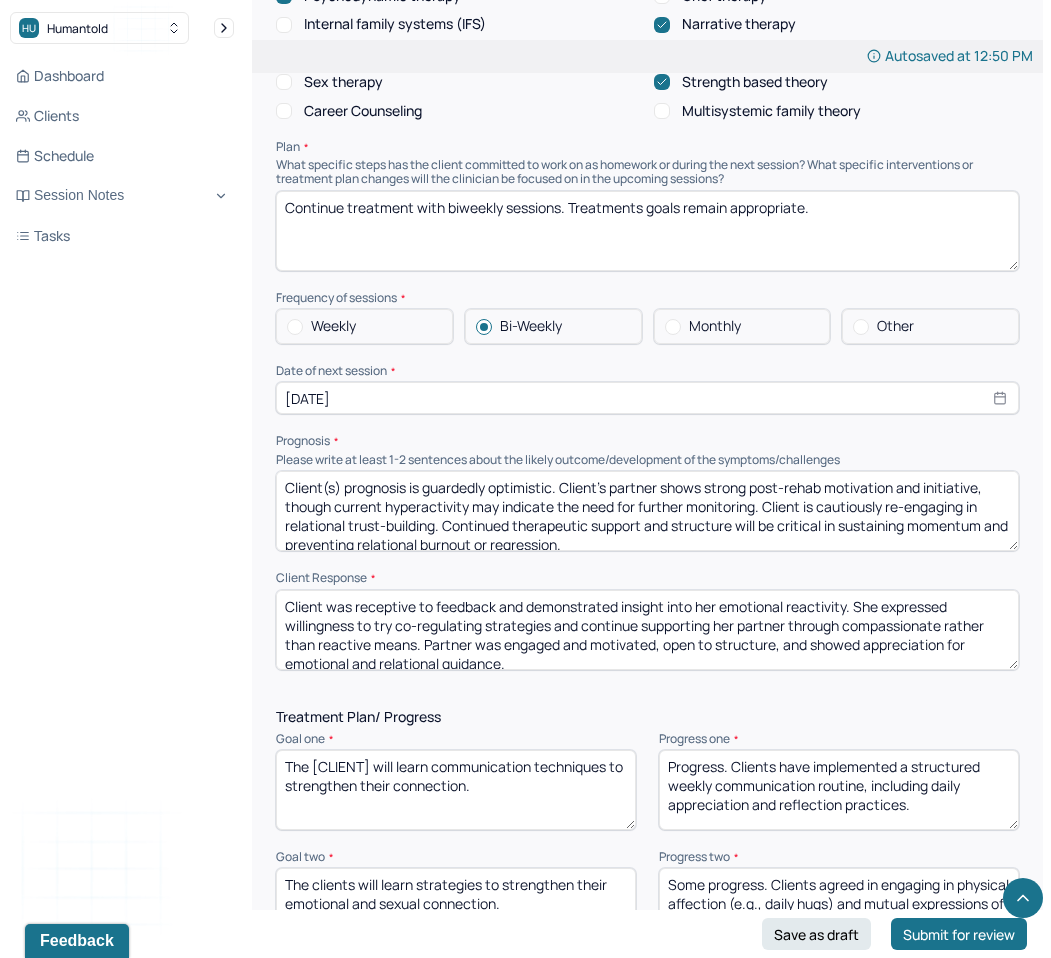 click on "Client(s) prognosis is guardedly optimistic. Client’s partner shows strong post-rehab motivation and initiative, though current hyperactivity may indicate the need for further monitoring. Client is cautiously re-engaging in relational trust-building. Continued therapeutic support and structure will be critical in sustaining momentum and preventing relational burnout or regression." at bounding box center (647, 511) 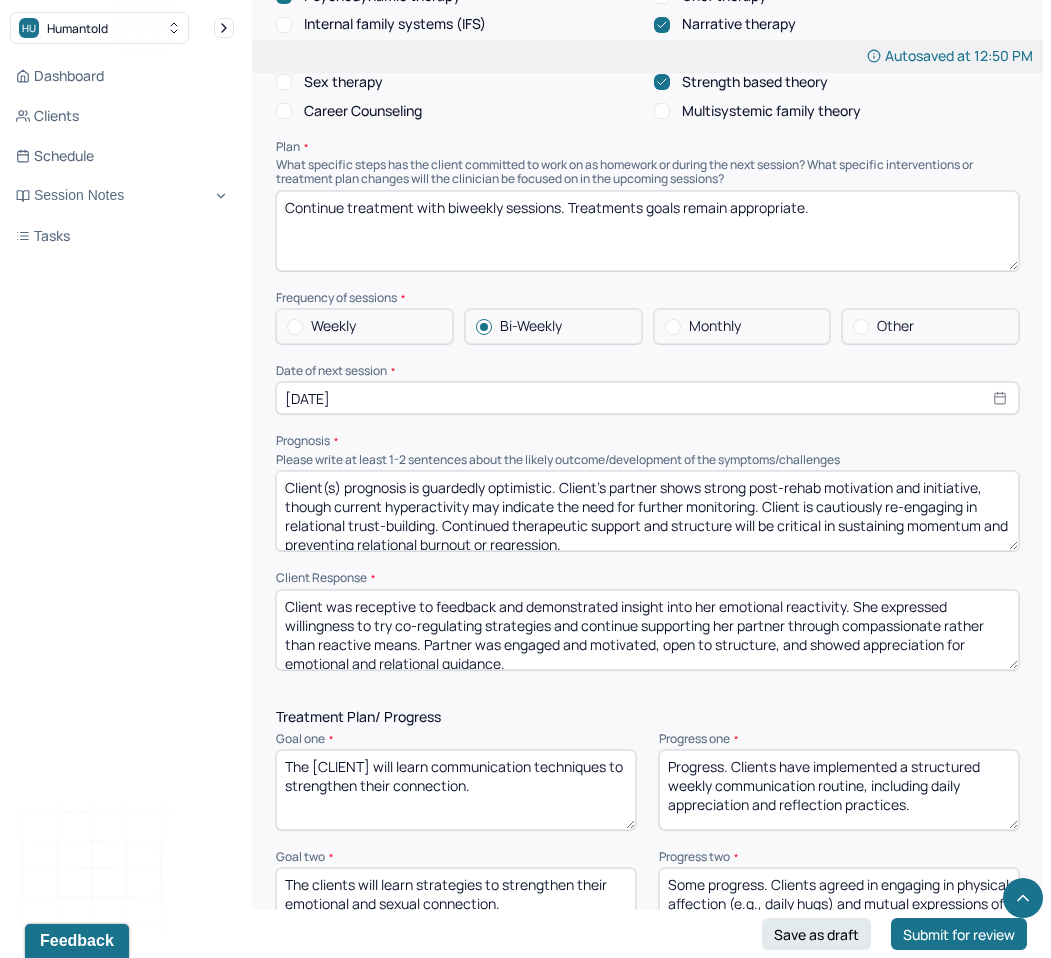 click on "Client(s) prognosis is guardedly optimistic. Client’s partner shows strong post-rehab motivation and initiative, though current hyperactivity may indicate the need for further monitoring. Client is cautiously re-engaging in relational trust-building. Continued therapeutic support and structure will be critical in sustaining momentum and preventing relational burnout or regression." at bounding box center [647, 511] 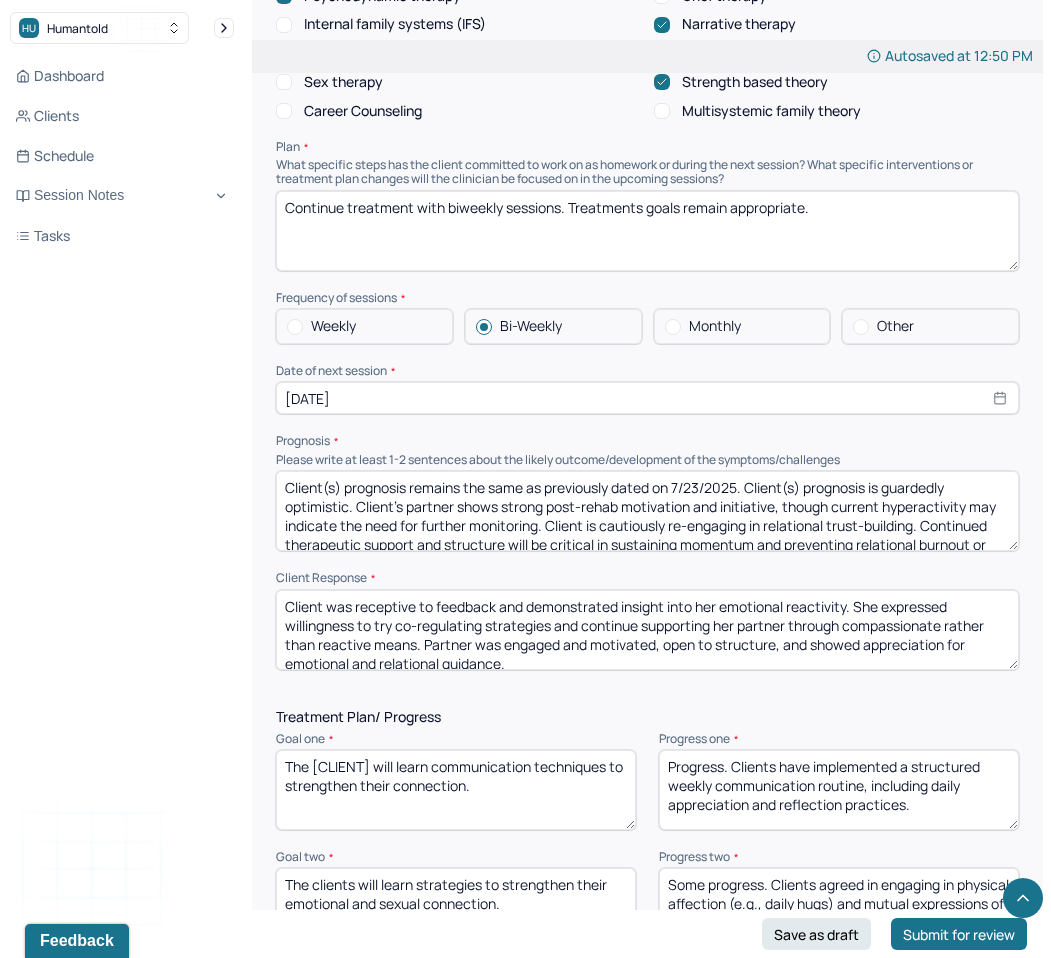 scroll, scrollTop: 28, scrollLeft: 0, axis: vertical 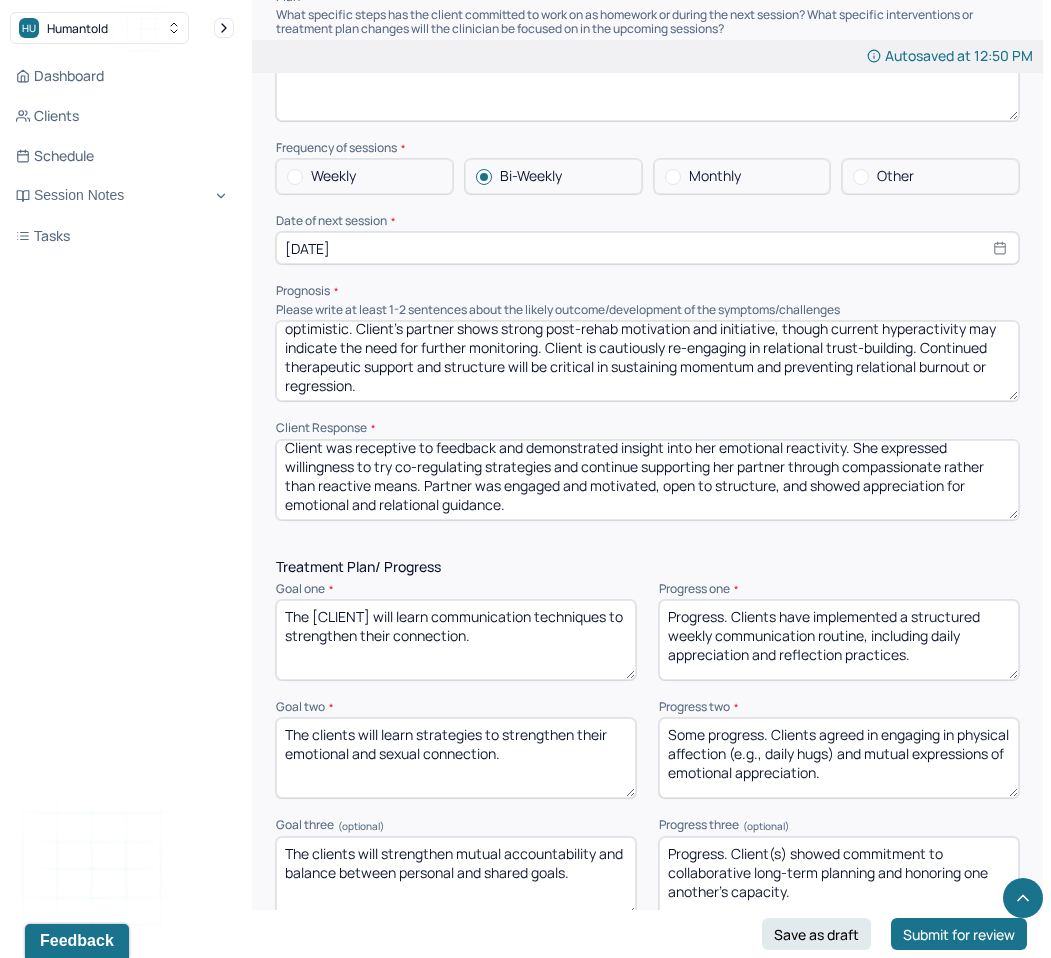 type on "Client(s) prognosis remains the same as previously dated on 7/23/2025. Client(s) prognosis is guardedly optimistic. Client’s partner shows strong post-rehab motivation and initiative, though current hyperactivity may indicate the need for further monitoring. Client is cautiously re-engaging in relational trust-building. Continued therapeutic support and structure will be critical in sustaining momentum and preventing relational burnout or regression." 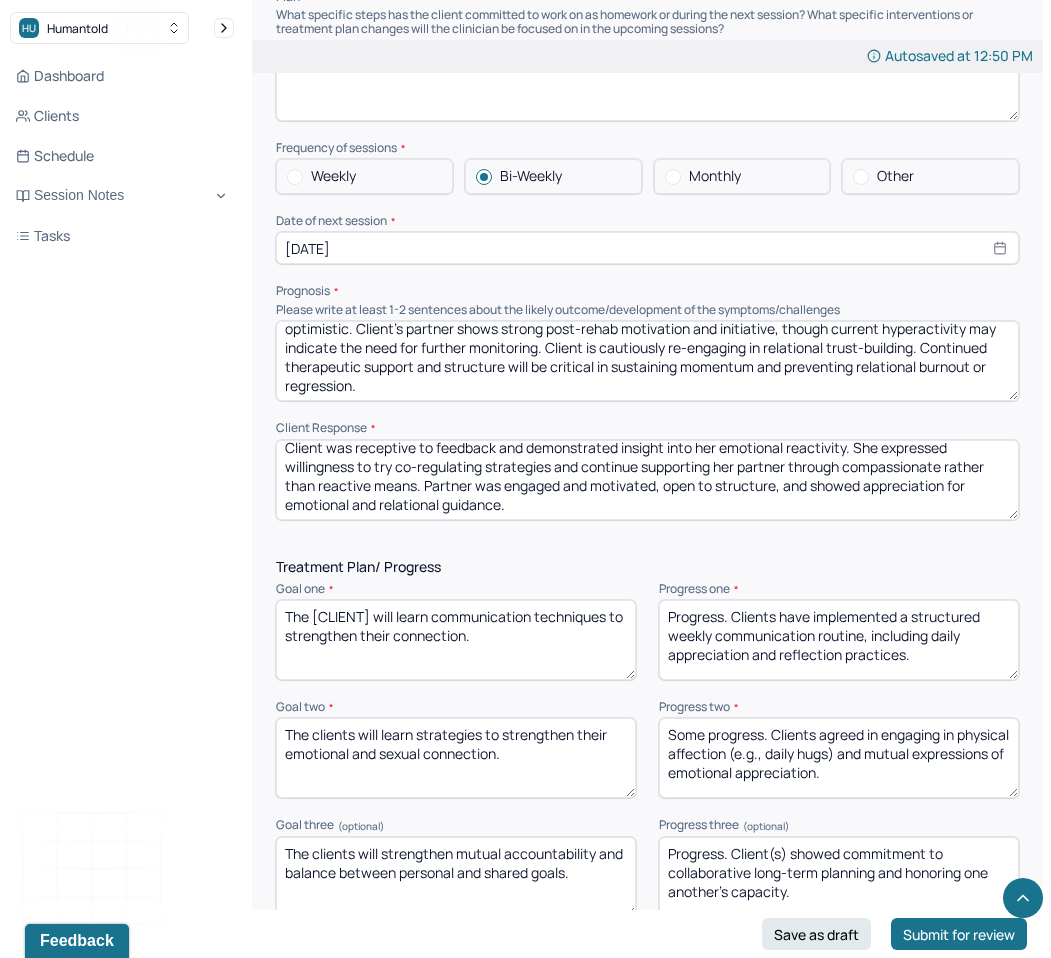 click on "Client was receptive to feedback and demonstrated insight into her emotional reactivity. She expressed willingness to try co-regulating strategies and continue supporting her partner through compassionate rather than reactive means. Partner was engaged and motivated, open to structure, and showed appreciation for emotional and relational guidance." at bounding box center (647, 480) 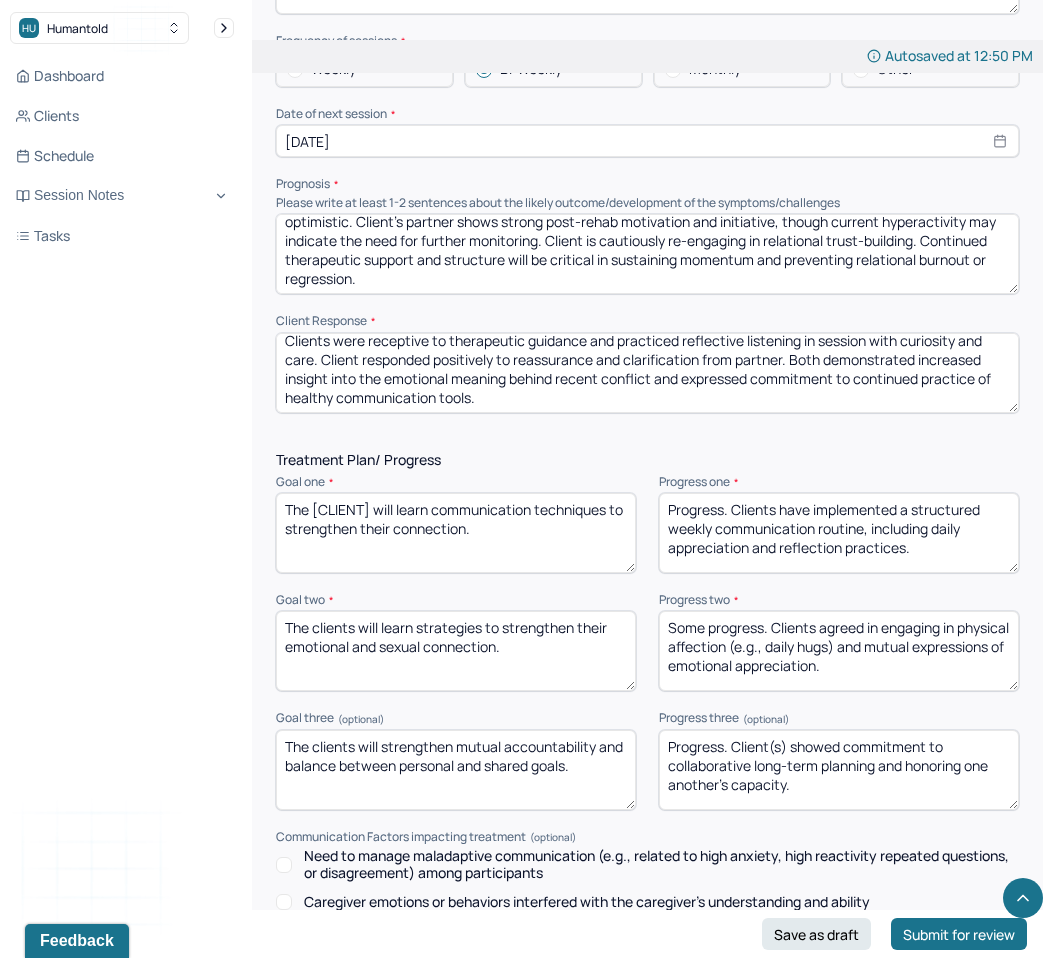 scroll, scrollTop: 2505, scrollLeft: 0, axis: vertical 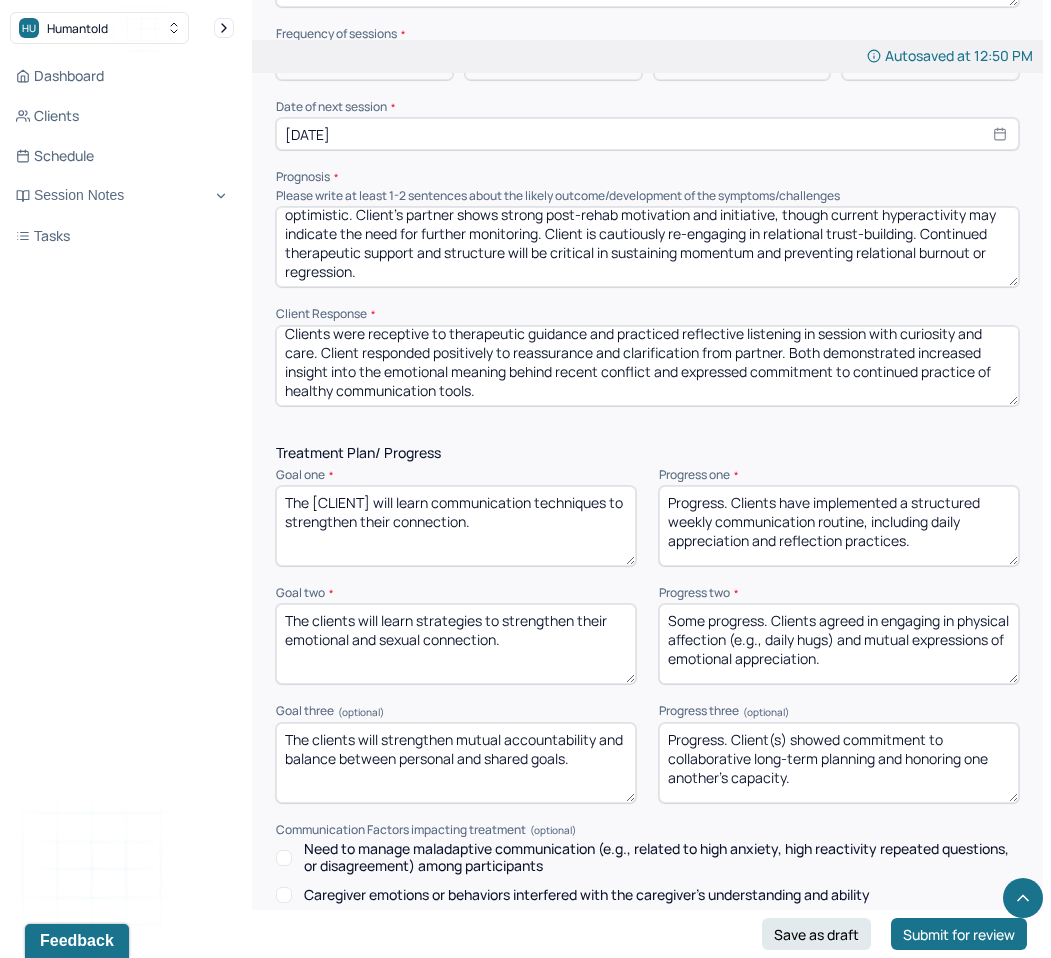 type on "Clients were receptive to therapeutic guidance and practiced reflective listening in session with curiosity and care. Client responded positively to reassurance and clarification from partner. Both demonstrated increased insight into the emotional meaning behind recent conflict and expressed commitment to continued practice of healthy communication tools." 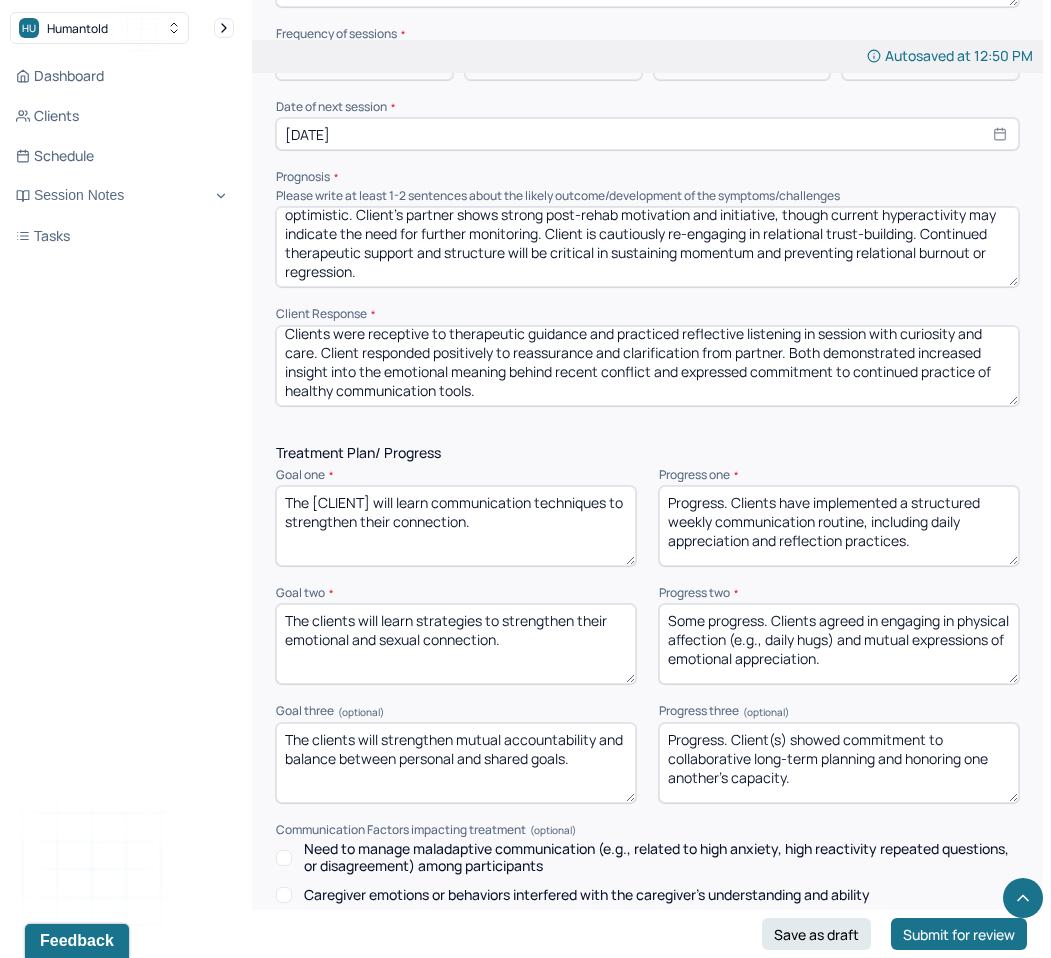 drag, startPoint x: 732, startPoint y: 490, endPoint x: 953, endPoint y: 564, distance: 233.06007 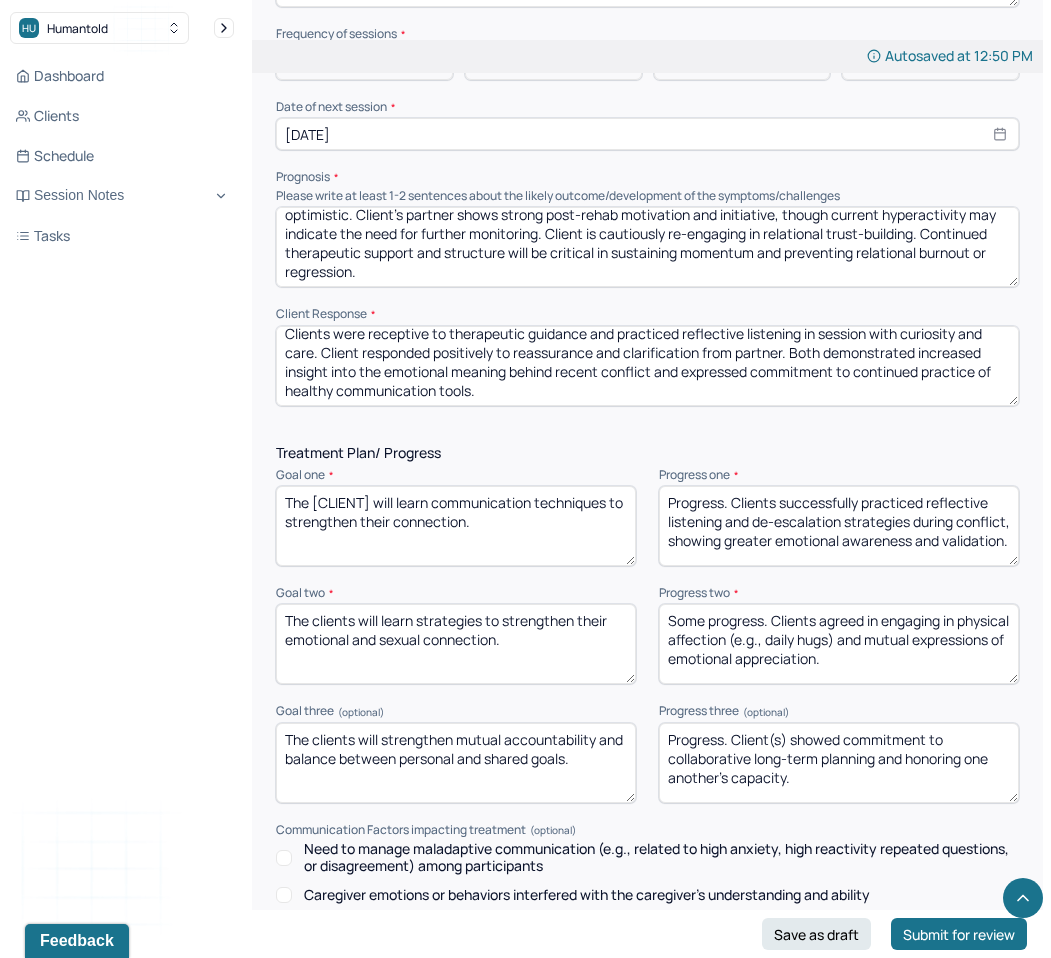 scroll, scrollTop: 3, scrollLeft: 0, axis: vertical 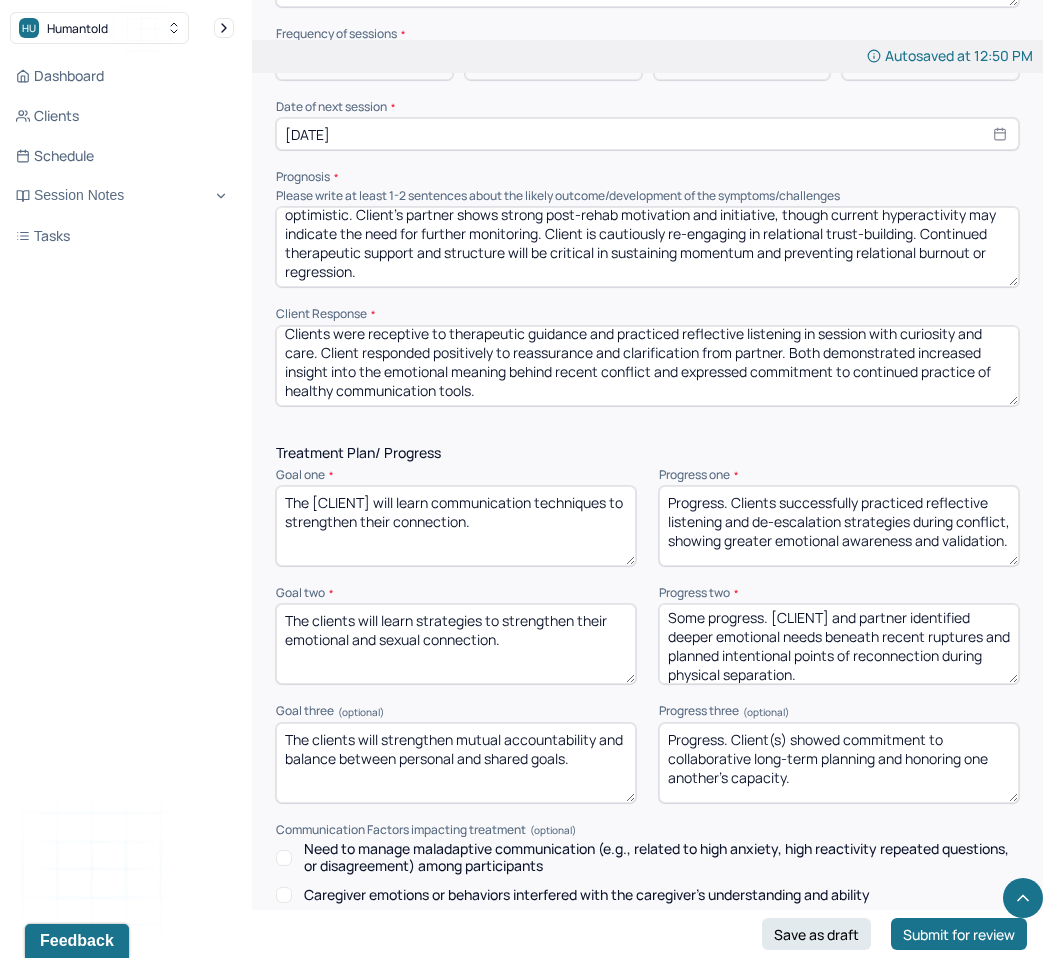 type on "Some progress. [CLIENT] and partner identified deeper emotional needs beneath recent ruptures and planned intentional points of reconnection during physical separation." 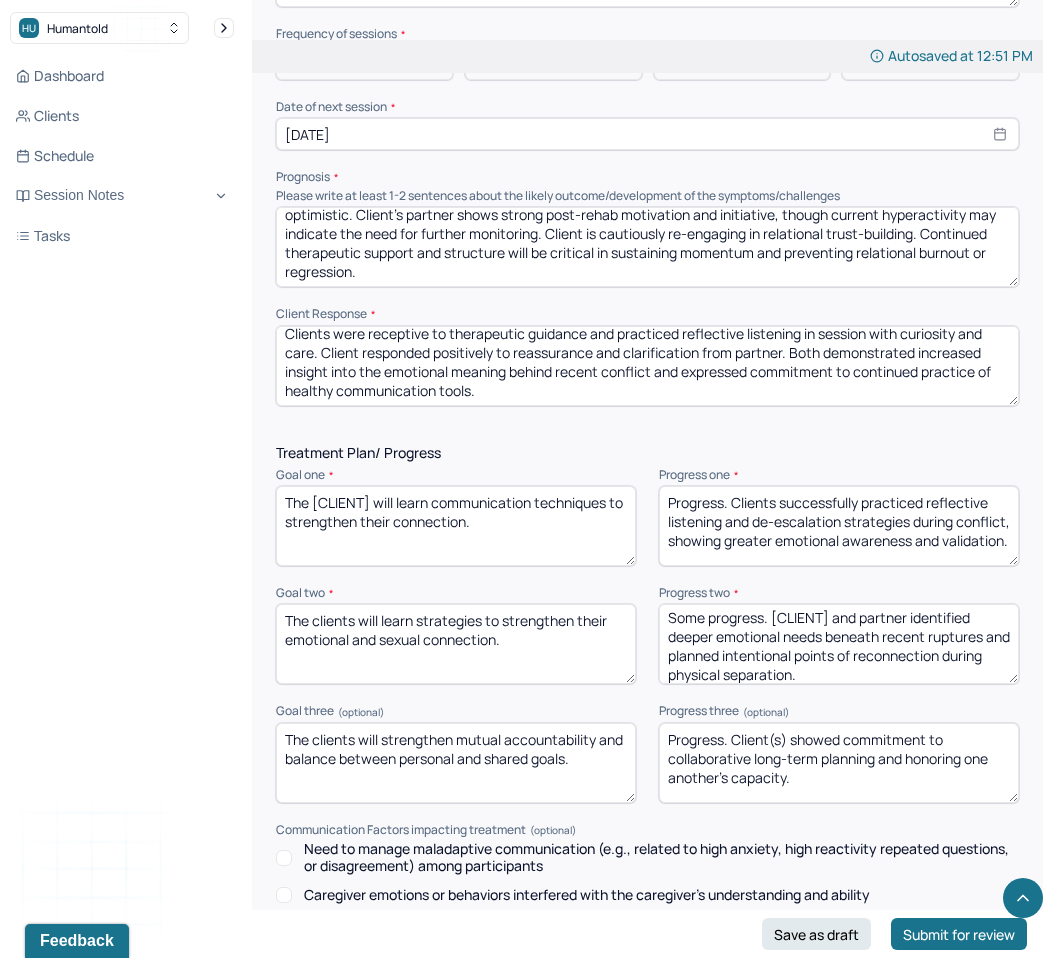 drag, startPoint x: 733, startPoint y: 731, endPoint x: 880, endPoint y: 819, distance: 171.32718 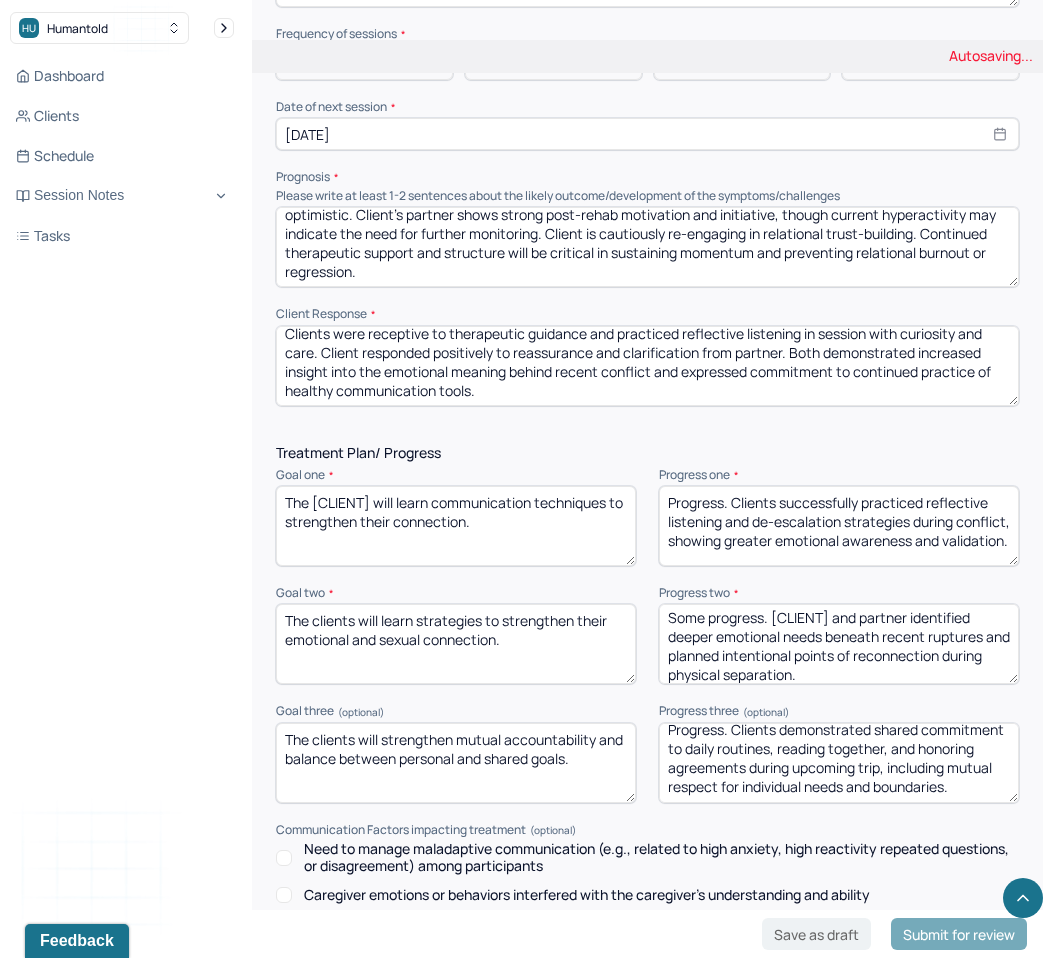 scroll, scrollTop: 9, scrollLeft: 0, axis: vertical 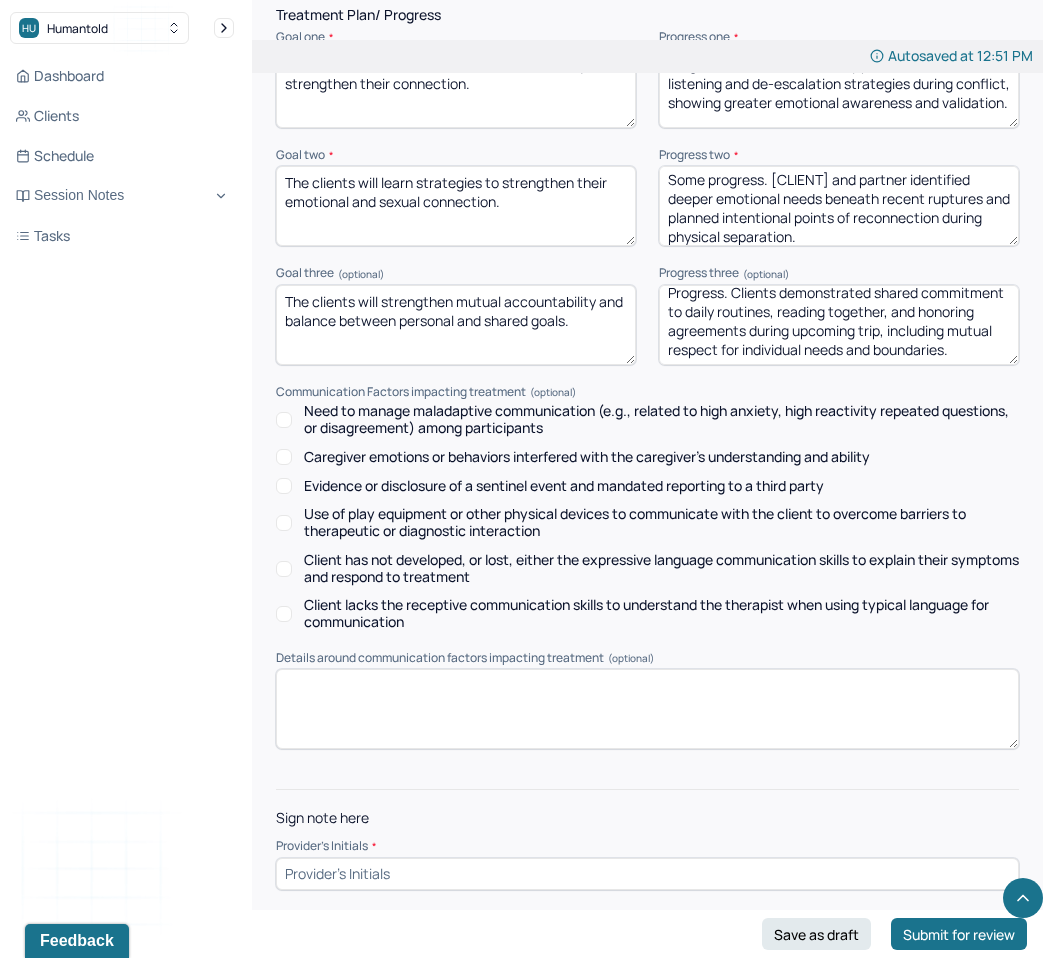 type on "Progress. Clients demonstrated shared commitment to daily routines, reading together, and honoring agreements during upcoming trip, including mutual respect for individual needs and boundaries." 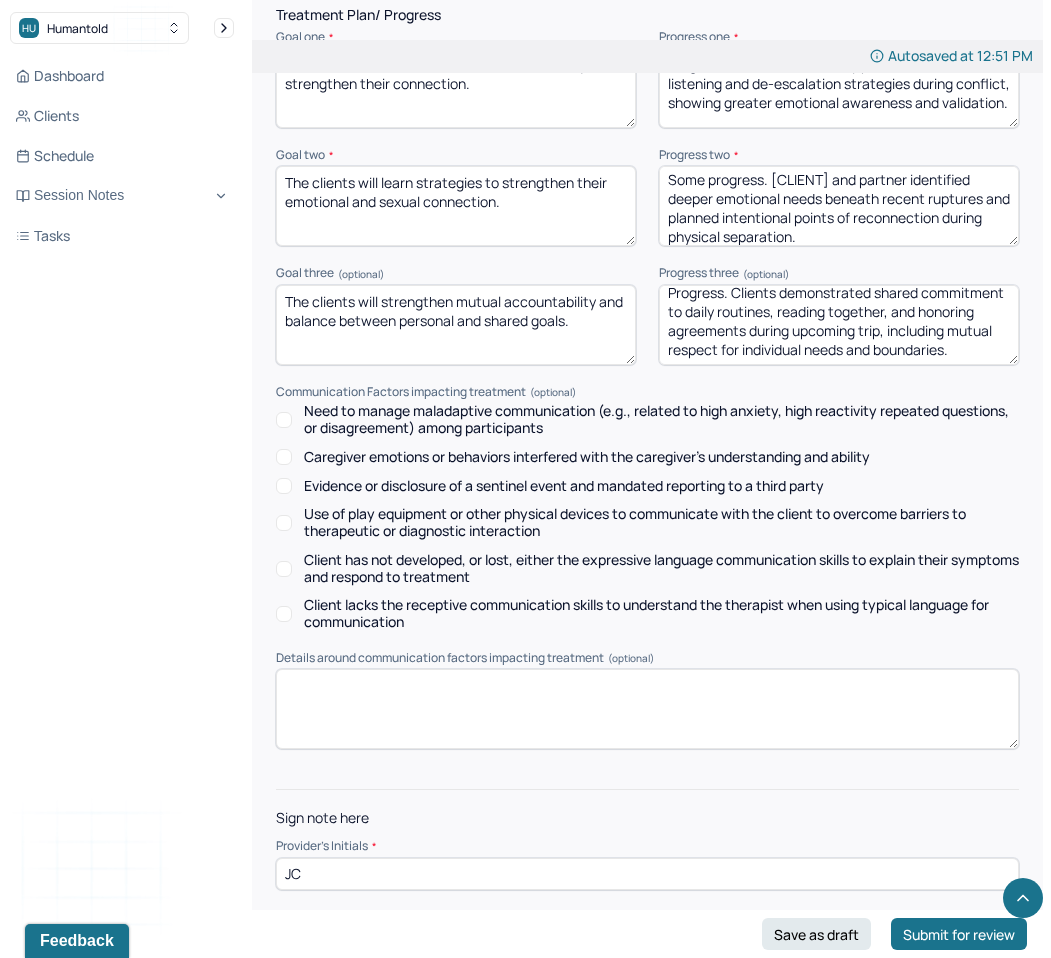 type on "JC" 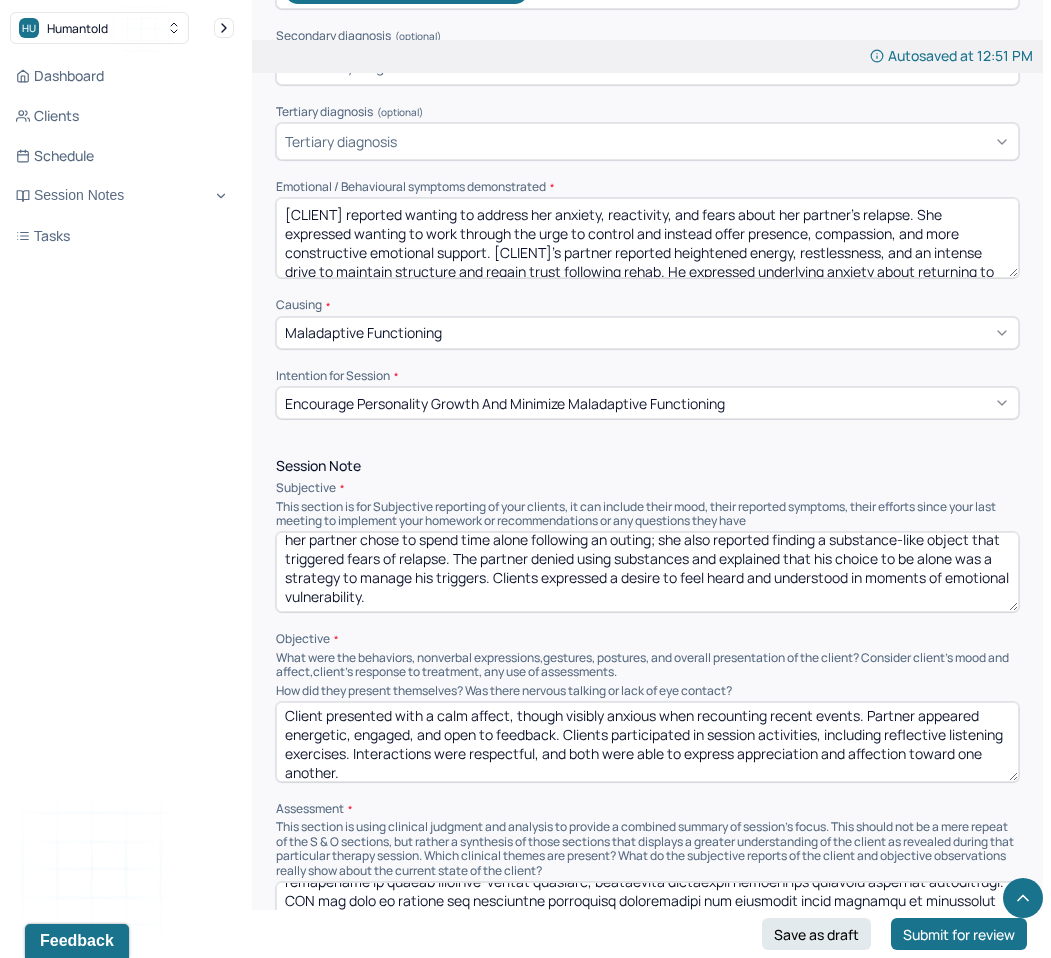 scroll, scrollTop: 876, scrollLeft: 0, axis: vertical 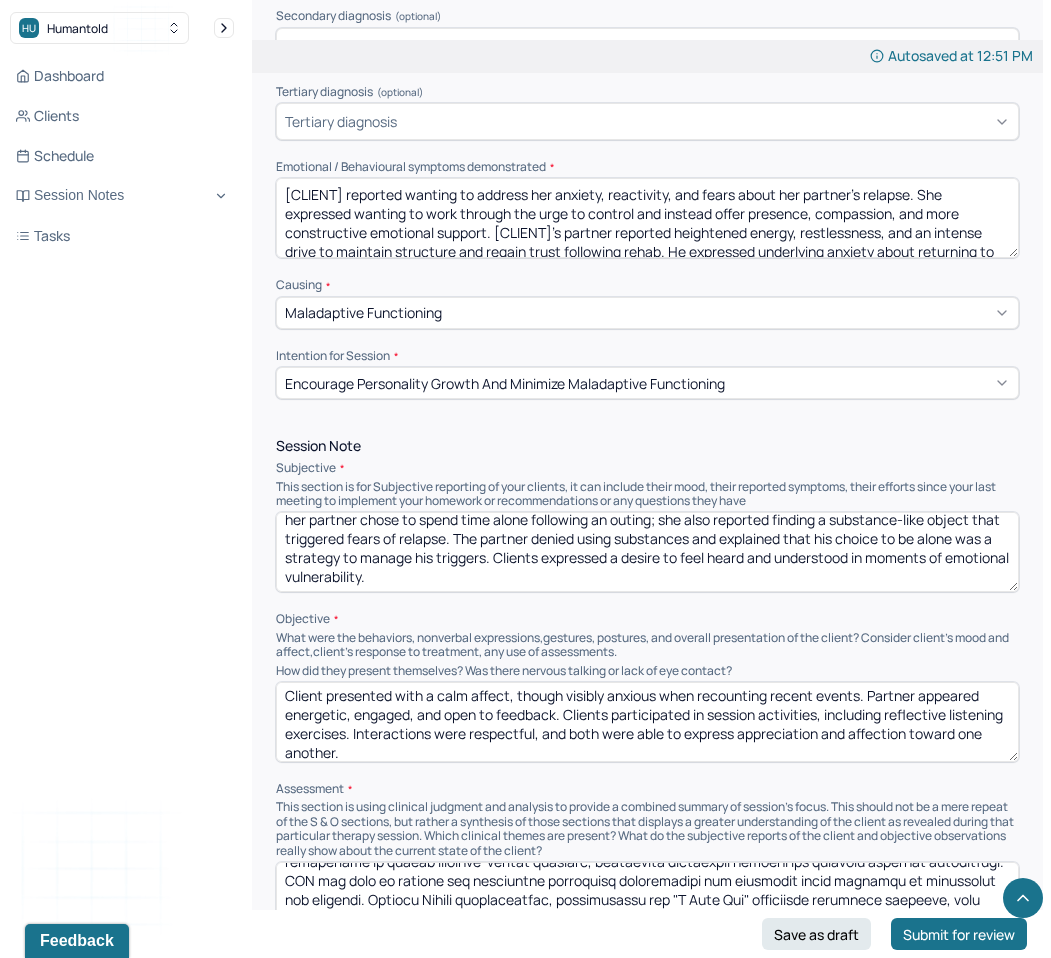 click on "[CLIENT] reported wanting to address her anxiety, reactivity, and fears about her partner’s relapse. She expressed wanting to work through the urge to control and instead offer presence, compassion, and more constructive emotional support. [CLIENT]’s partner reported heightened energy, restlessness, and an intense drive to maintain structure and regain trust following rehab. He expressed underlying anxiety about returning to work and fear of disappointing others, along with a desire to sustain recovery through positive routines." at bounding box center [647, 218] 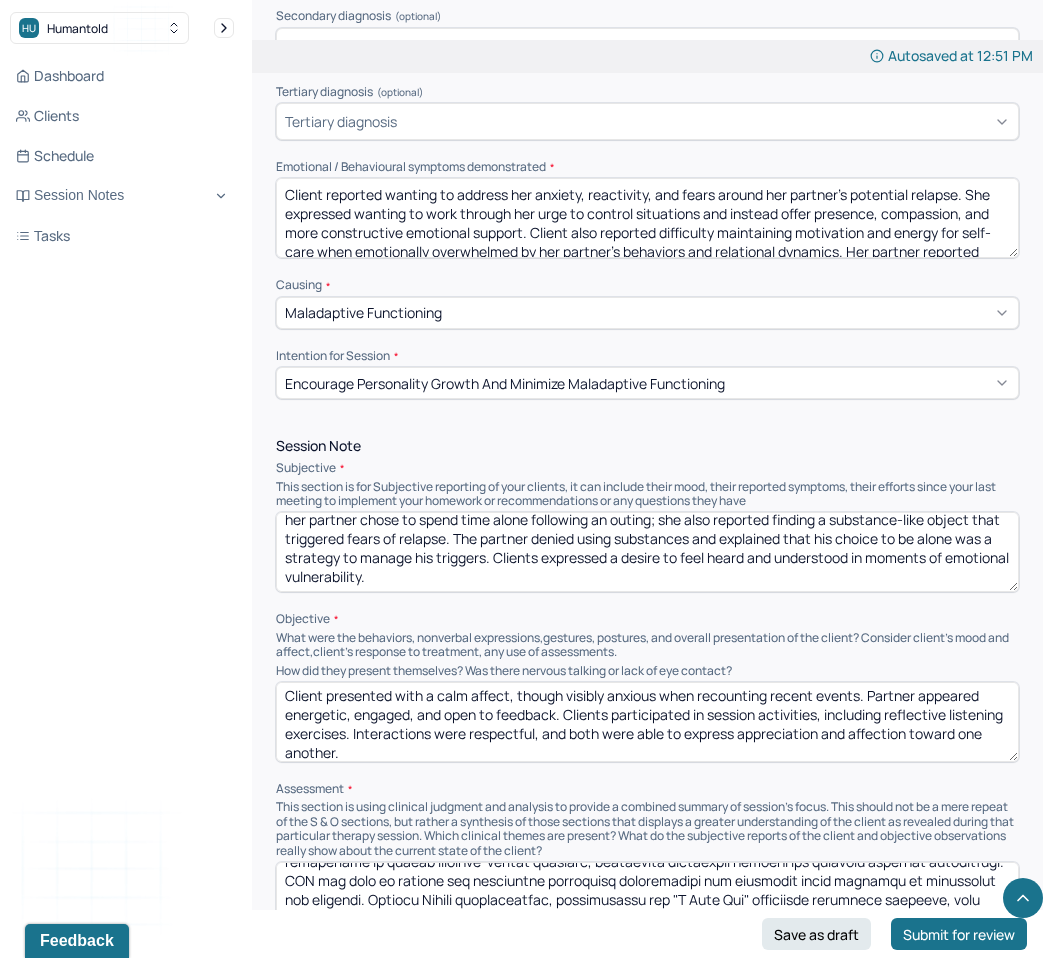 scroll, scrollTop: 231, scrollLeft: 0, axis: vertical 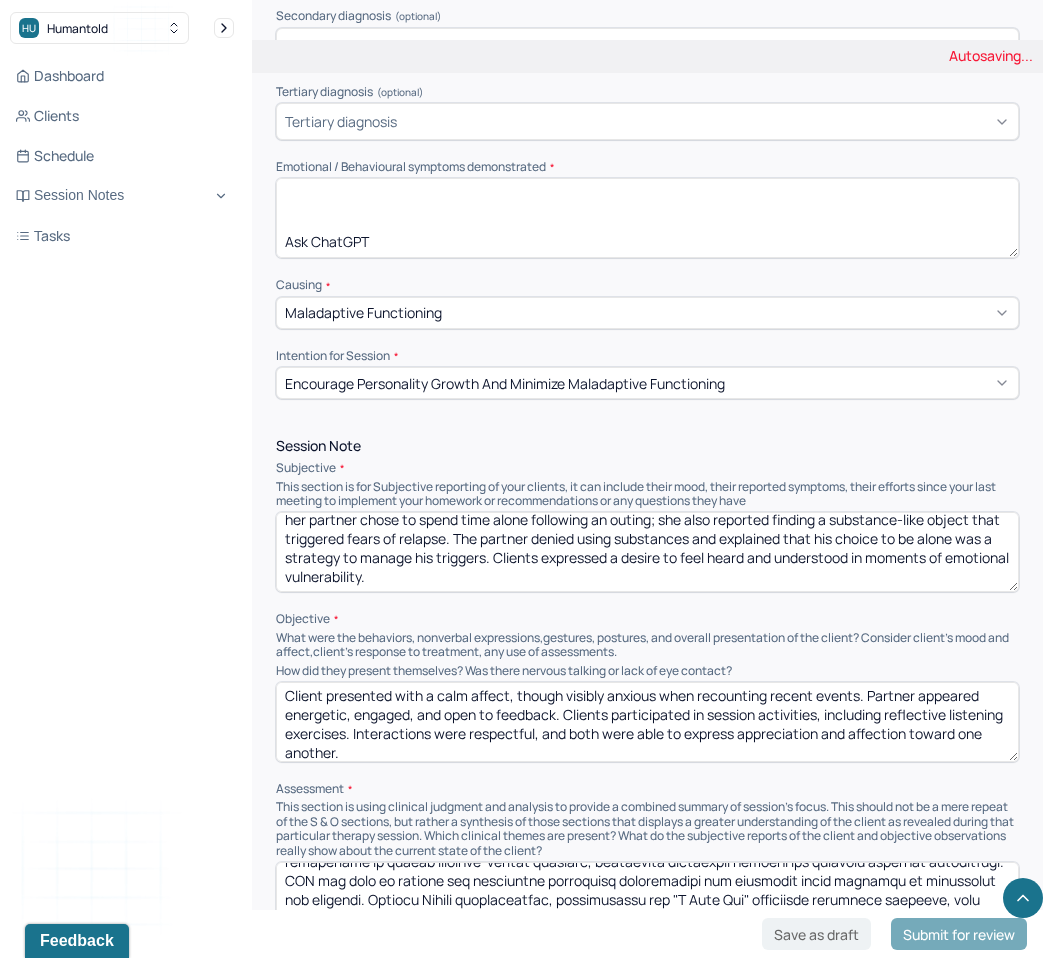 drag, startPoint x: 491, startPoint y: 246, endPoint x: 326, endPoint y: 197, distance: 172.12206 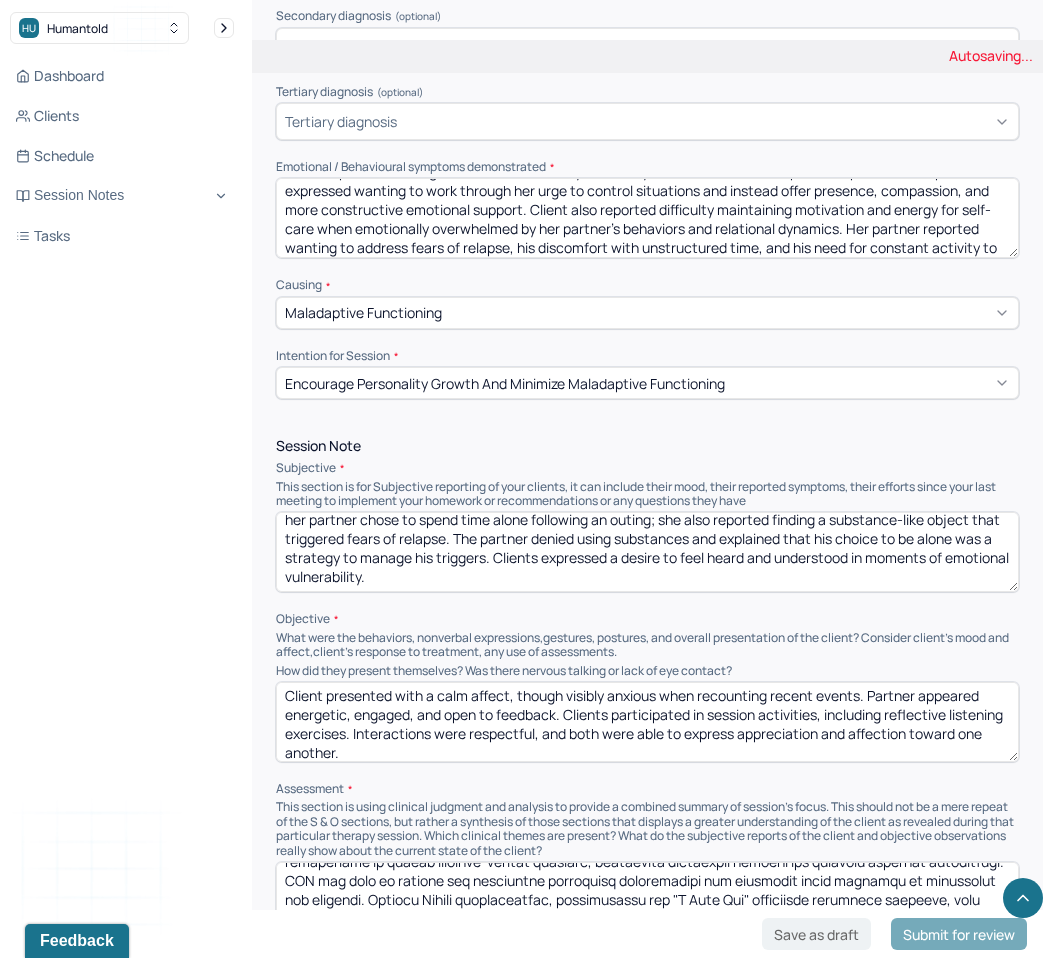 scroll, scrollTop: 0, scrollLeft: 0, axis: both 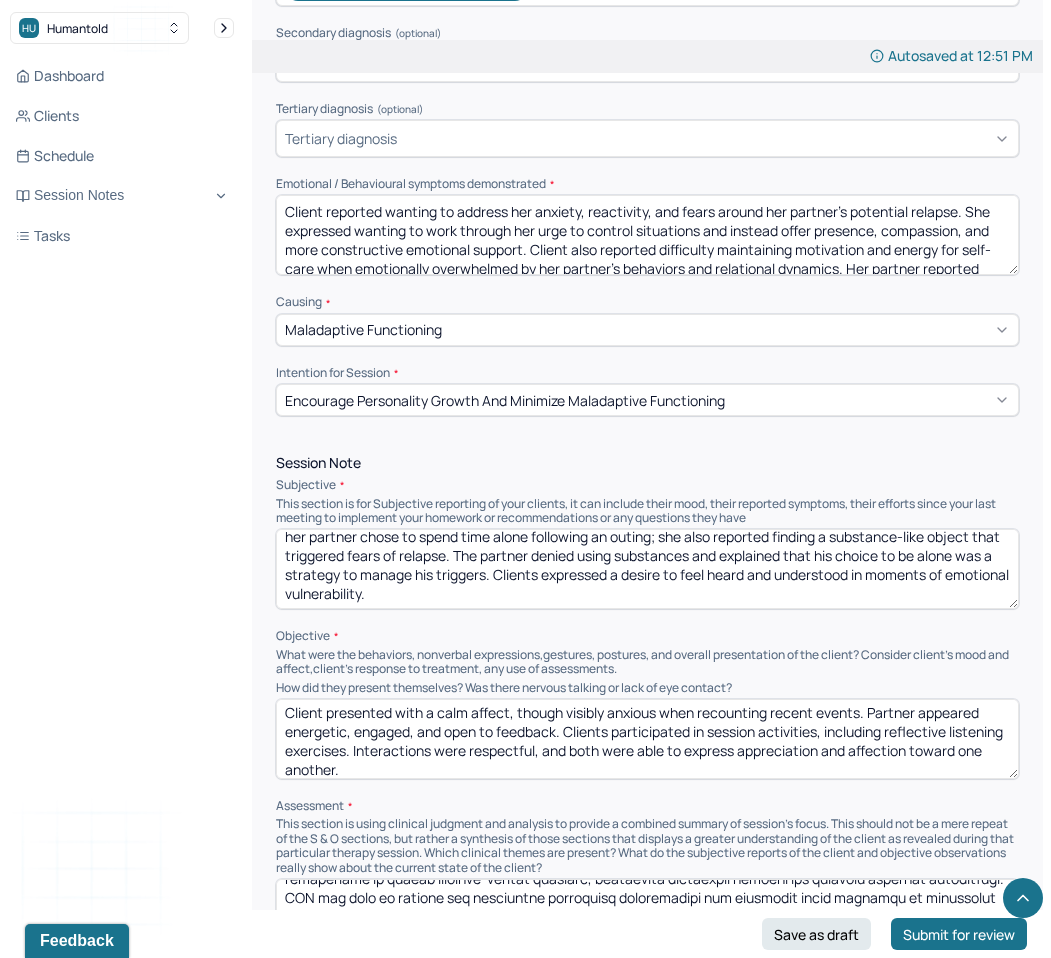 drag, startPoint x: 958, startPoint y: 203, endPoint x: 844, endPoint y: 253, distance: 124.48293 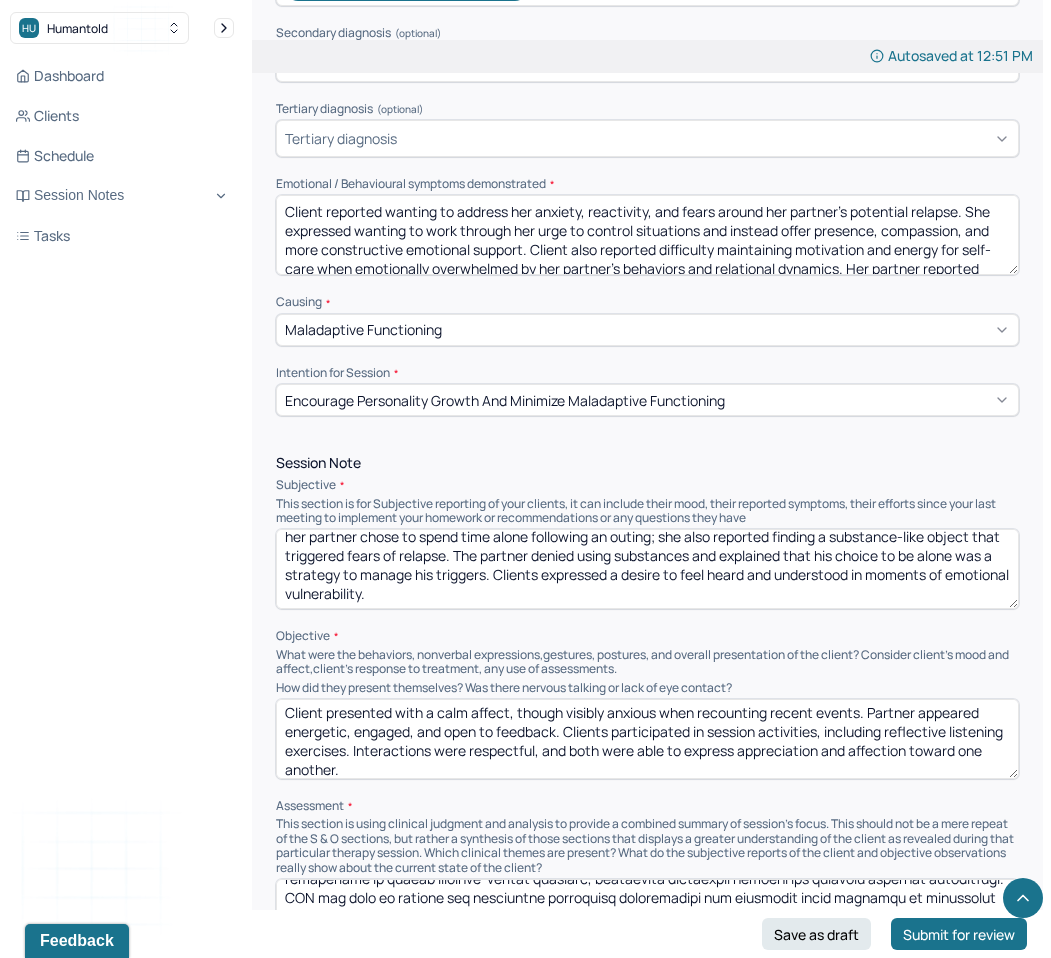 click on "Client reported wanting to address her anxiety, reactivity, and fears around her partner’s potential relapse. She expressed wanting to work through her urge to control situations and instead offer presence, compassion, and more constructive emotional support. Client also reported difficulty maintaining motivation and energy for self-care when emotionally overwhelmed by her partner’s behaviors and relational dynamics. Her partner reported wanting to address fears of relapse, his discomfort with unstructured time, and his need for constant activity to feel safe. He expressed wanting to work through avoidant patterns and strengthen trust in himself and his partner." at bounding box center (647, 235) 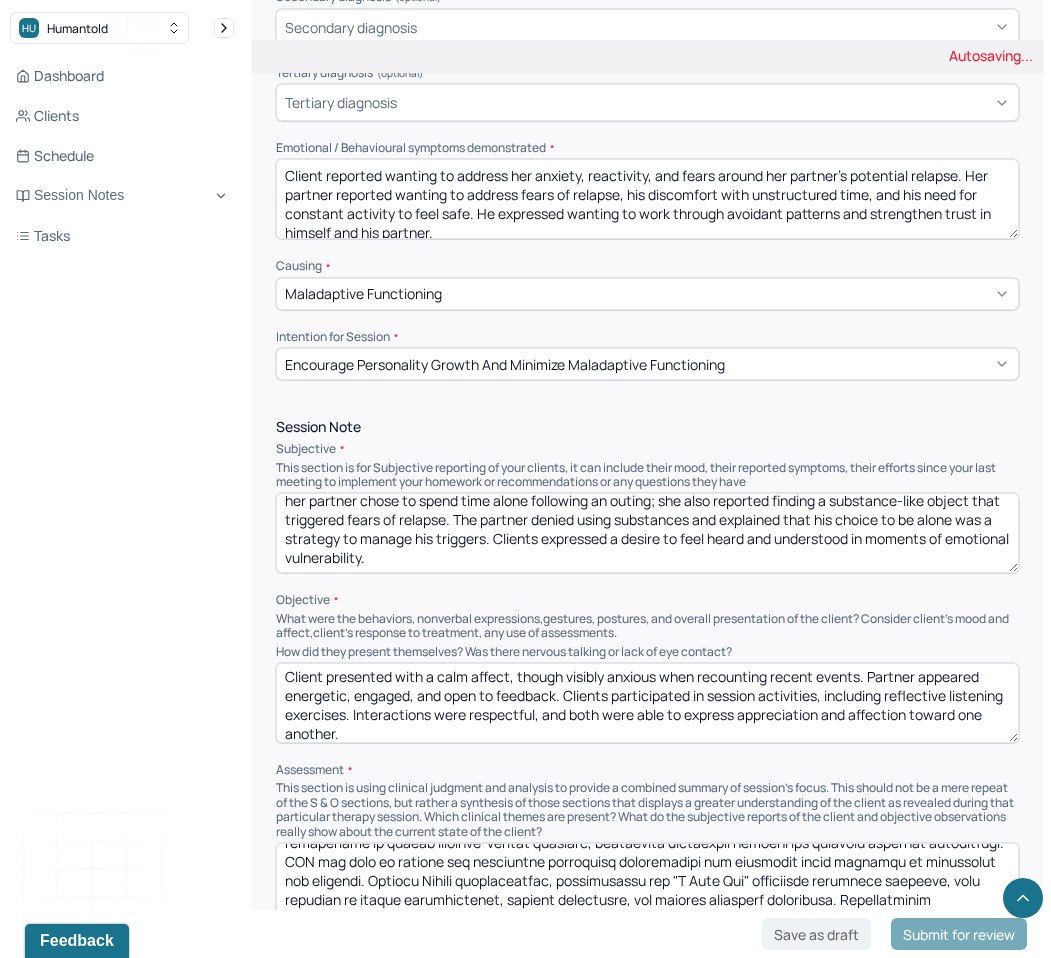 scroll, scrollTop: 896, scrollLeft: 0, axis: vertical 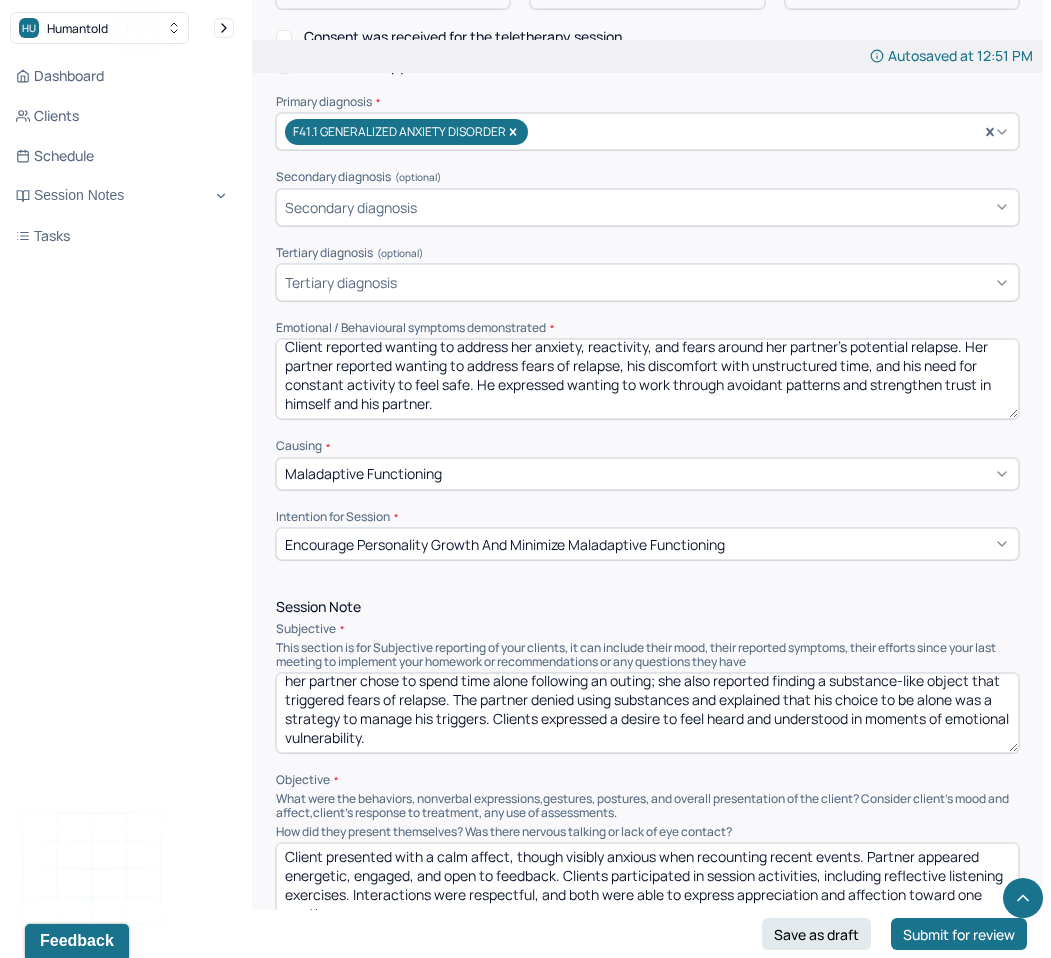 drag, startPoint x: 480, startPoint y: 397, endPoint x: 365, endPoint y: 393, distance: 115.06954 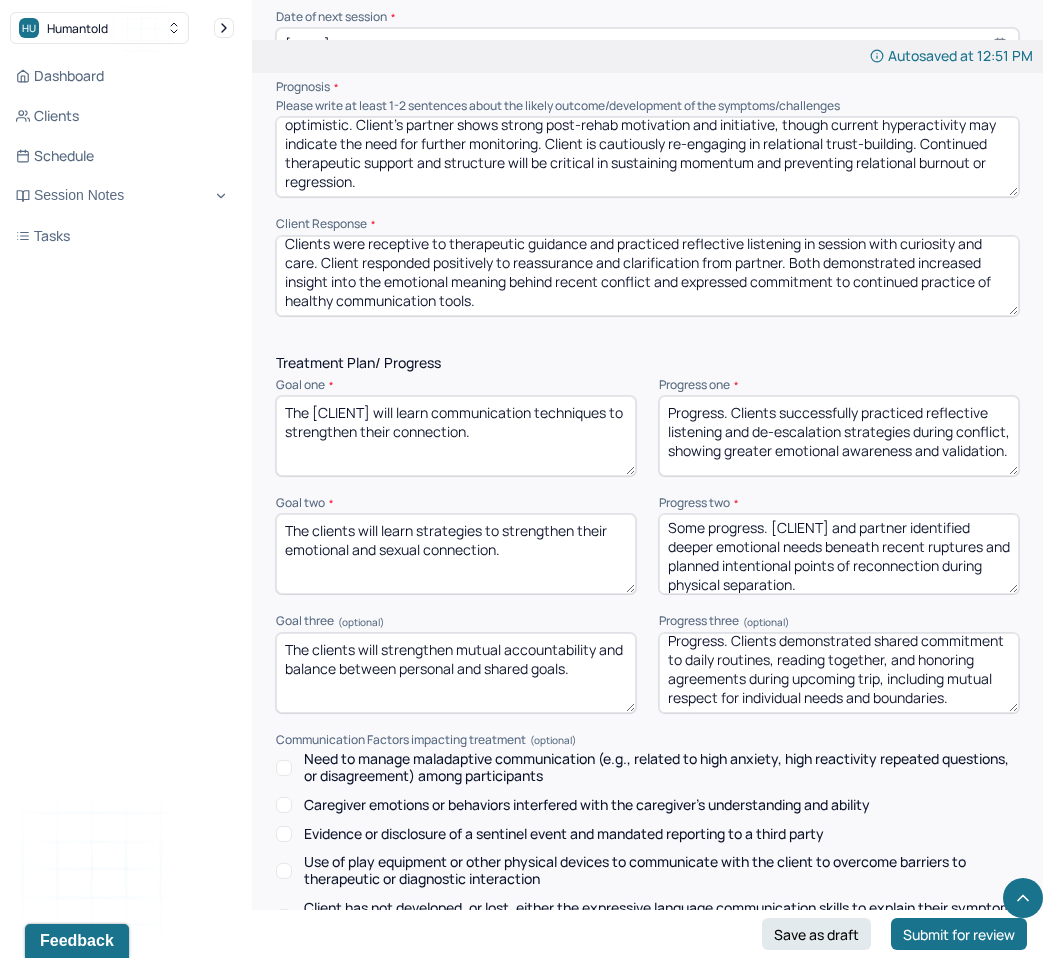 scroll, scrollTop: 2943, scrollLeft: 0, axis: vertical 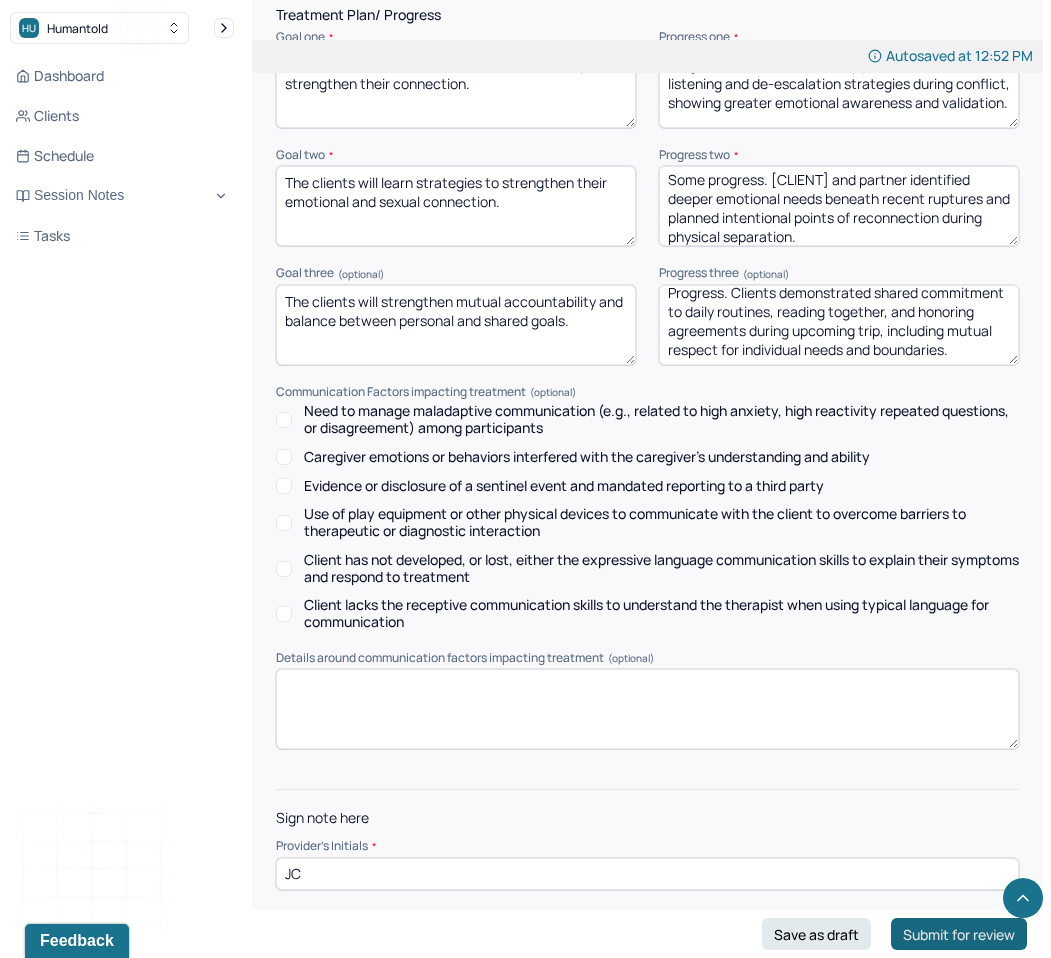 type on "Client reported wanting to address her anxiety, reactivity, and fears around her partner’s potential relapse. Her partner reported wanting to address fears of relapse, his discomfort with unstructured time, and his need for constant activity to feel safe. He expressed wanting to work through avoidant patterns and strengthen trust in himself and client." 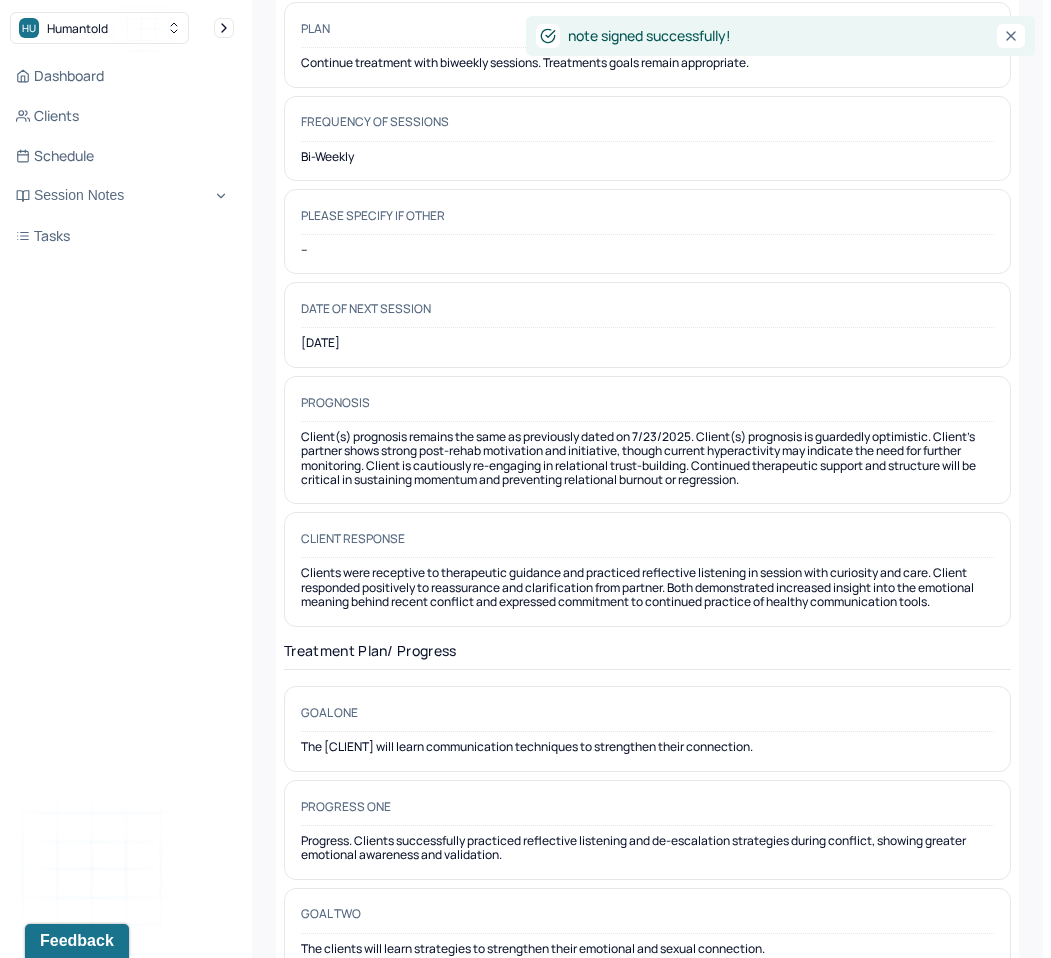 scroll, scrollTop: 0, scrollLeft: 0, axis: both 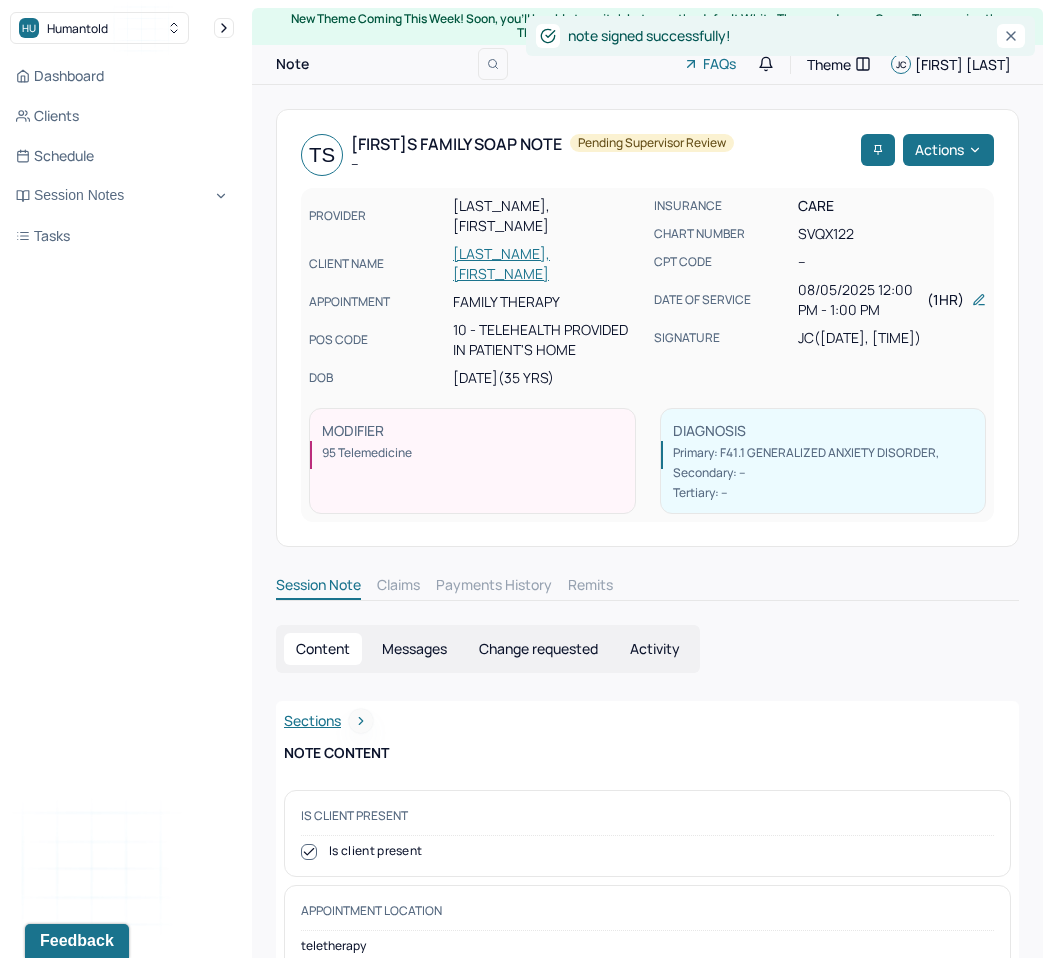 click on "Dashboard Clients Schedule Session Notes Tasks" at bounding box center (122, 156) 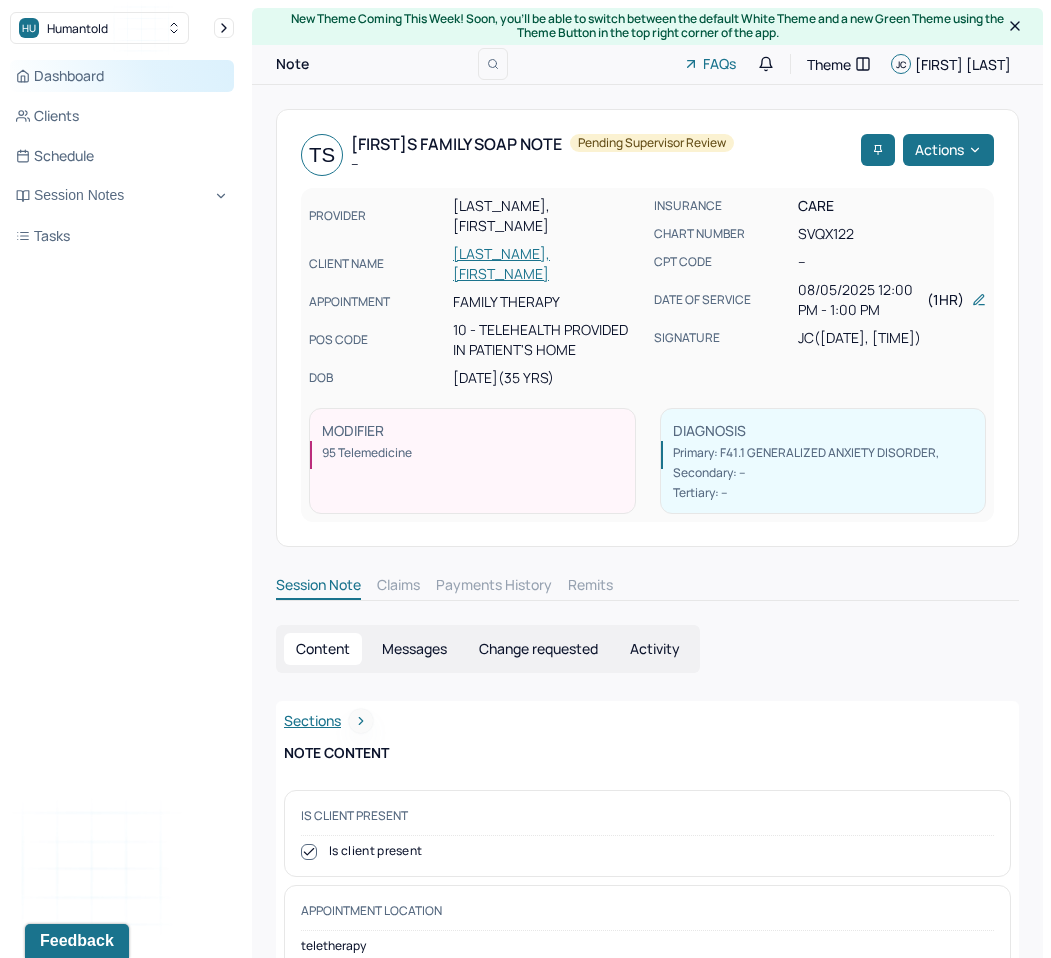 click on "Dashboard" at bounding box center [122, 76] 